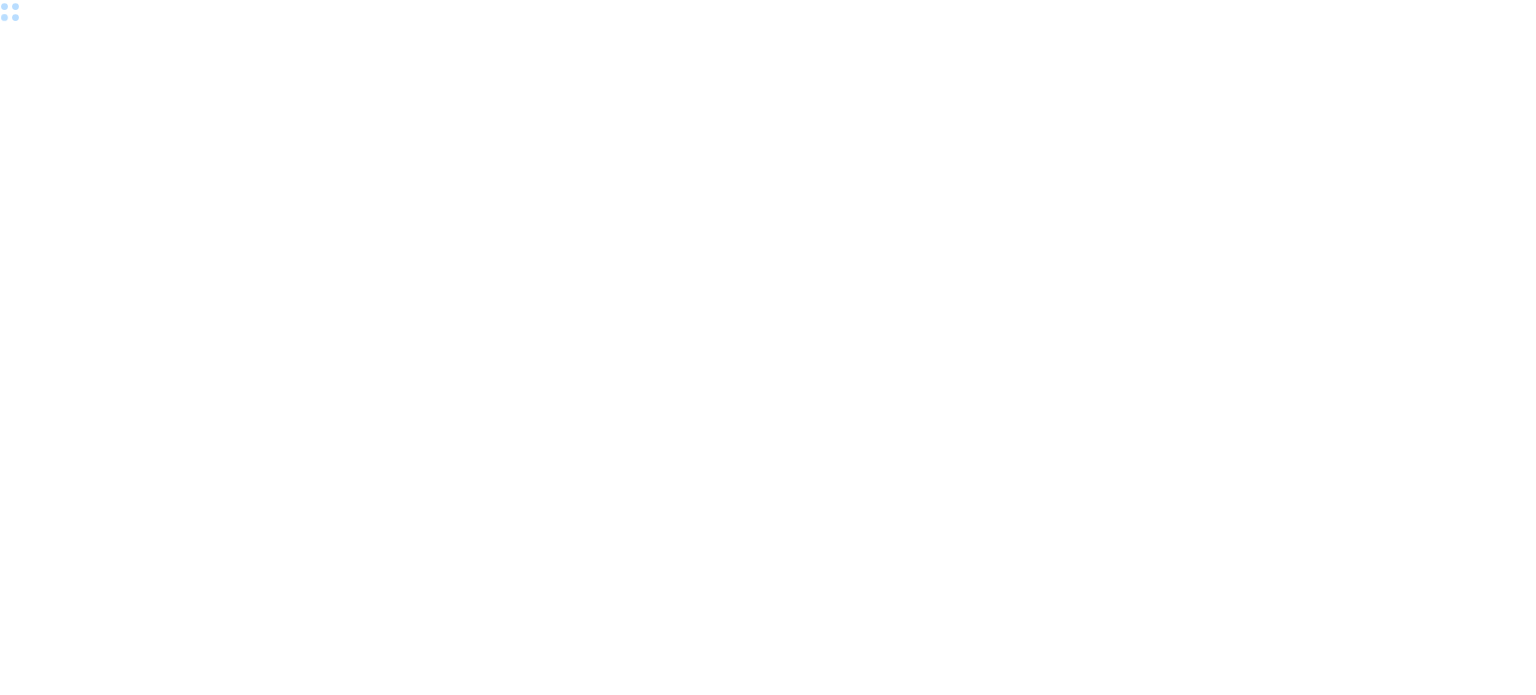 scroll, scrollTop: 0, scrollLeft: 0, axis: both 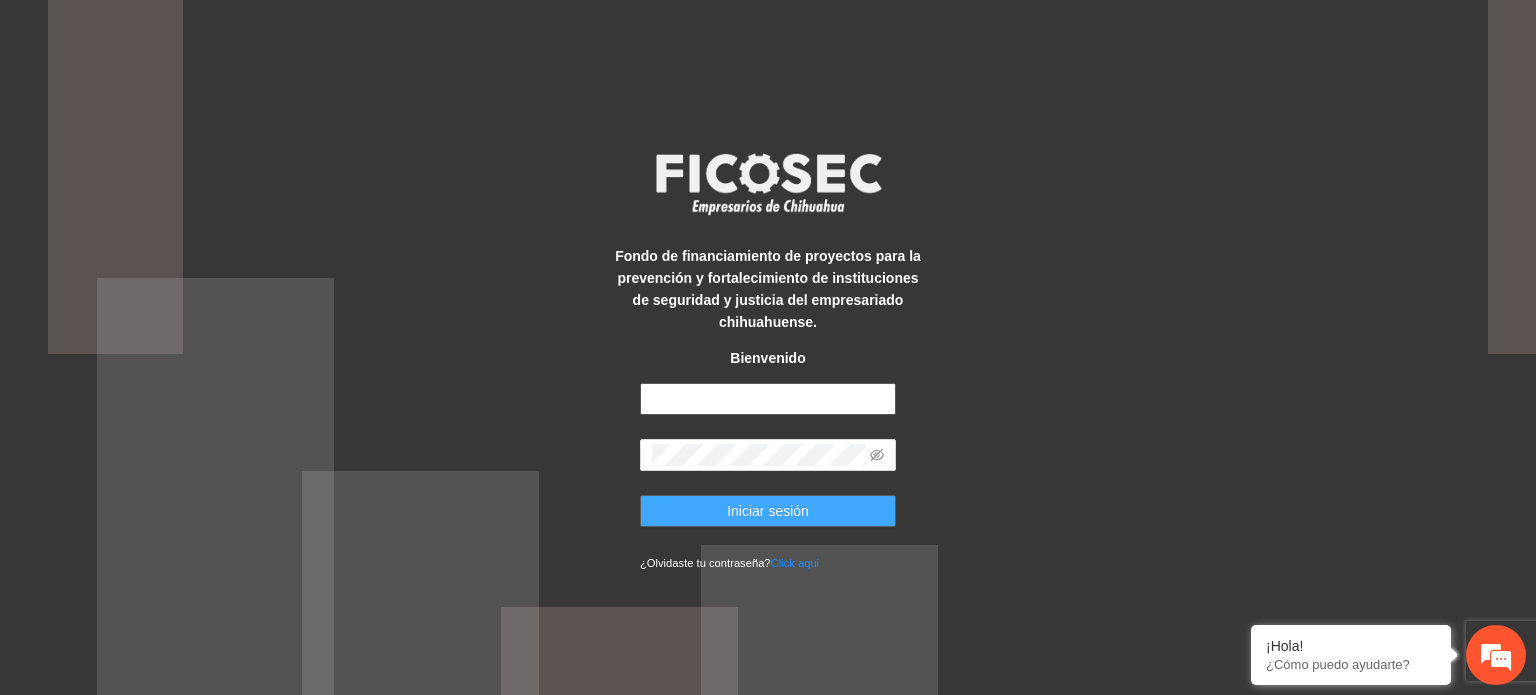 type on "**********" 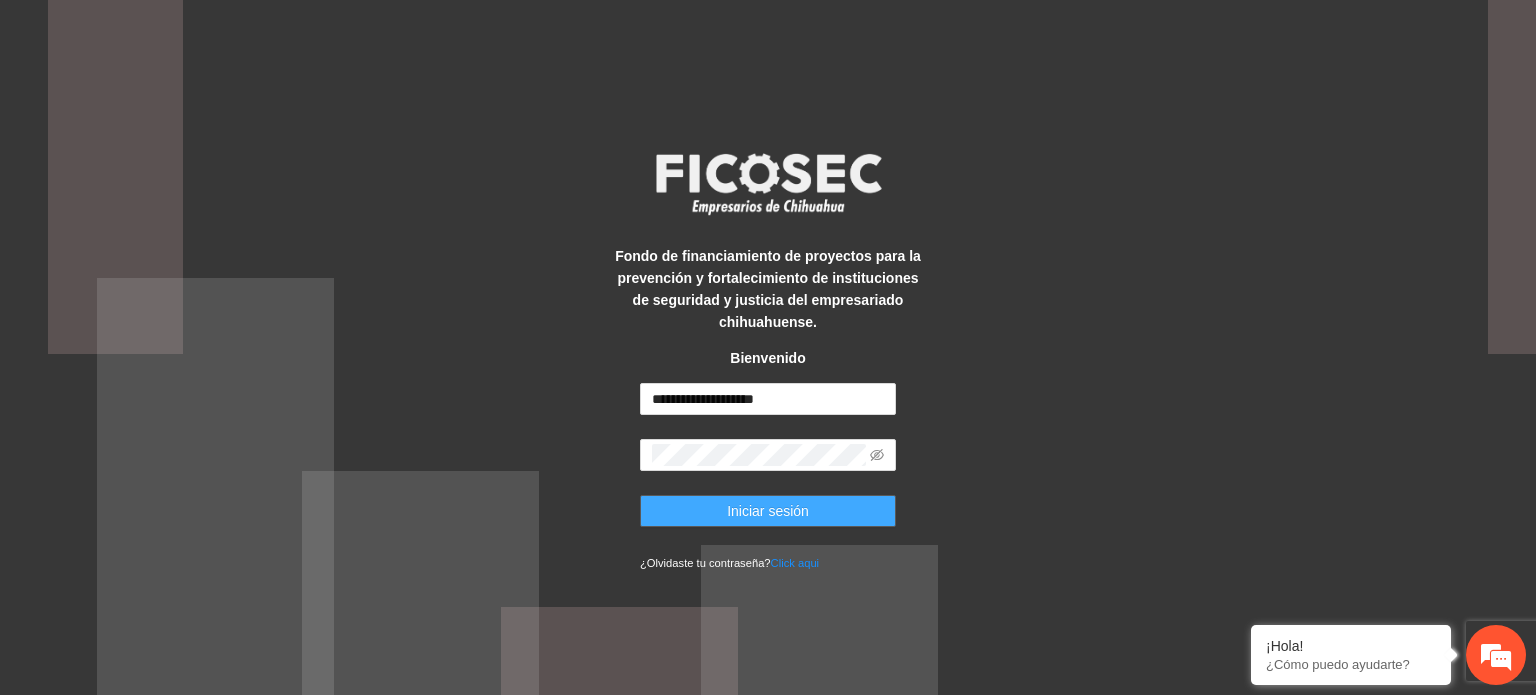 click on "Iniciar sesión" at bounding box center (768, 511) 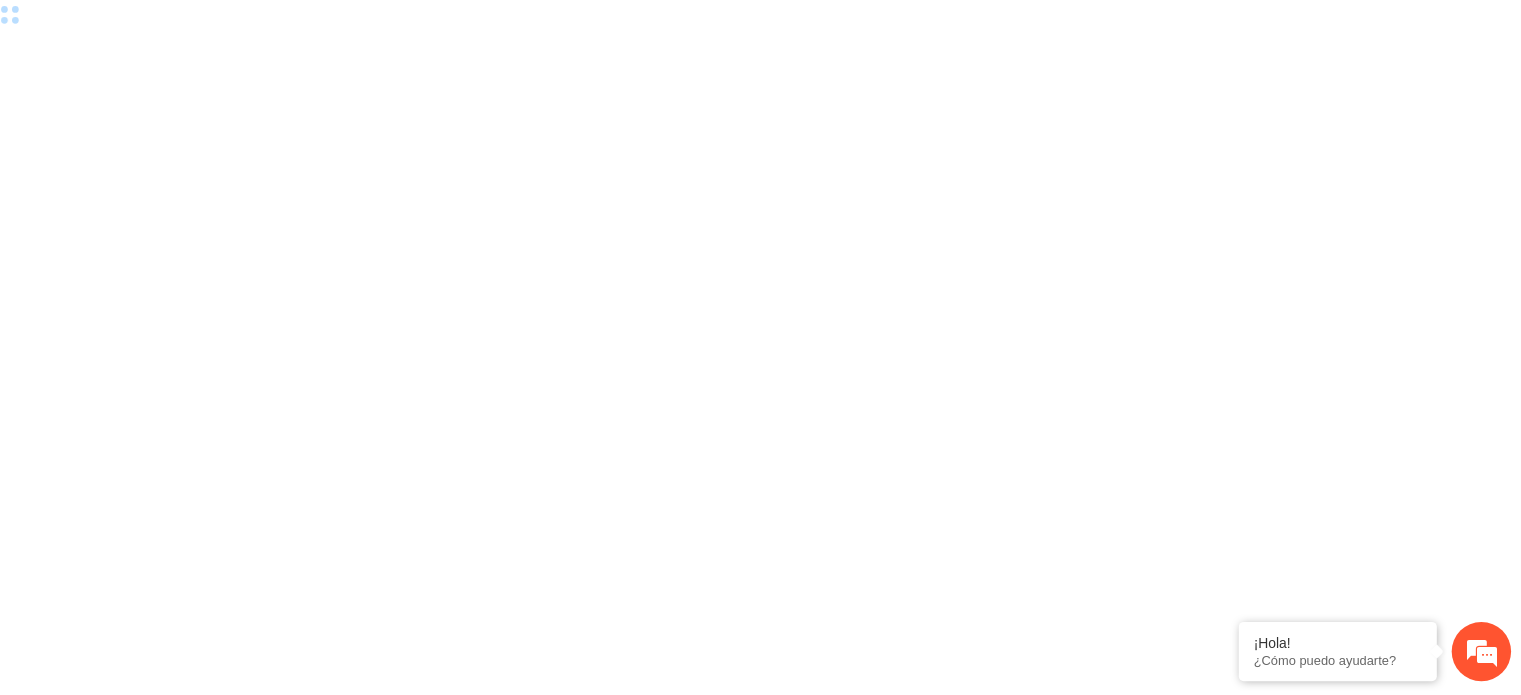 scroll, scrollTop: 0, scrollLeft: 0, axis: both 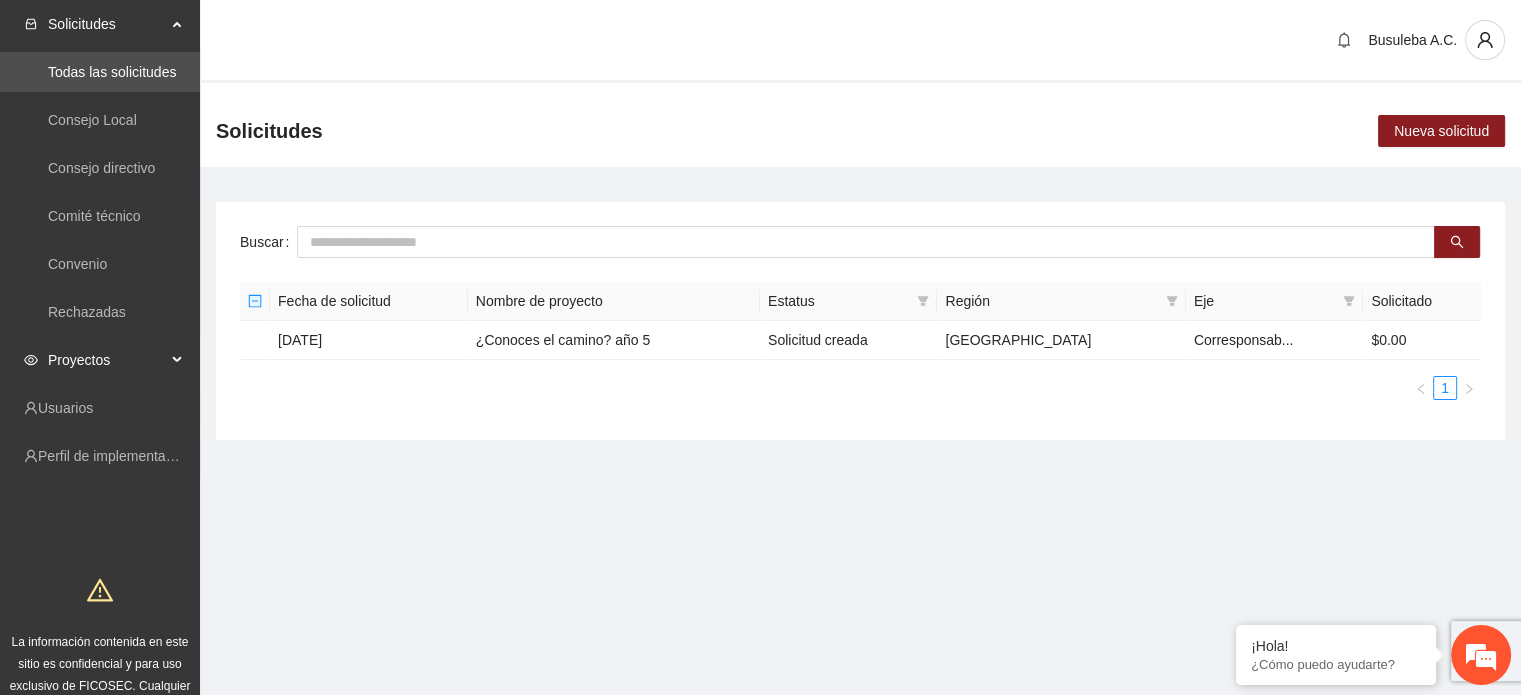 click on "Proyectos" at bounding box center (107, 360) 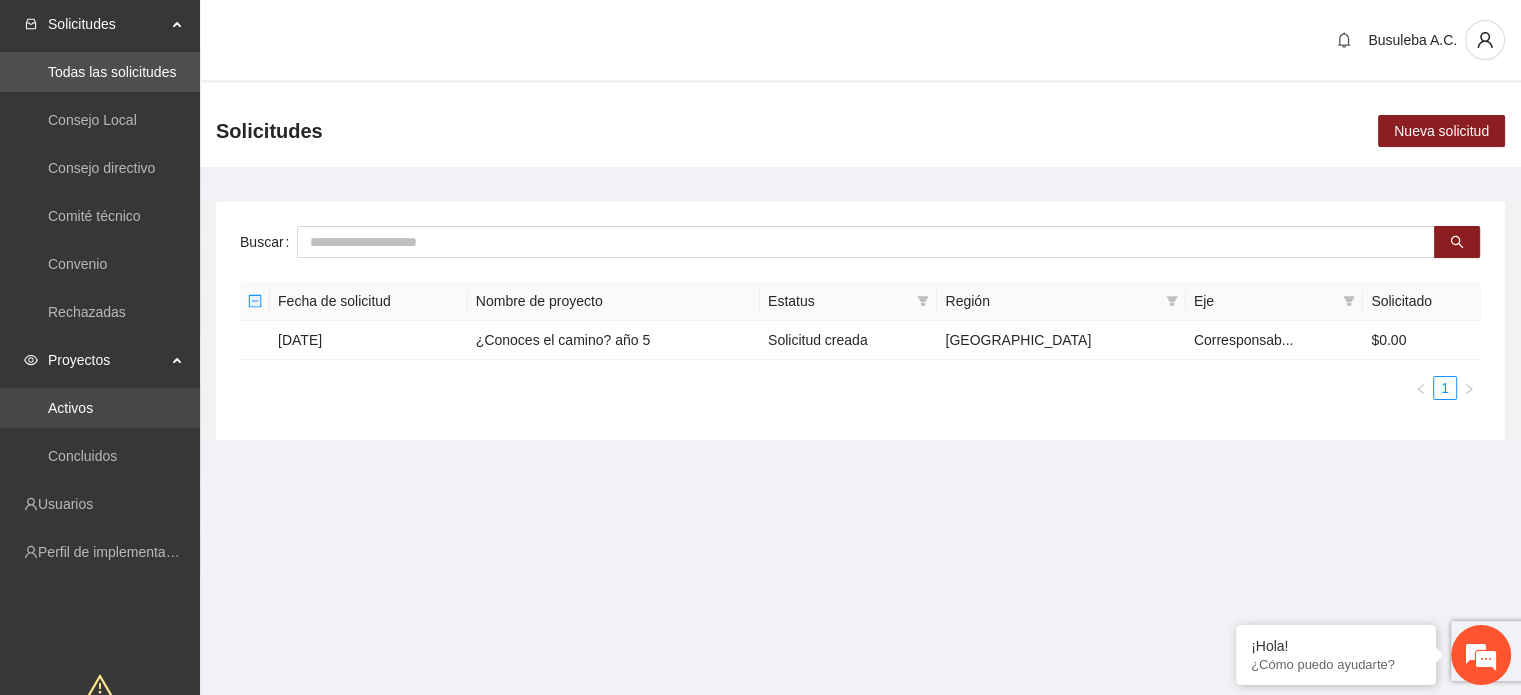 click on "Activos" at bounding box center [70, 408] 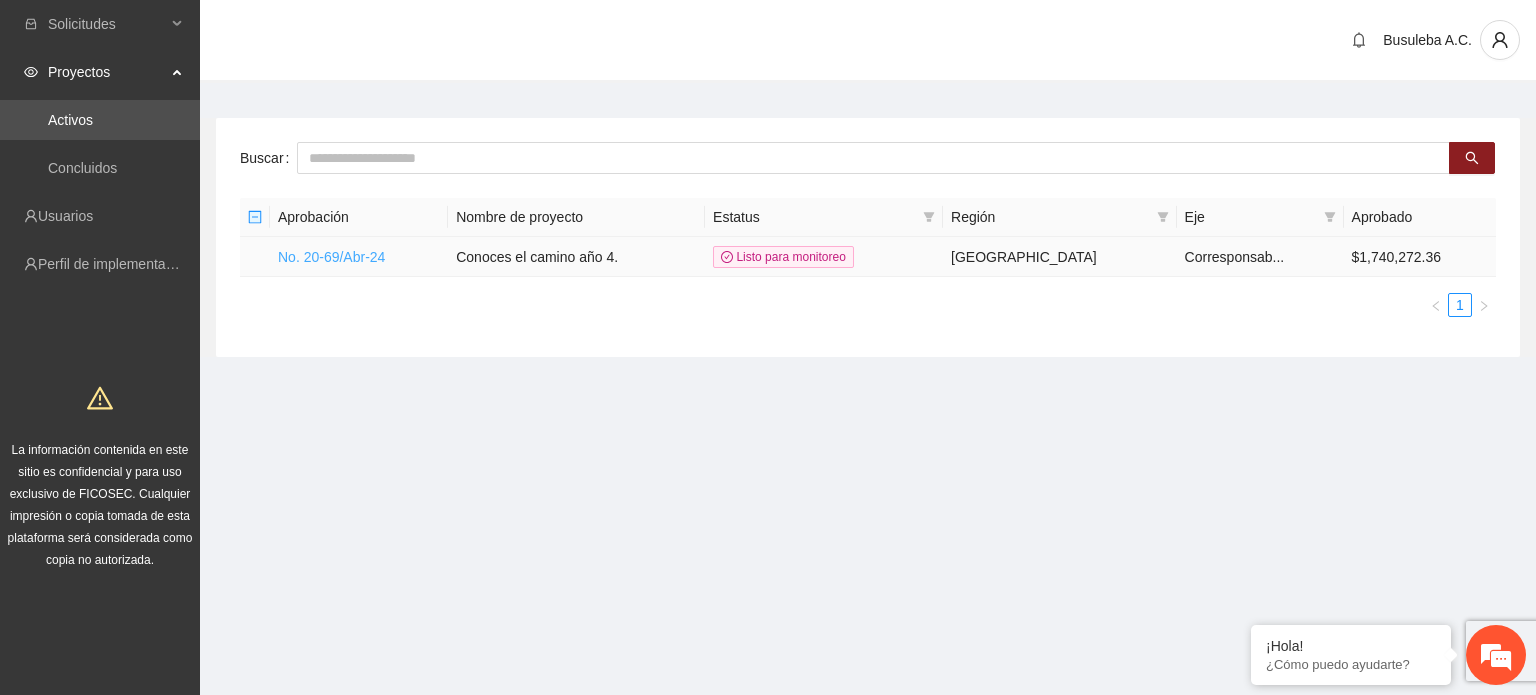 click on "No. 20-69/Abr-24" at bounding box center (331, 257) 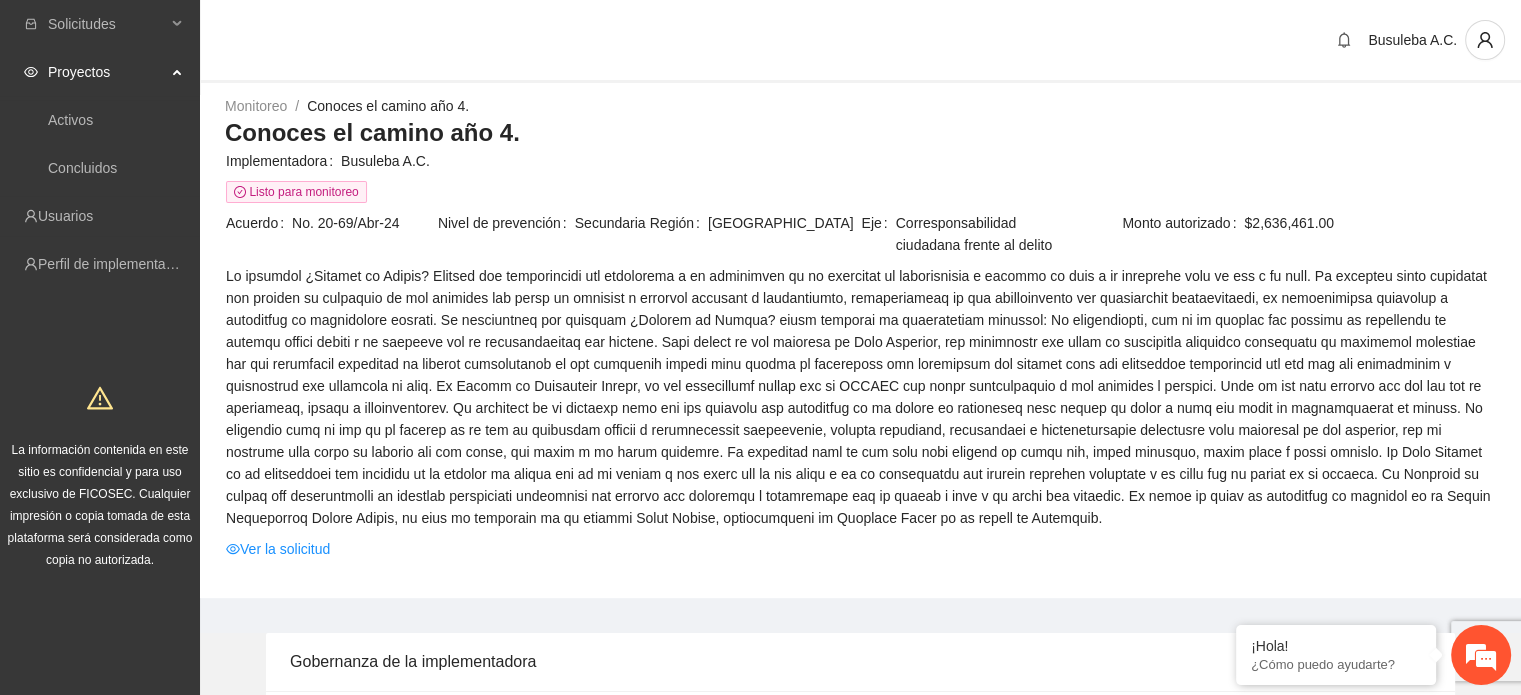 scroll, scrollTop: 0, scrollLeft: 0, axis: both 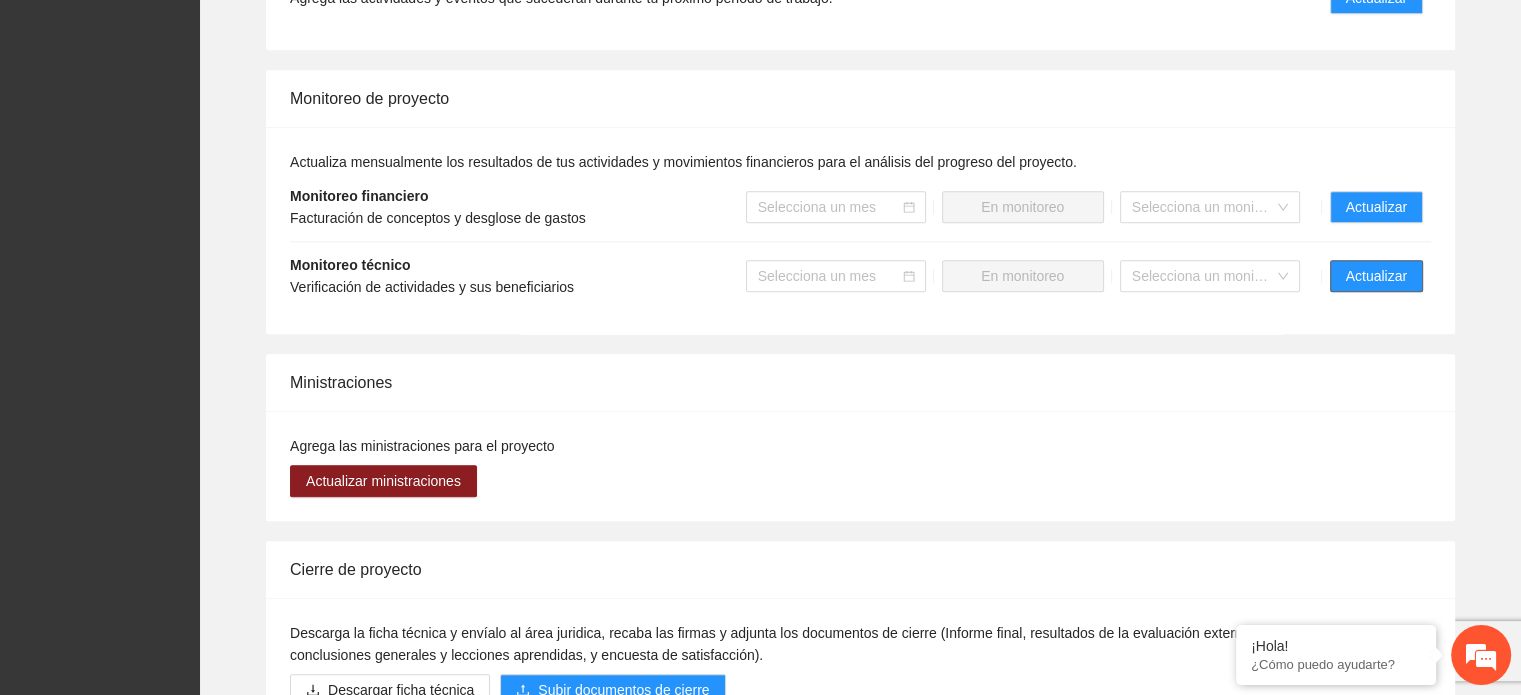 click on "Actualizar" at bounding box center [1376, 276] 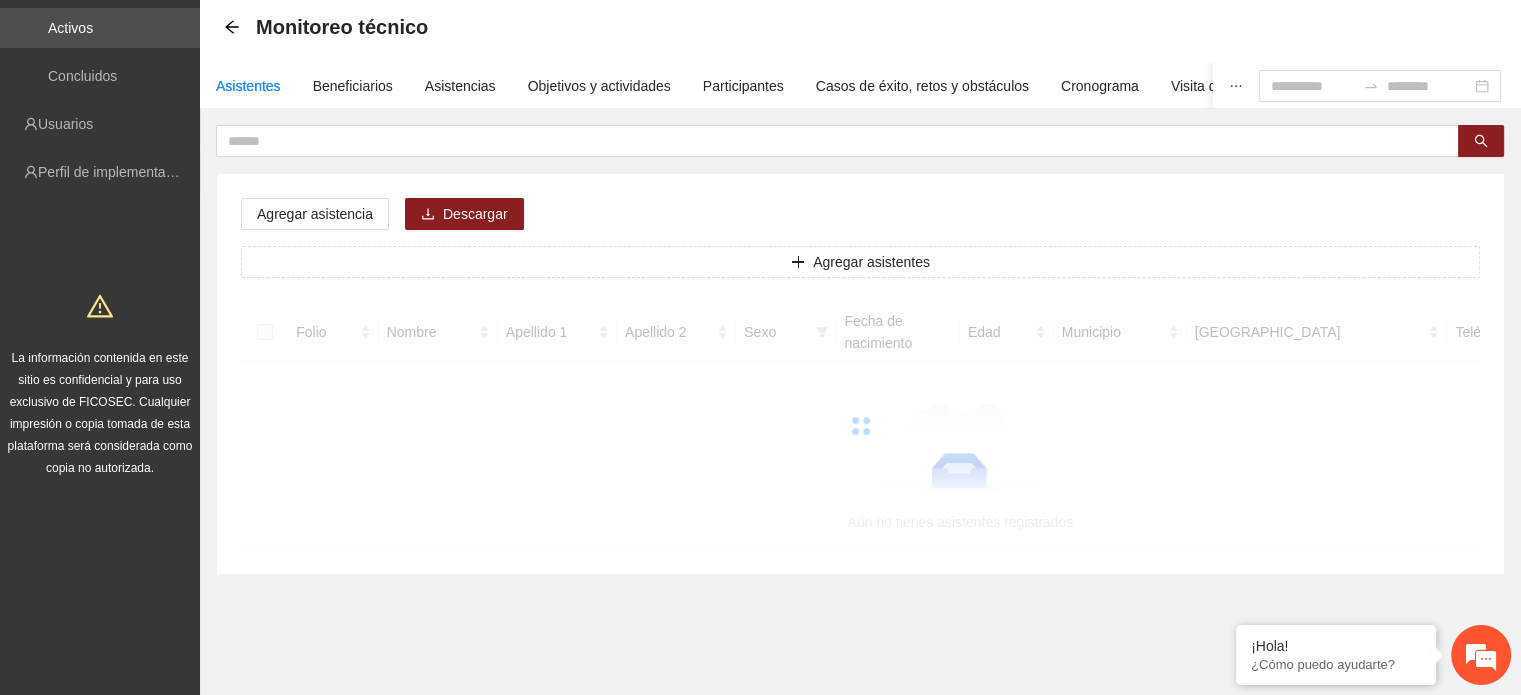 scroll, scrollTop: 0, scrollLeft: 0, axis: both 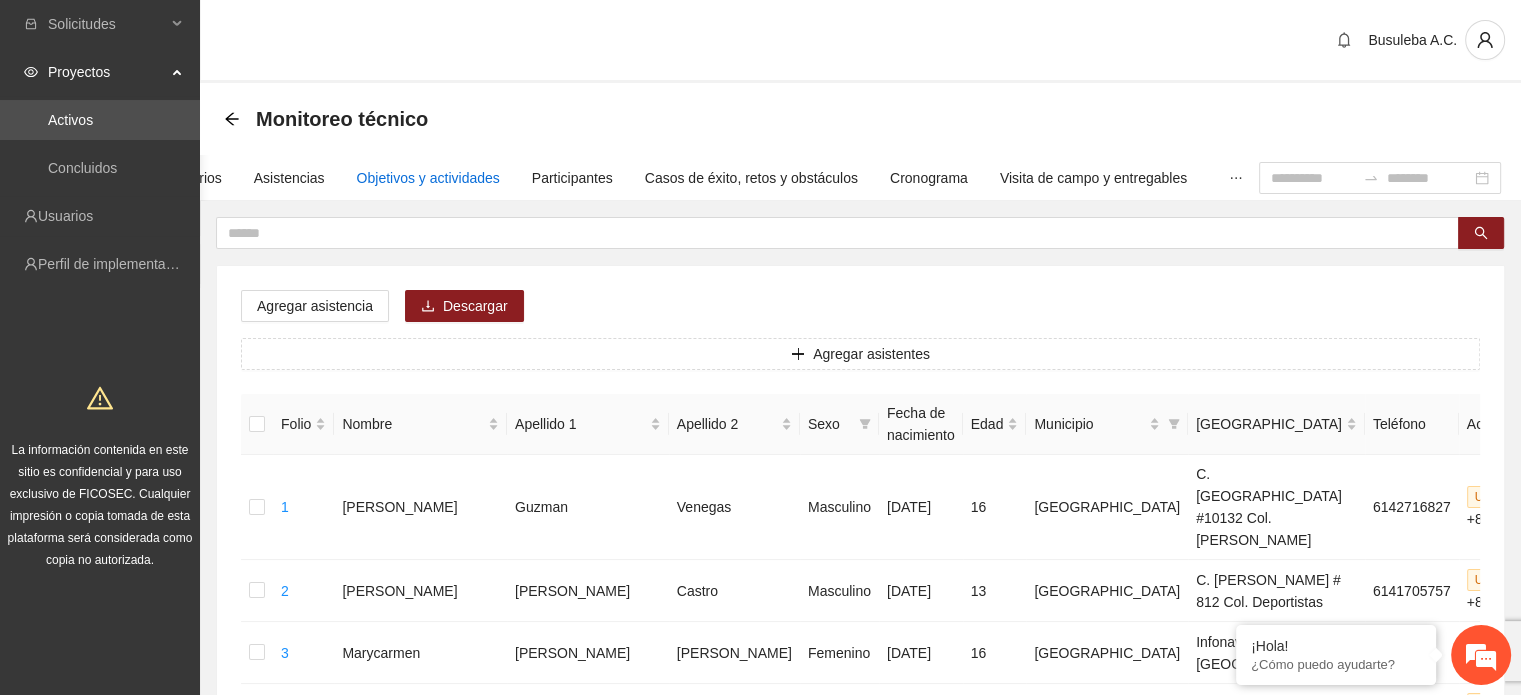 click on "Objetivos y actividades" at bounding box center [428, 178] 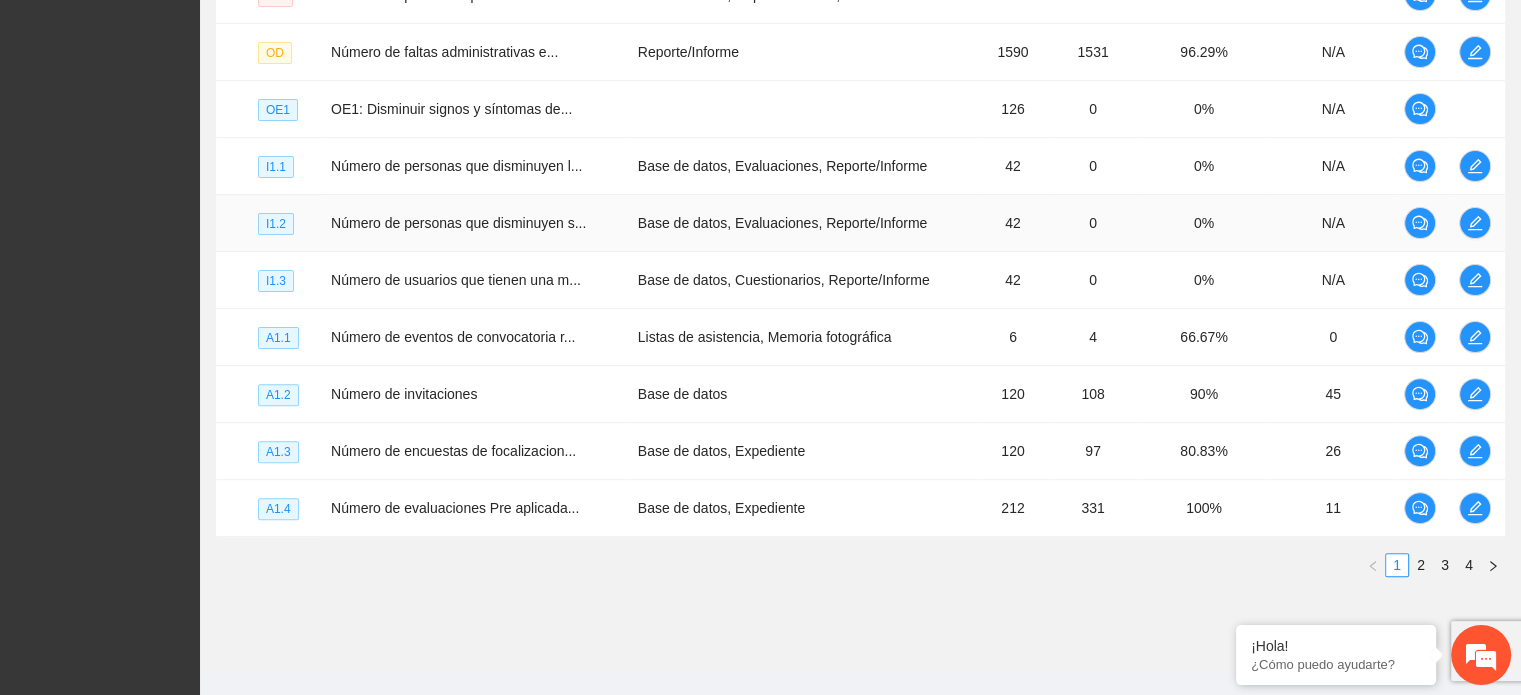 scroll, scrollTop: 576, scrollLeft: 0, axis: vertical 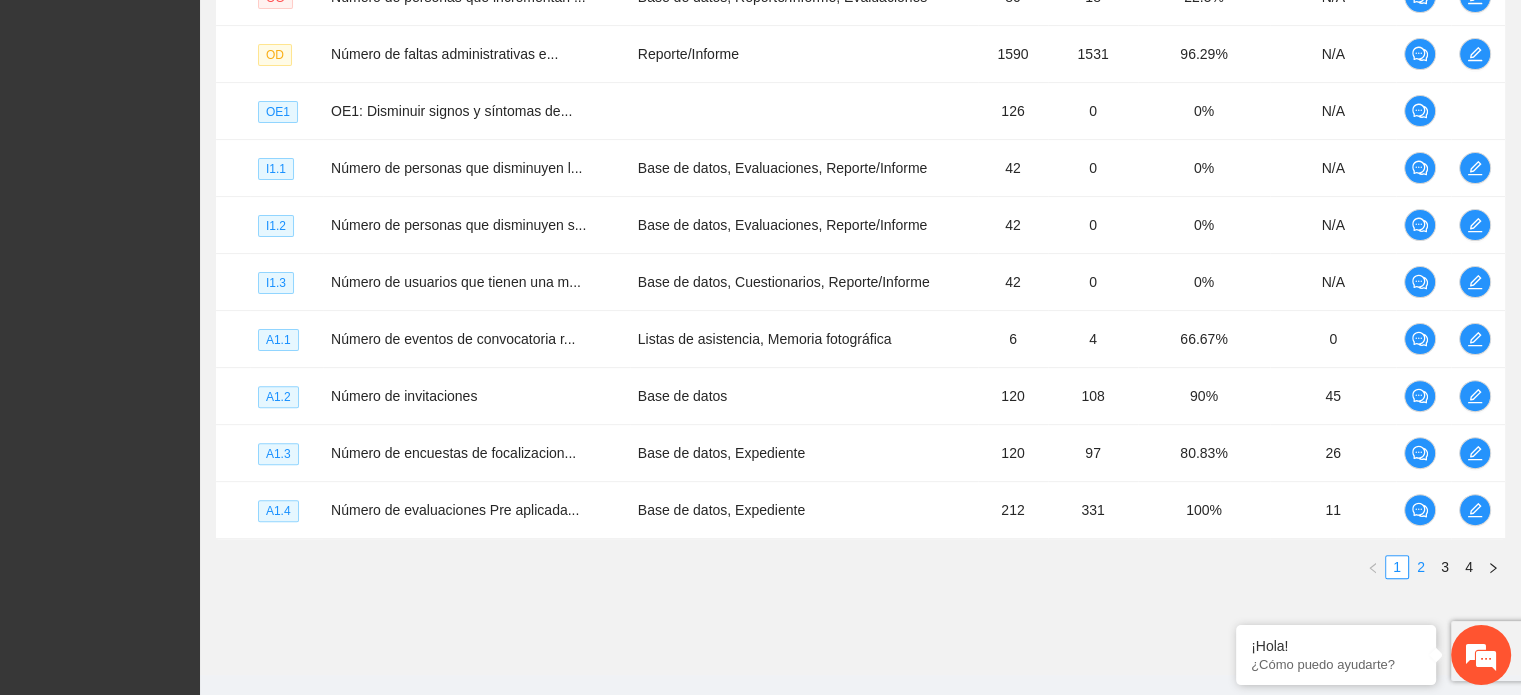 click on "2" at bounding box center (1421, 567) 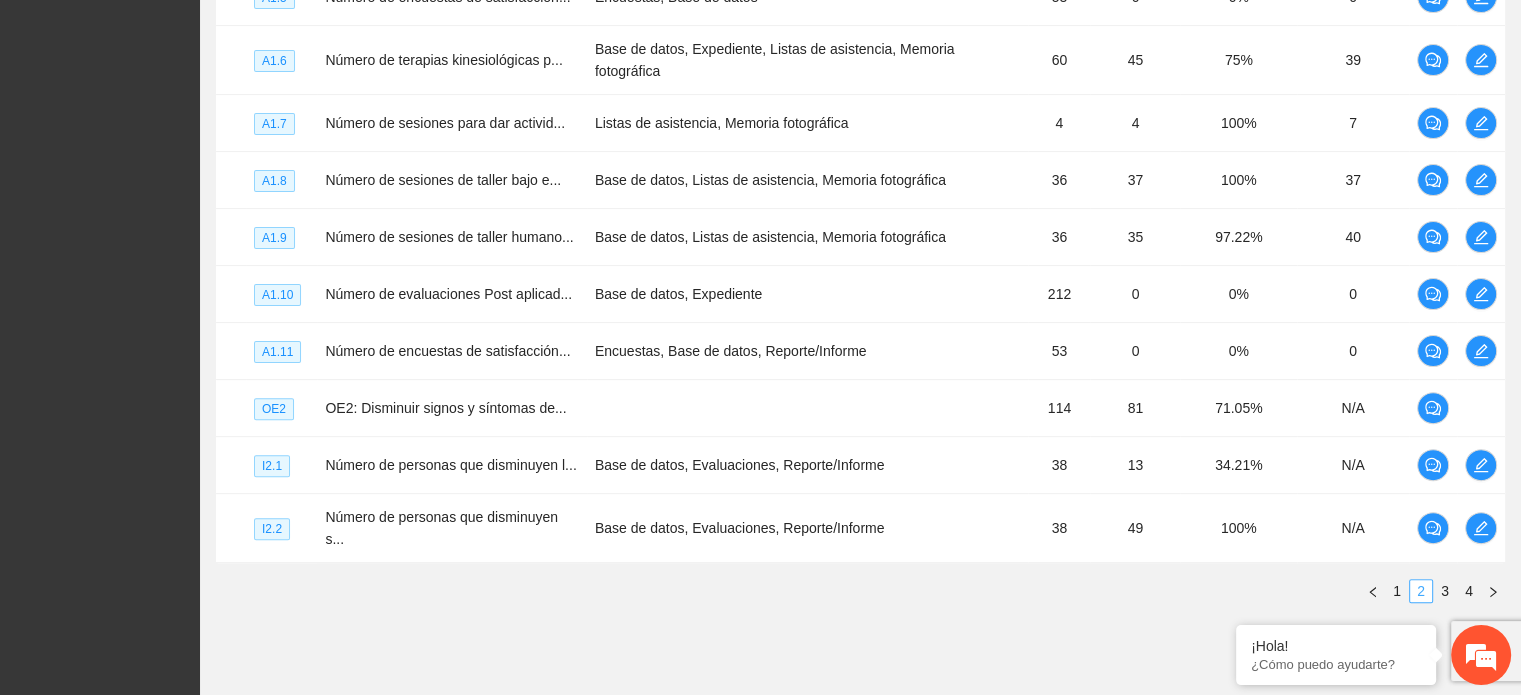 click on "2" at bounding box center (1421, 591) 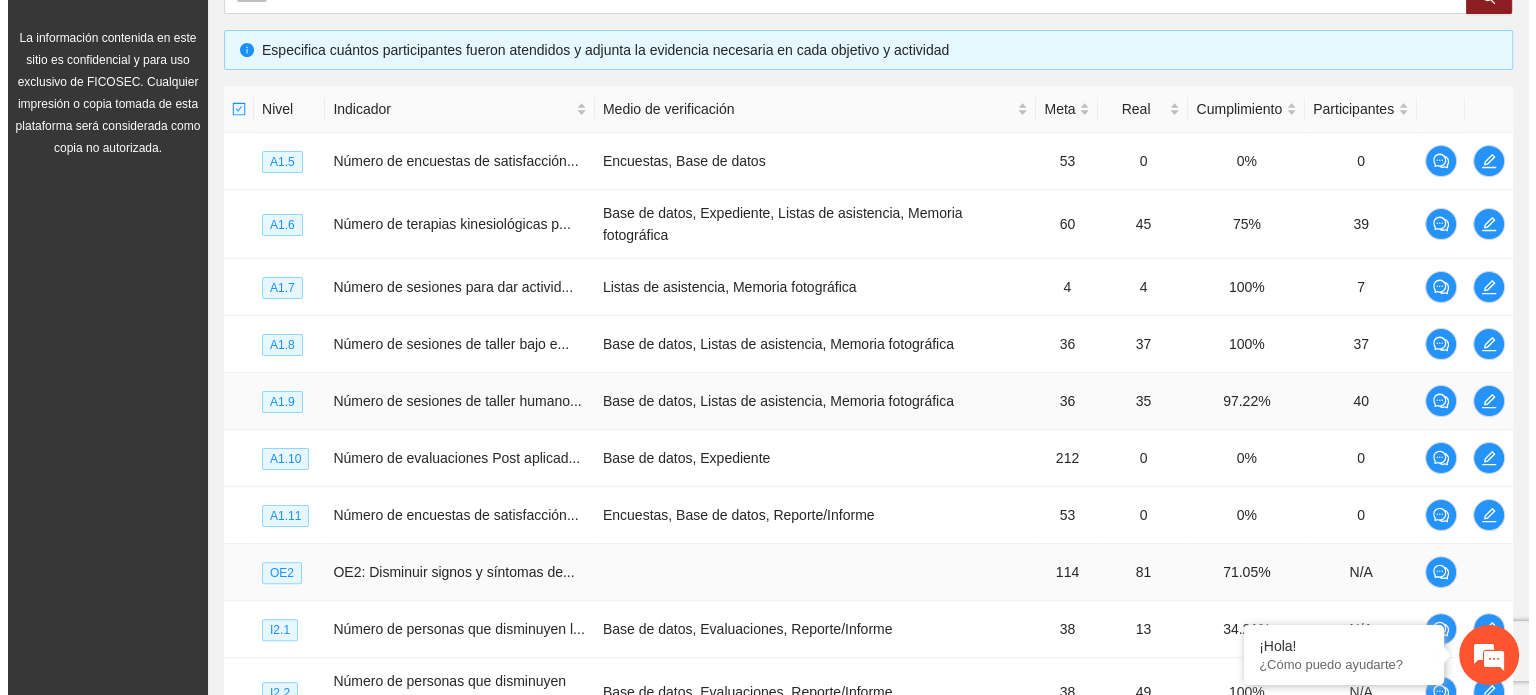 scroll, scrollTop: 412, scrollLeft: 0, axis: vertical 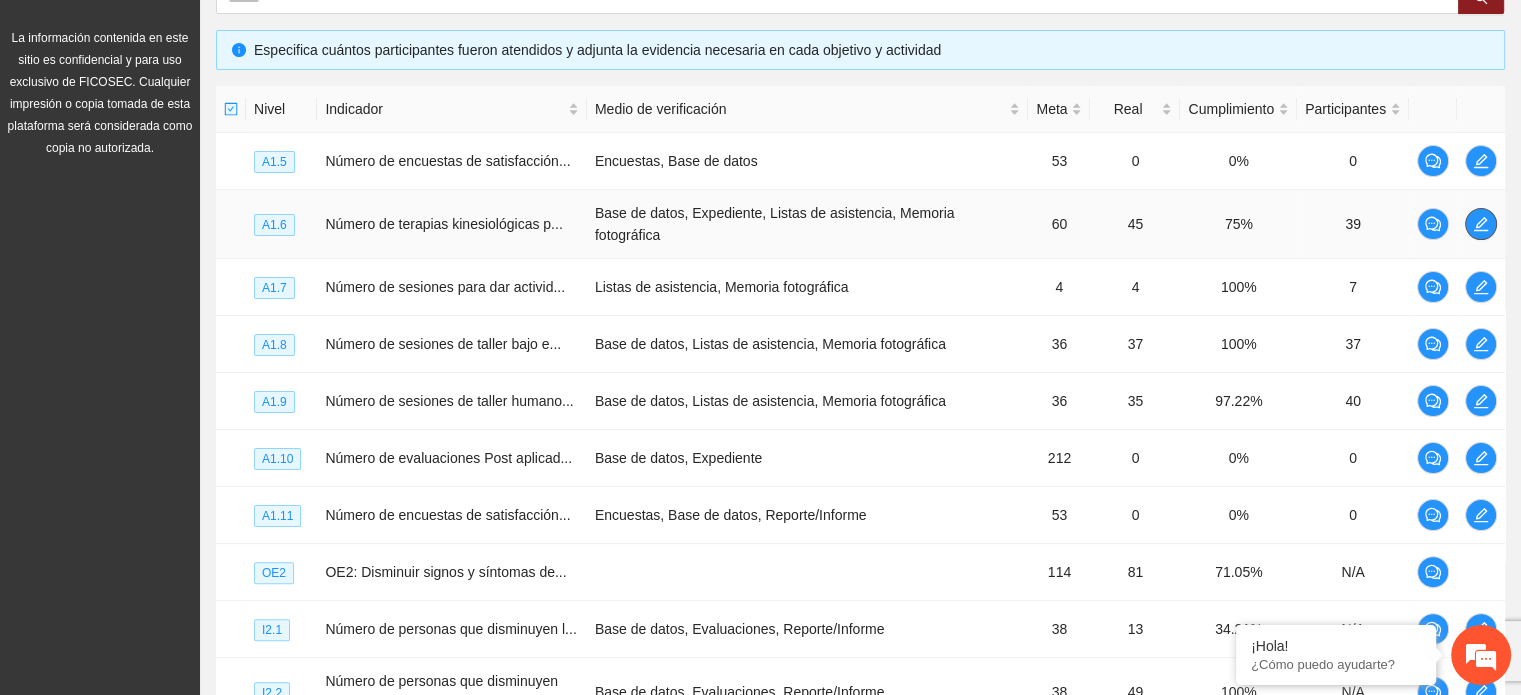click at bounding box center [1481, 224] 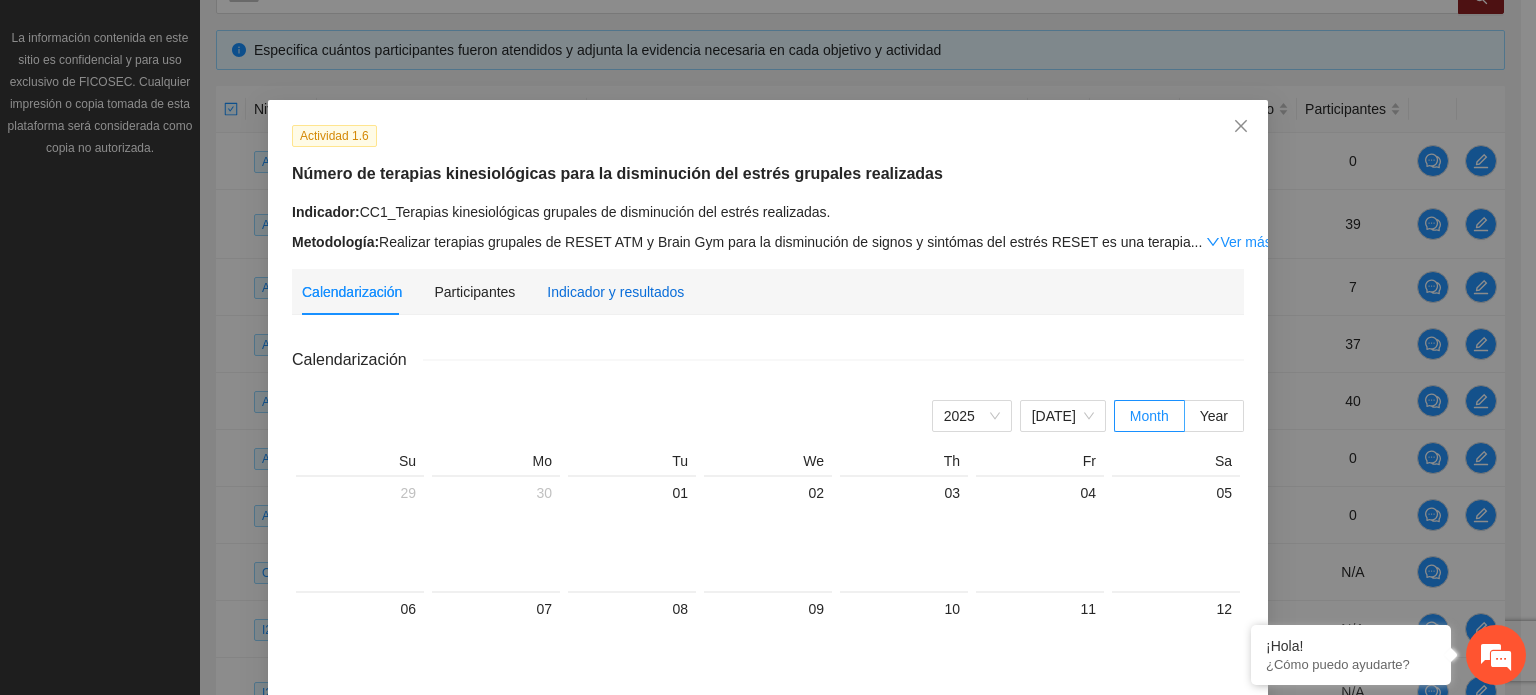 click on "Indicador y resultados" at bounding box center (615, 292) 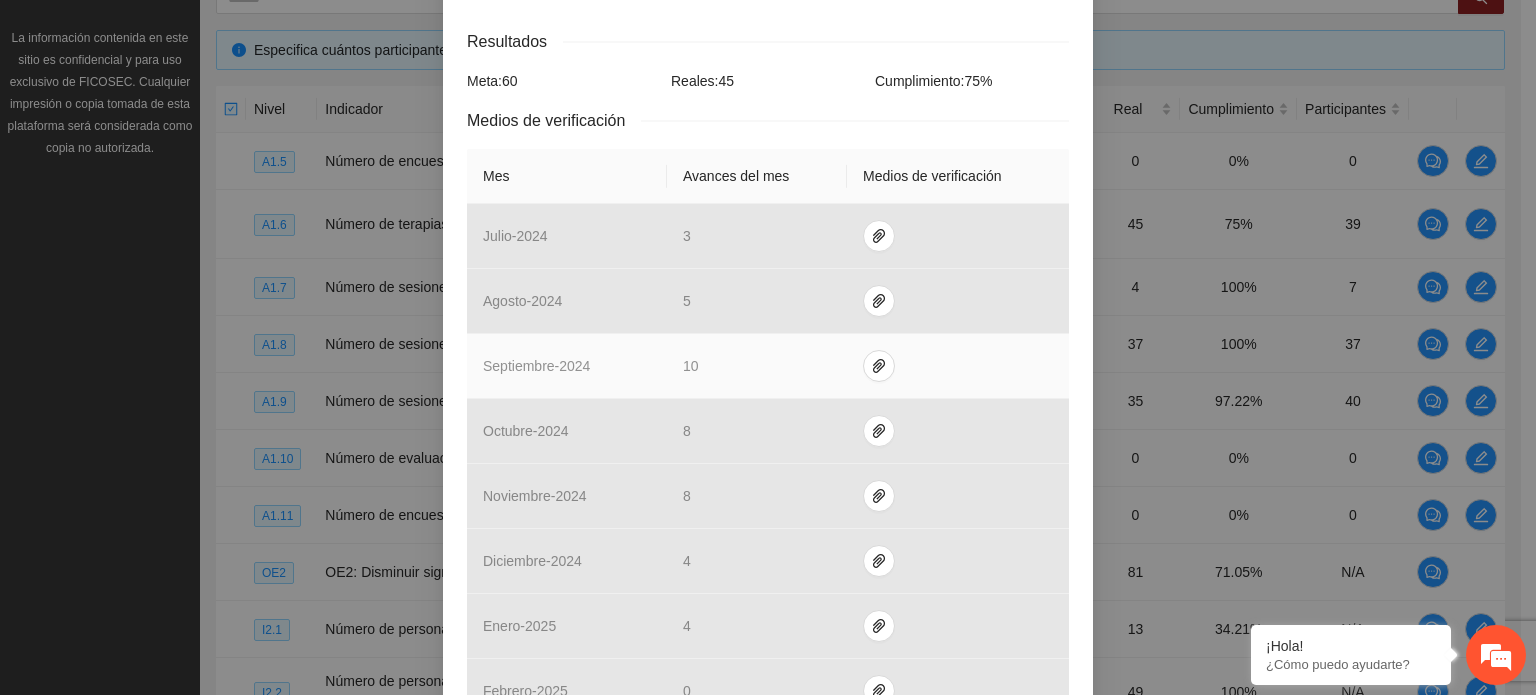 scroll, scrollTop: 344, scrollLeft: 0, axis: vertical 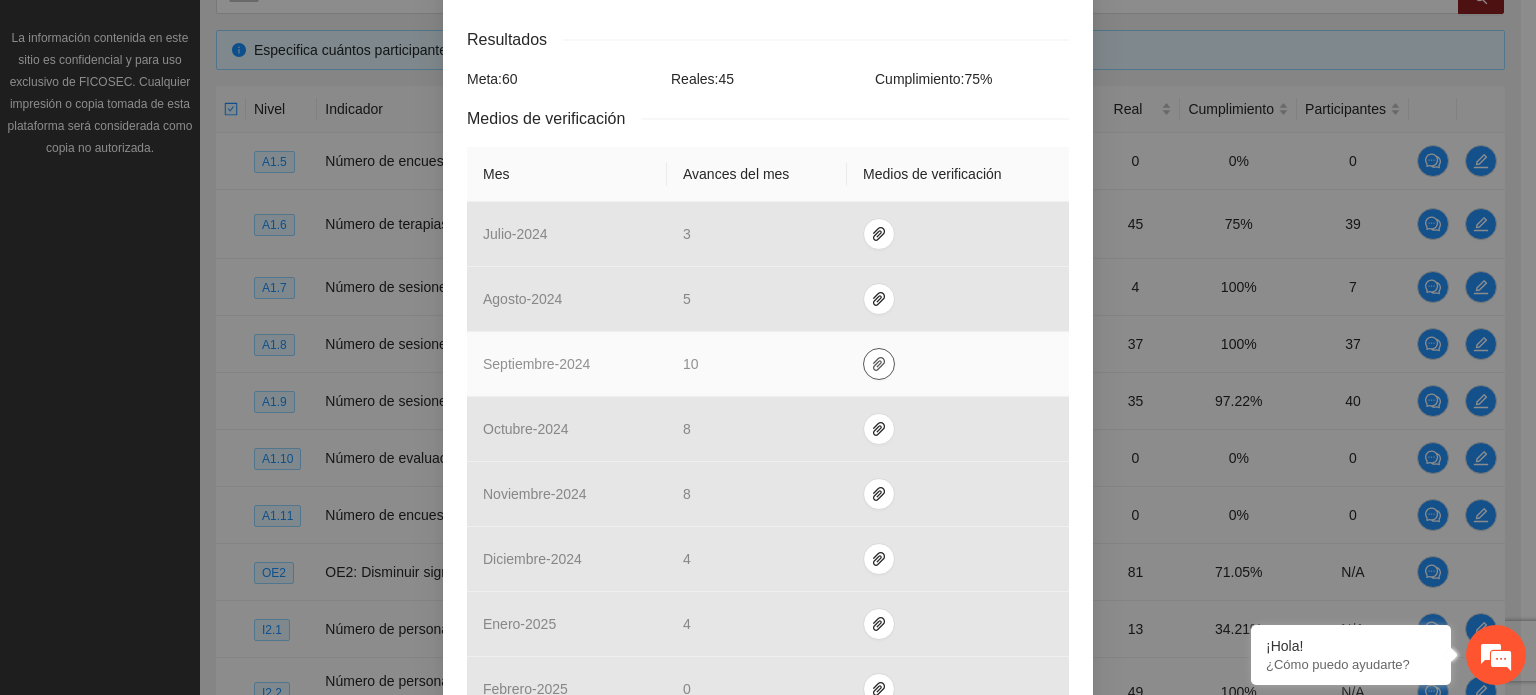click 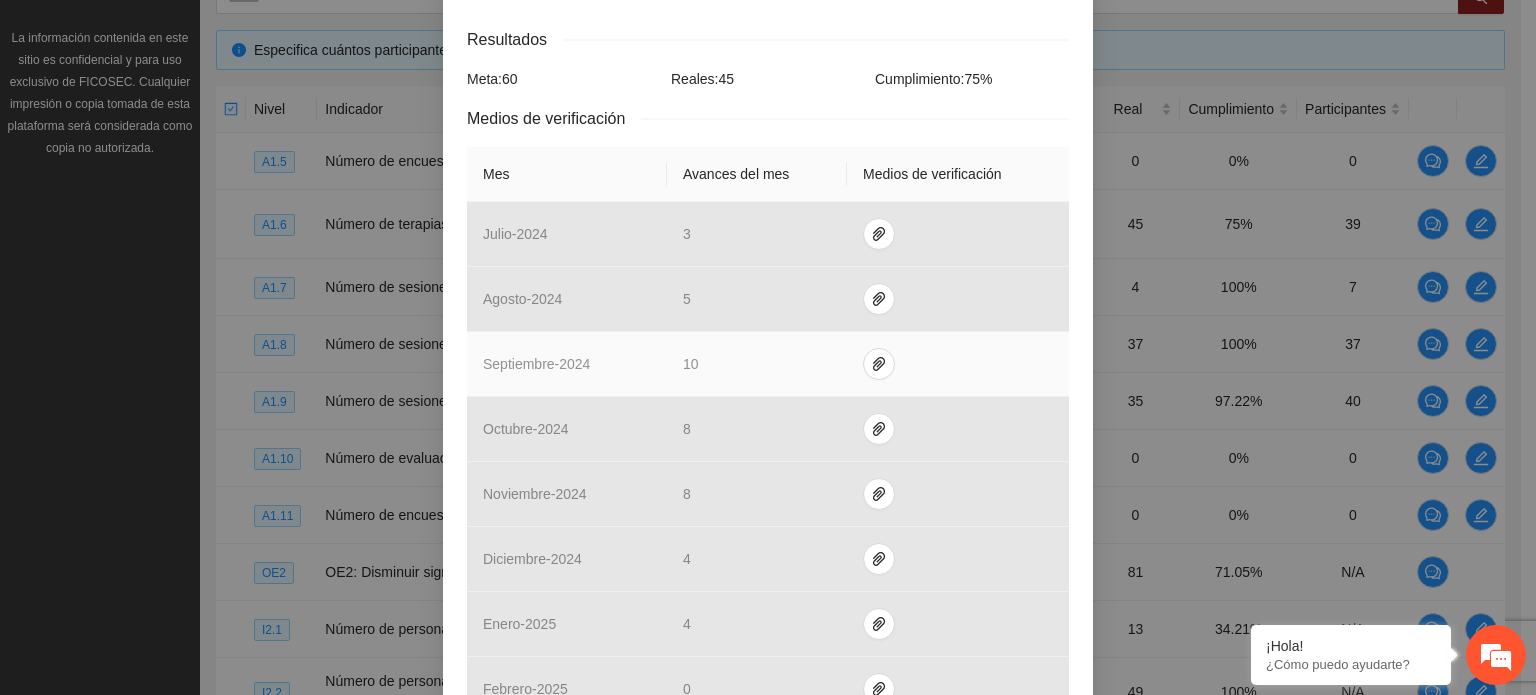 click on "10" at bounding box center [757, 364] 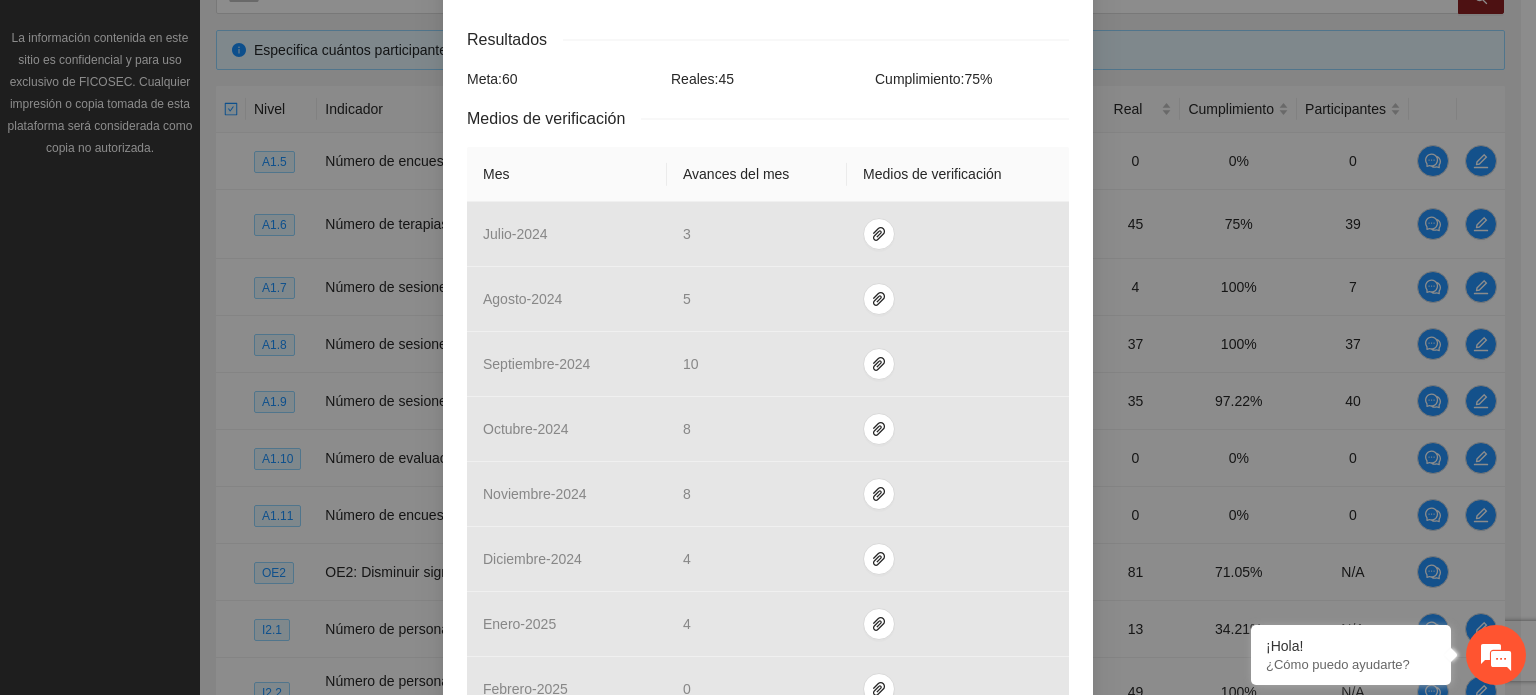 click on "Actividad 1.6 Número de terapias kinesiológicas para la disminución del estrés grupales realizadas Indicador:  CC1_Terapias kinesiológicas grupales de disminución del estrés realizadas. Metodología:  Realizar terapias grupales de RESET ATM y Brain Gym para la disminuc ...  Ver más Calendarización Participantes Indicador y resultados Calendarización [DATE] Month Year Su Mo Tu We Th Fr Sa 29 30 01 02 03 04 05 06 07 08 09 10 11 12 13 14 15 16 17 18 19 20 21 22 23 24 25 26 27 28 29 30 31 01 02 03 04 05 06 07 08 09 Resultados Meta:  60 Reales:  45 Cumplimiento:  75 % Medios de verificación Mes Avances del mes Medios de verificación [DATE] [DATE] [DATE] [DATE] [DATE] [DATE] [DATE] [DATE] 0 [DATE] [DATE] 0 [DATE] 0 Productos 60 sesiones de terapias kineseologicas para disminución del estrés. 53 usuarios en sesiones de terapia kinesiológica Cancelar Guardar" at bounding box center (768, 347) 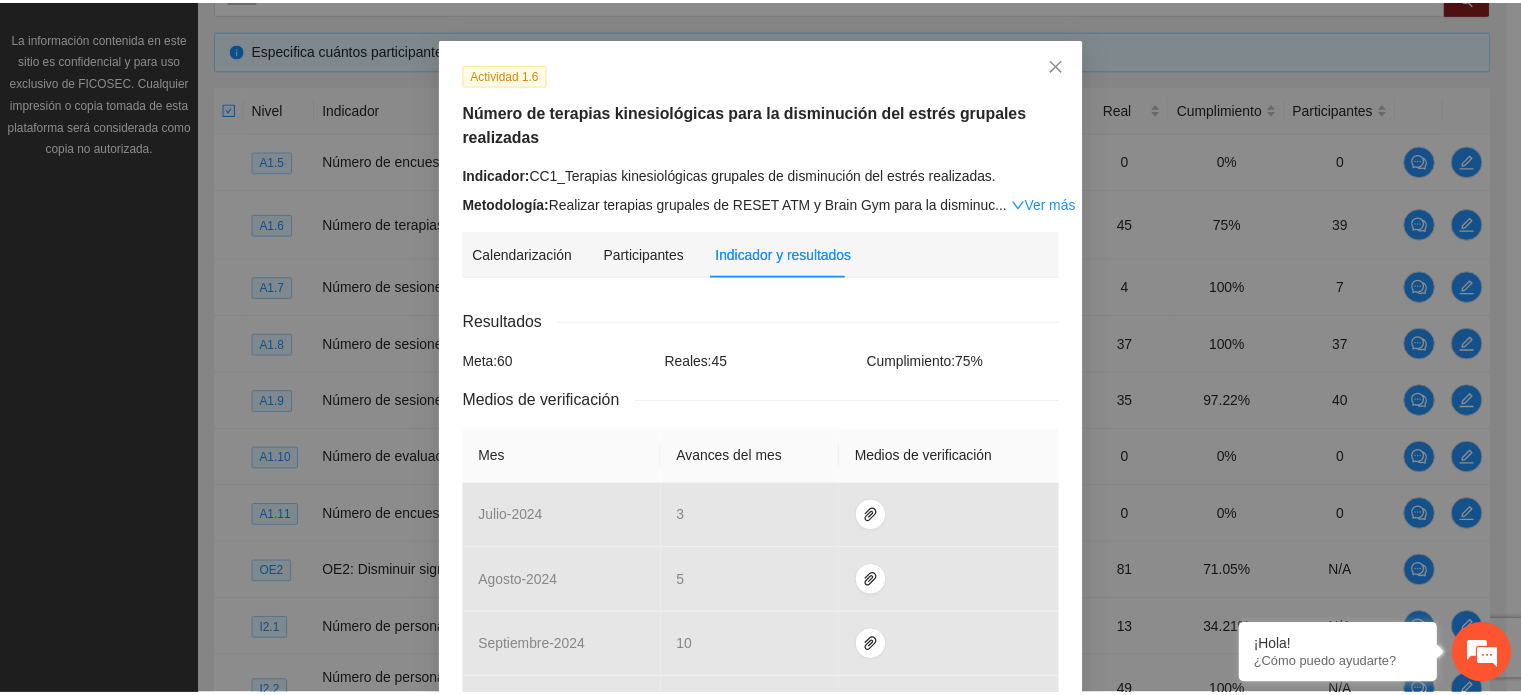 scroll, scrollTop: 44, scrollLeft: 0, axis: vertical 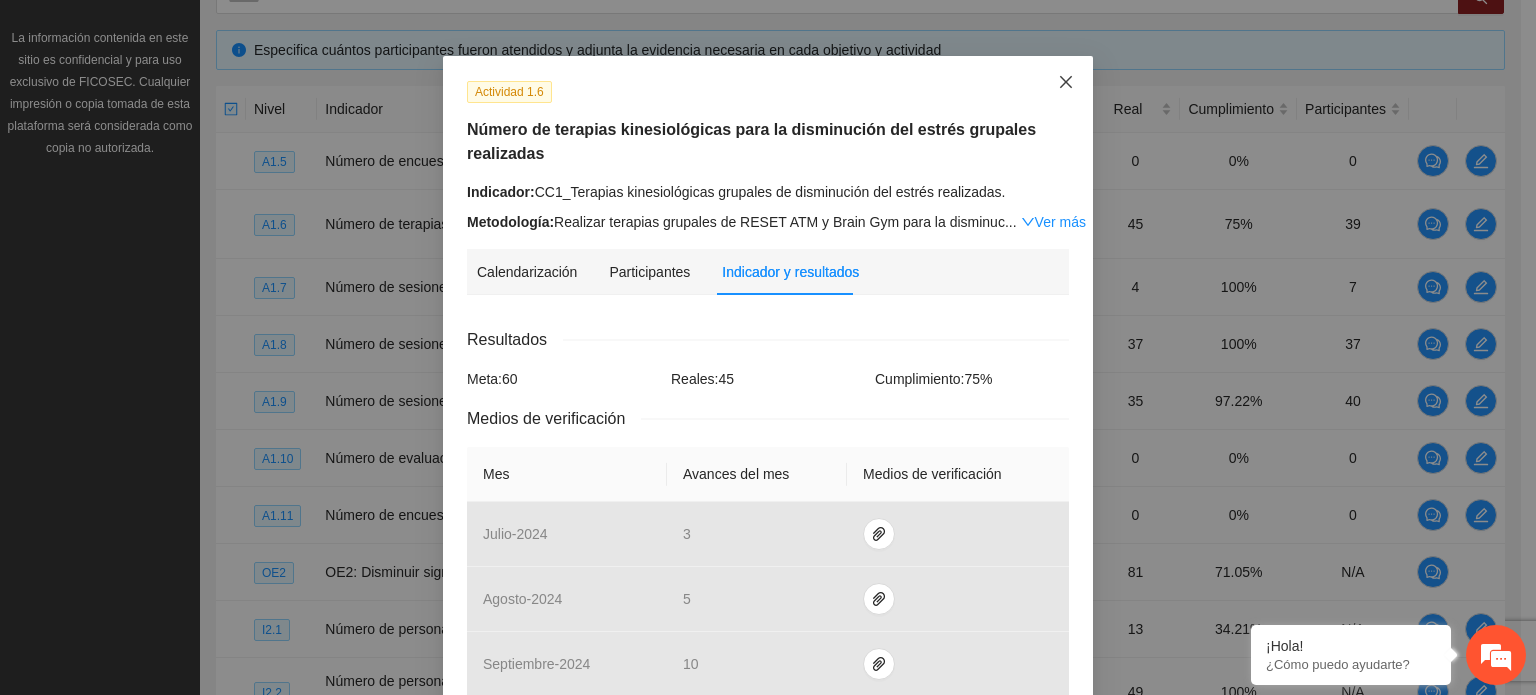 click at bounding box center [1066, 83] 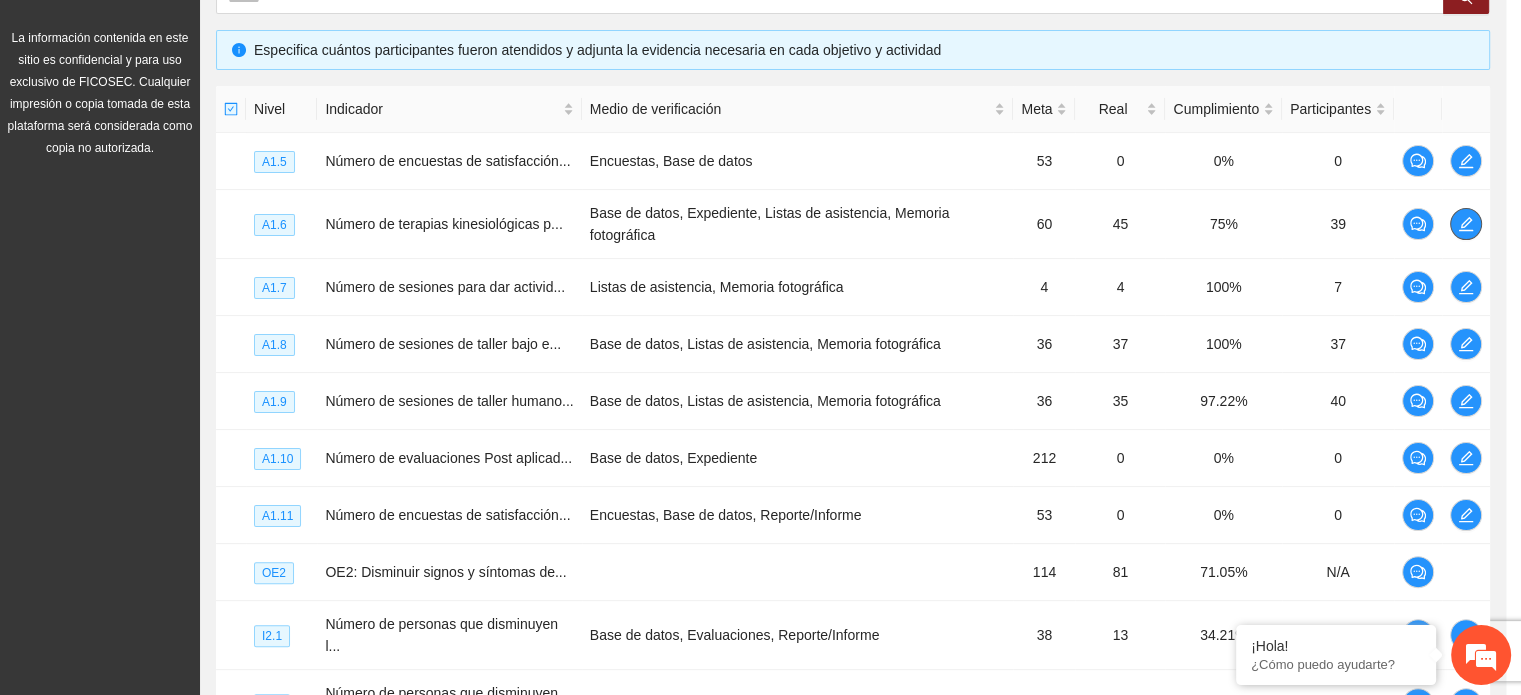 scroll, scrollTop: 0, scrollLeft: 0, axis: both 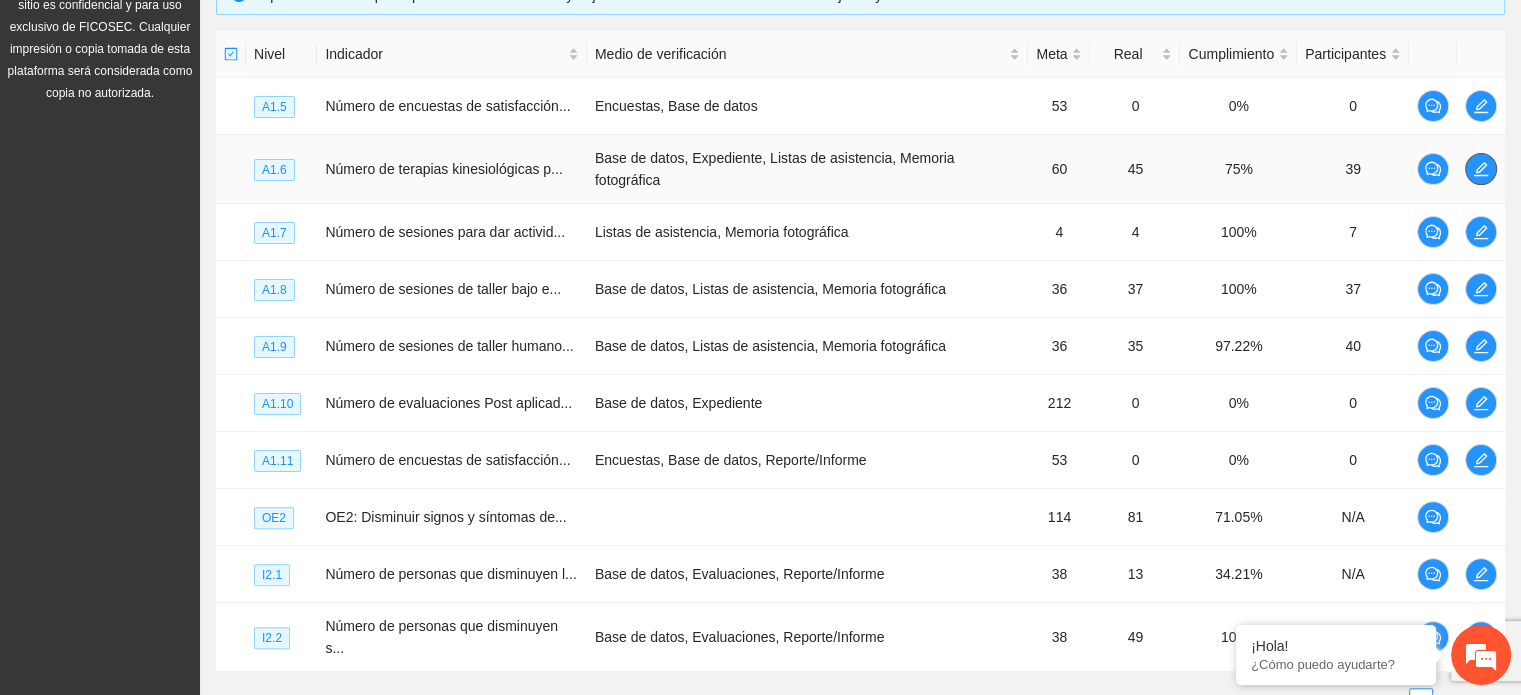 click 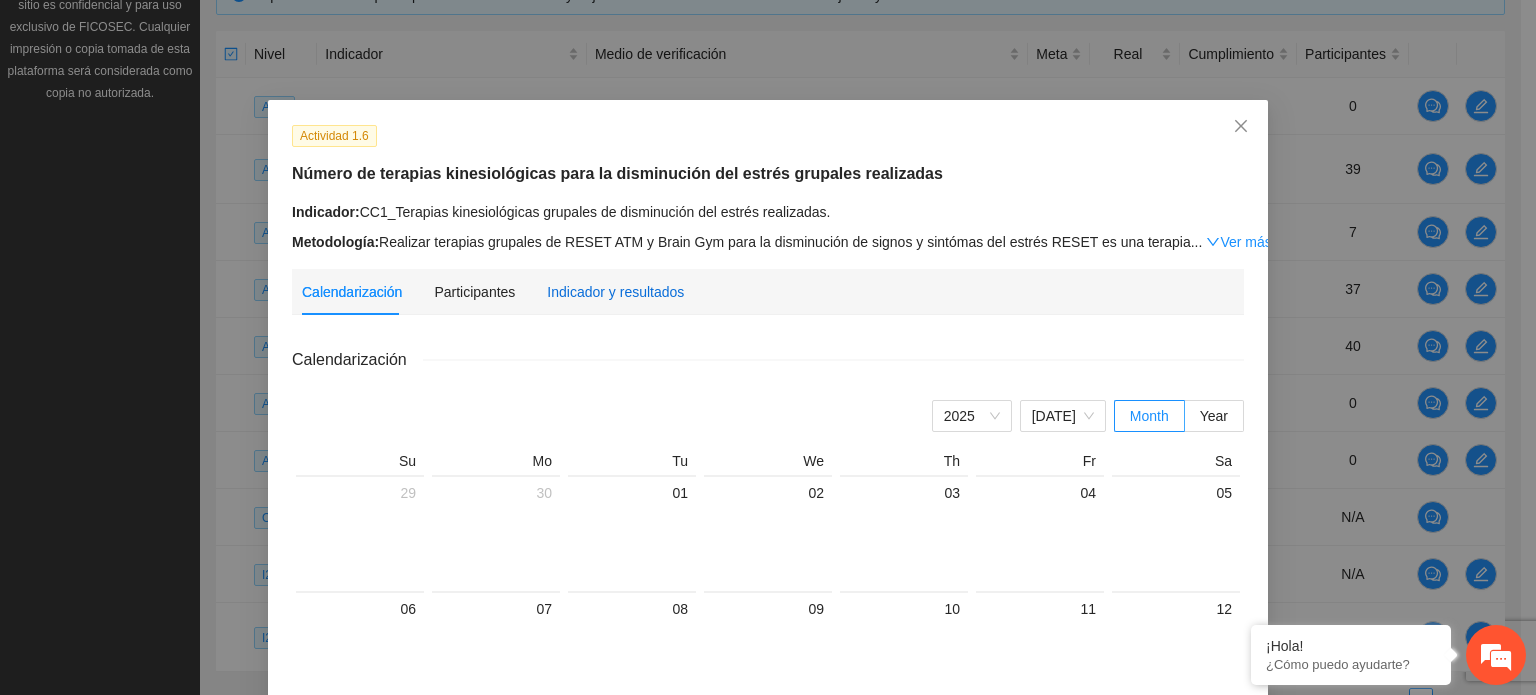 click on "Indicador y resultados" at bounding box center (615, 292) 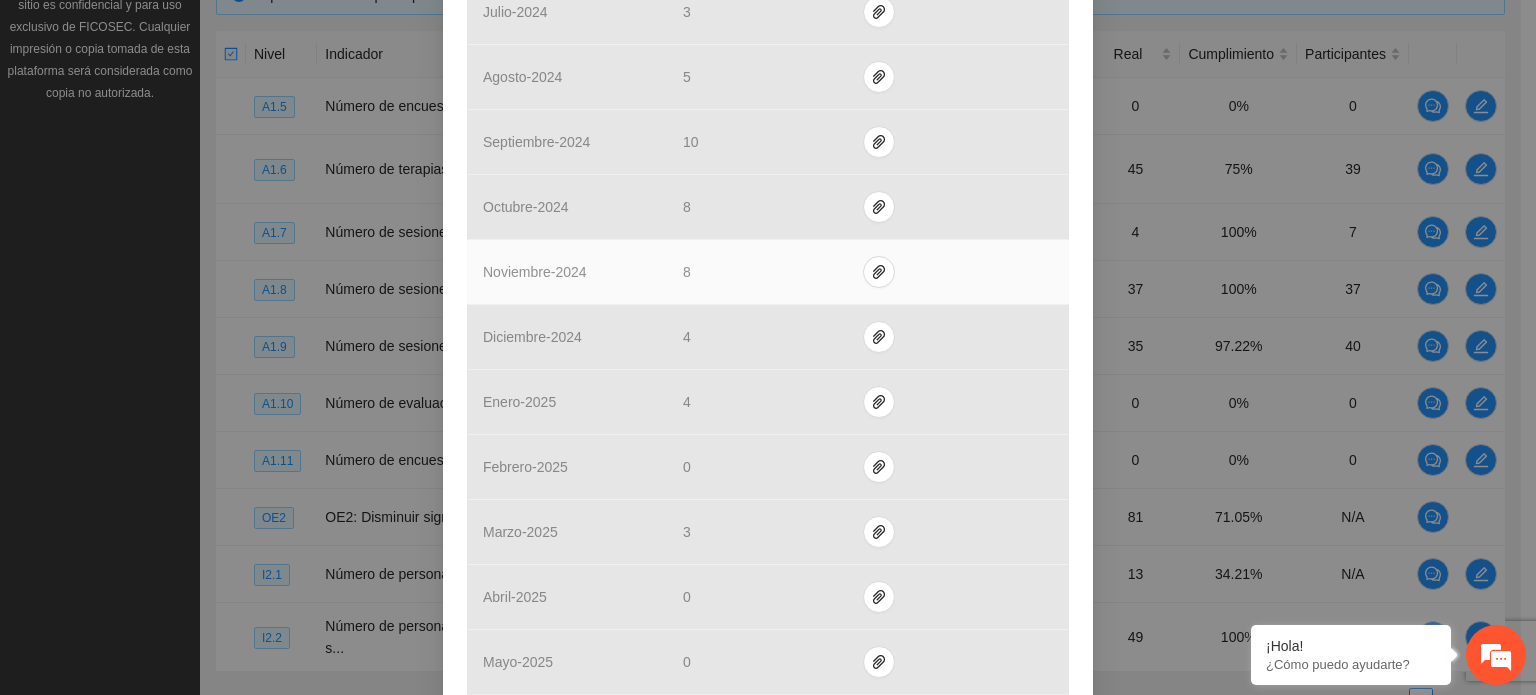 scroll, scrollTop: 564, scrollLeft: 0, axis: vertical 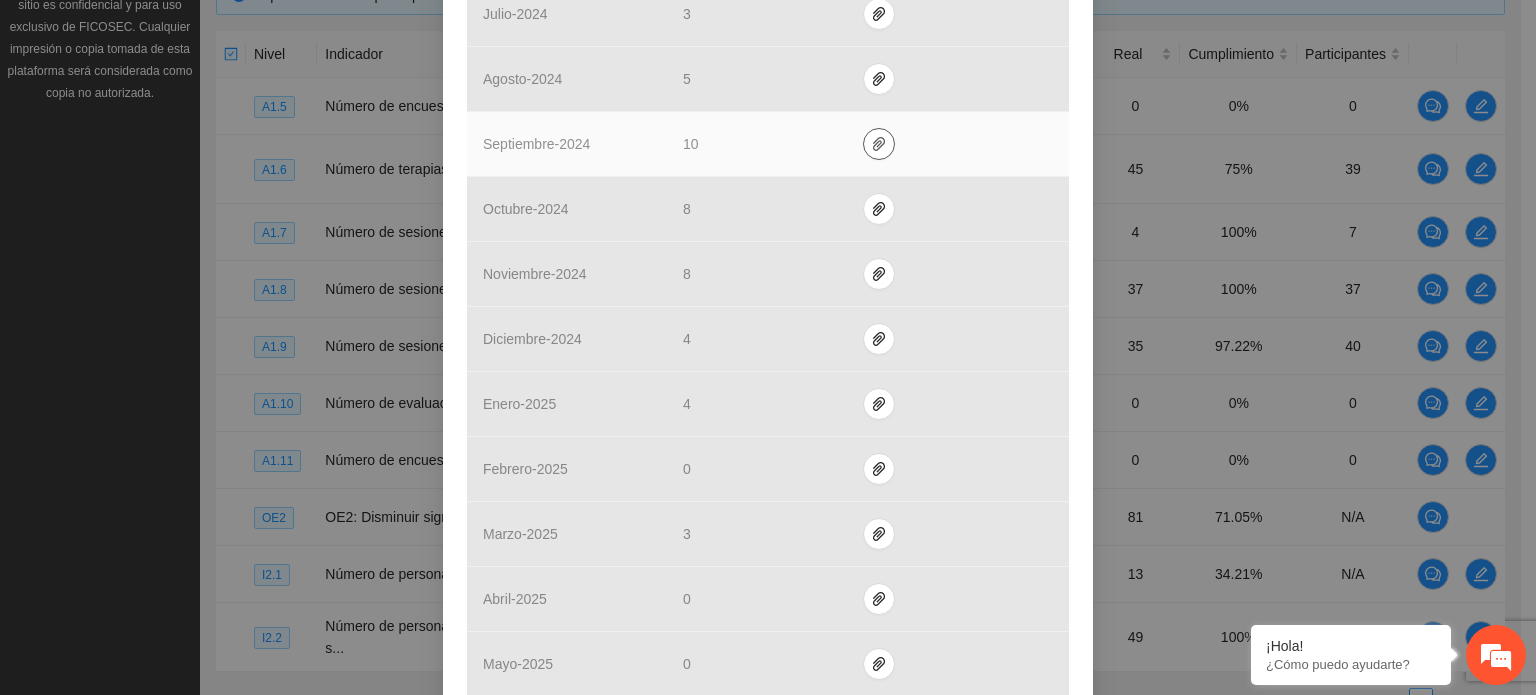 click 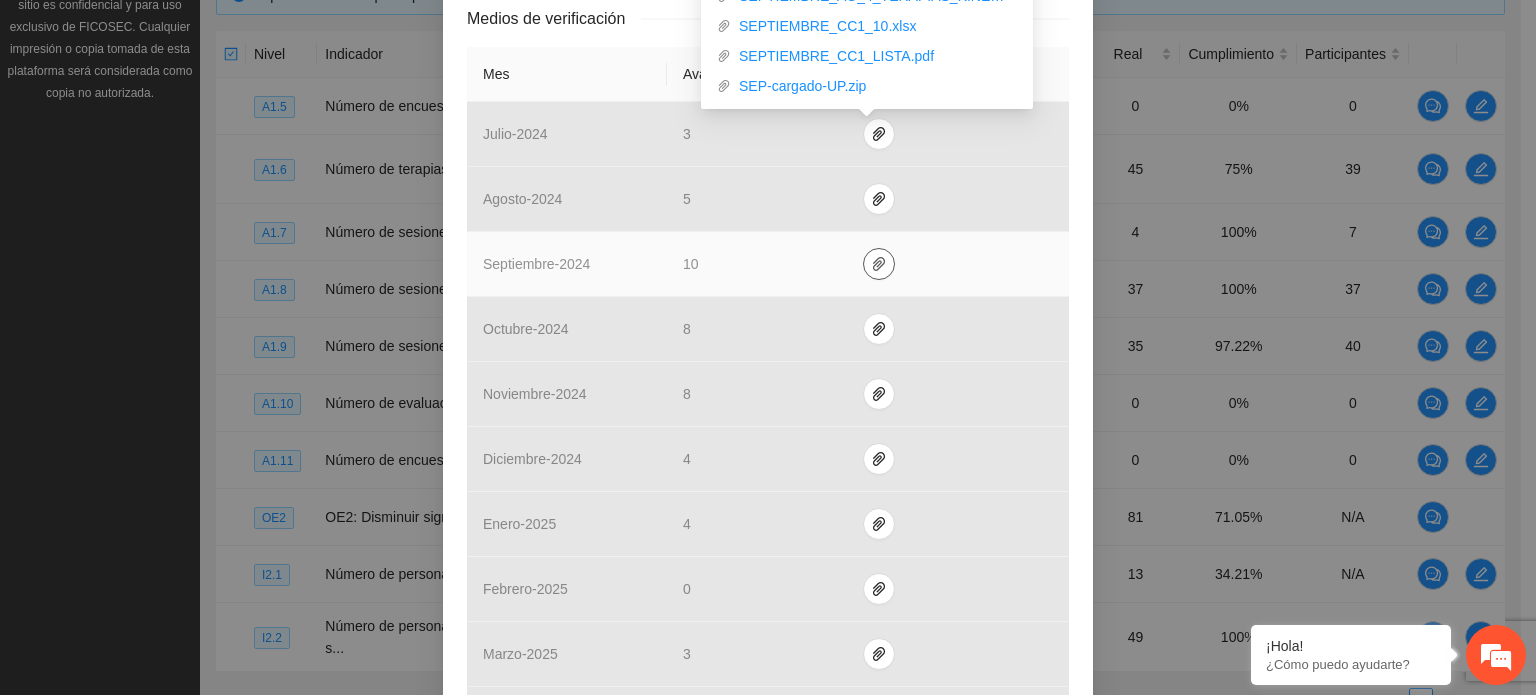 scroll, scrollTop: 442, scrollLeft: 0, axis: vertical 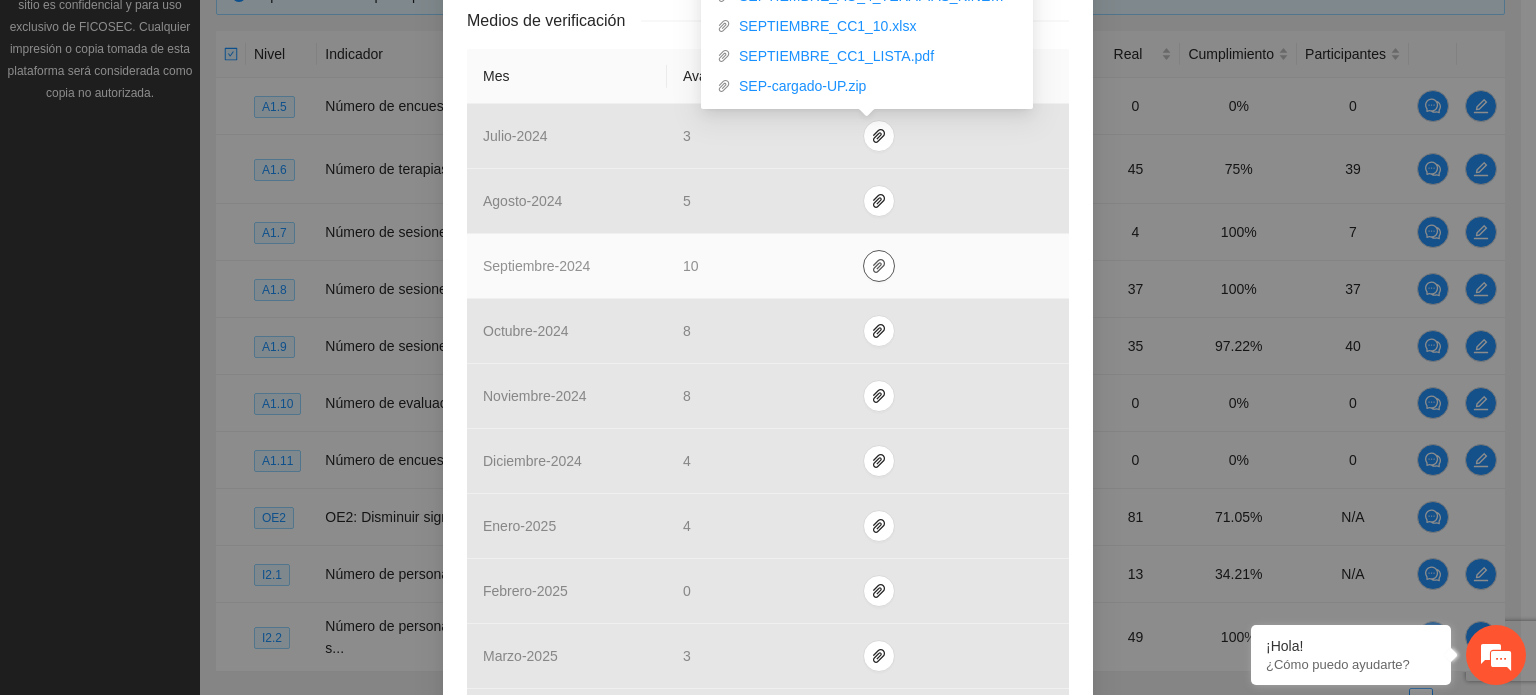 click 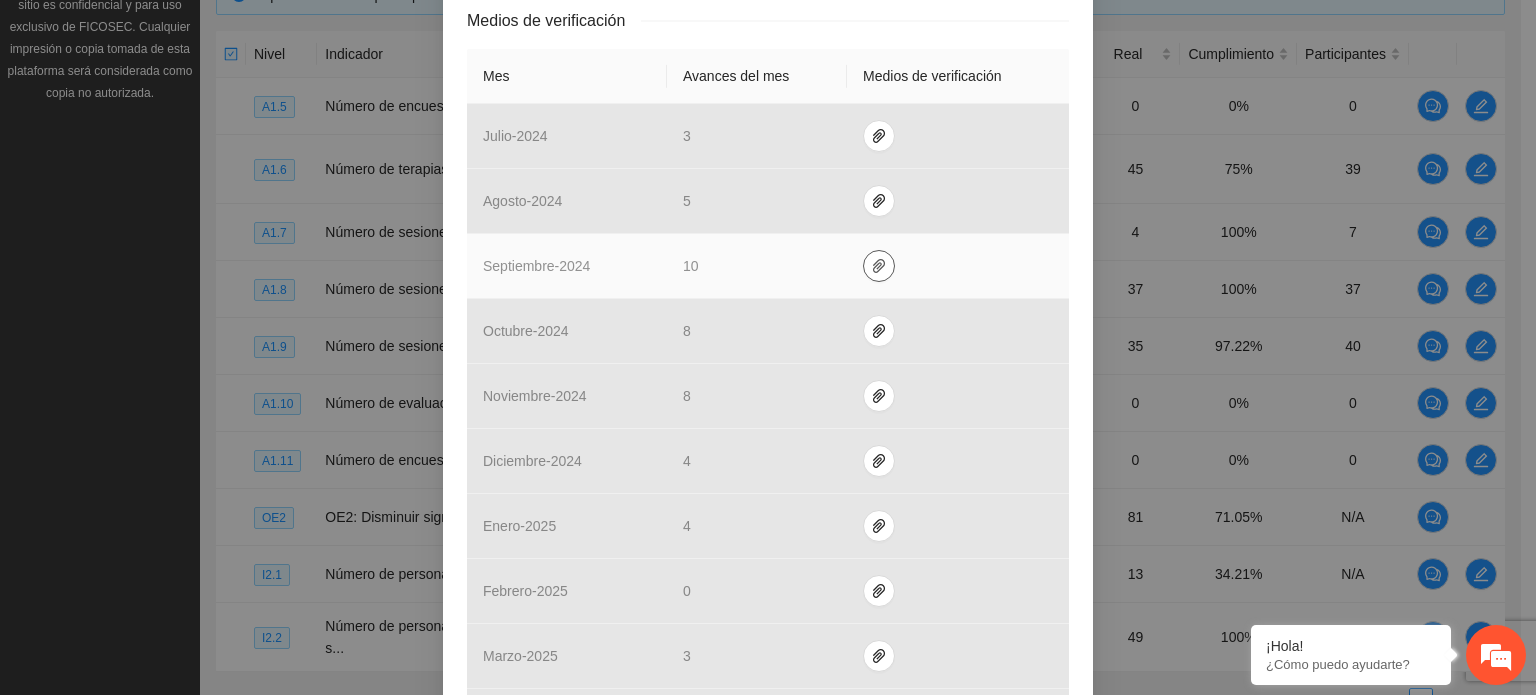 click 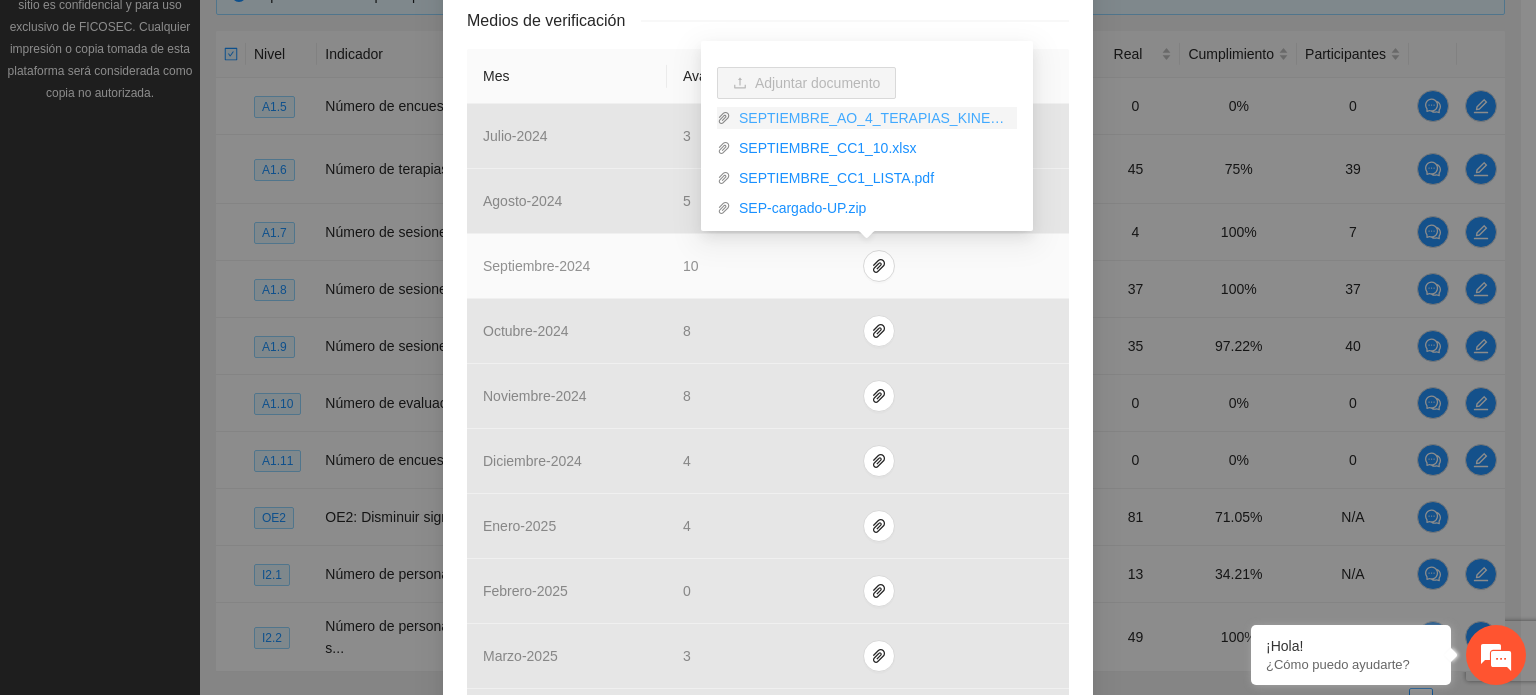 click on "SEPTIEMBRE_AO_4_TERAPIAS_KINESIOLGICAS.zip" at bounding box center [874, 118] 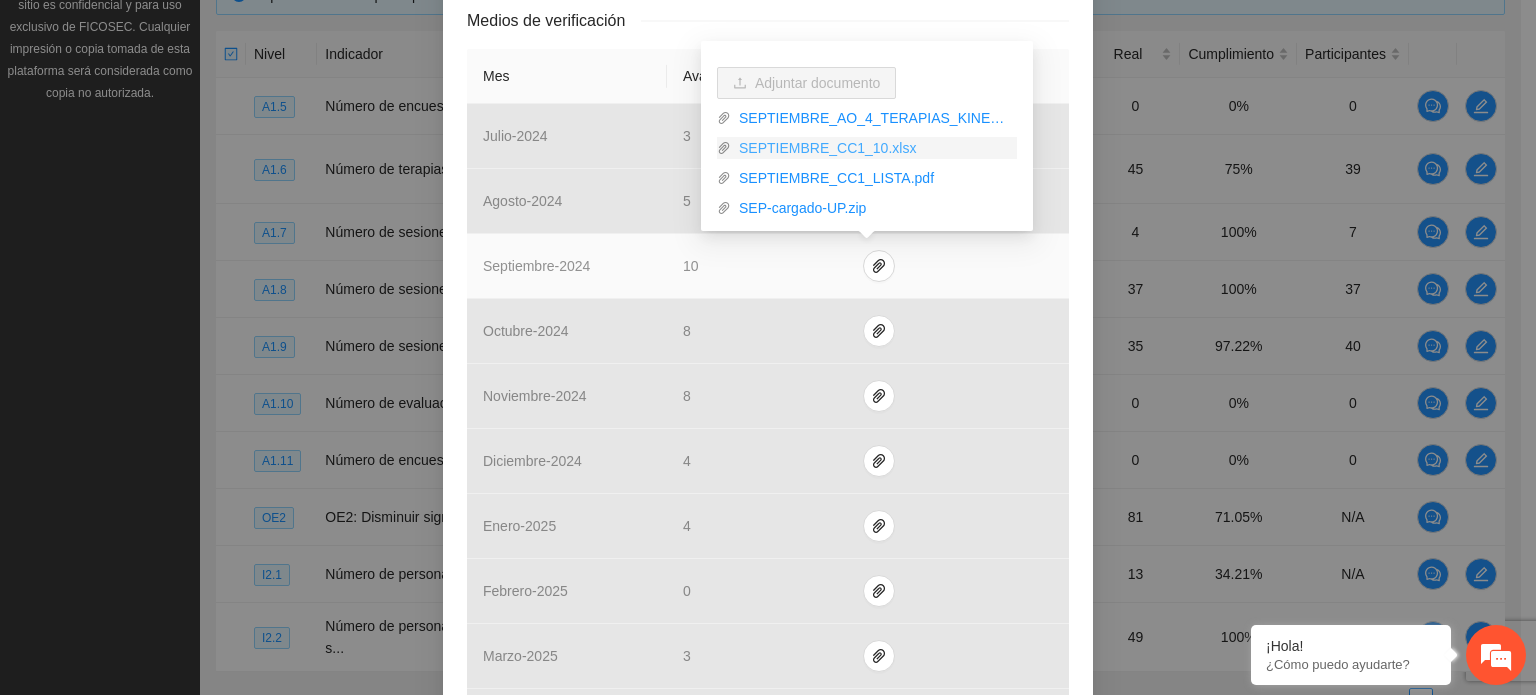 click on "SEPTIEMBRE_CC1_10.xlsx" at bounding box center (874, 148) 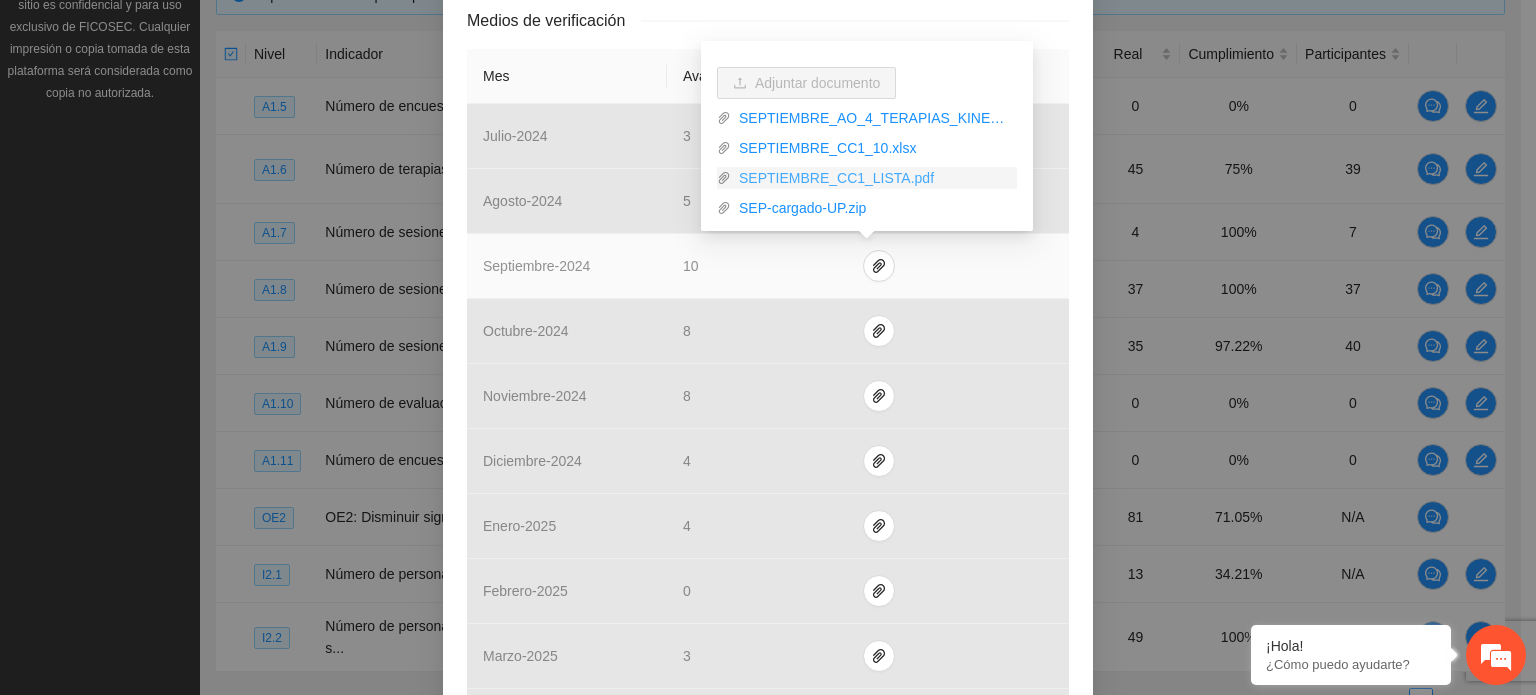 click on "SEPTIEMBRE_CC1_LISTA.pdf" at bounding box center [874, 178] 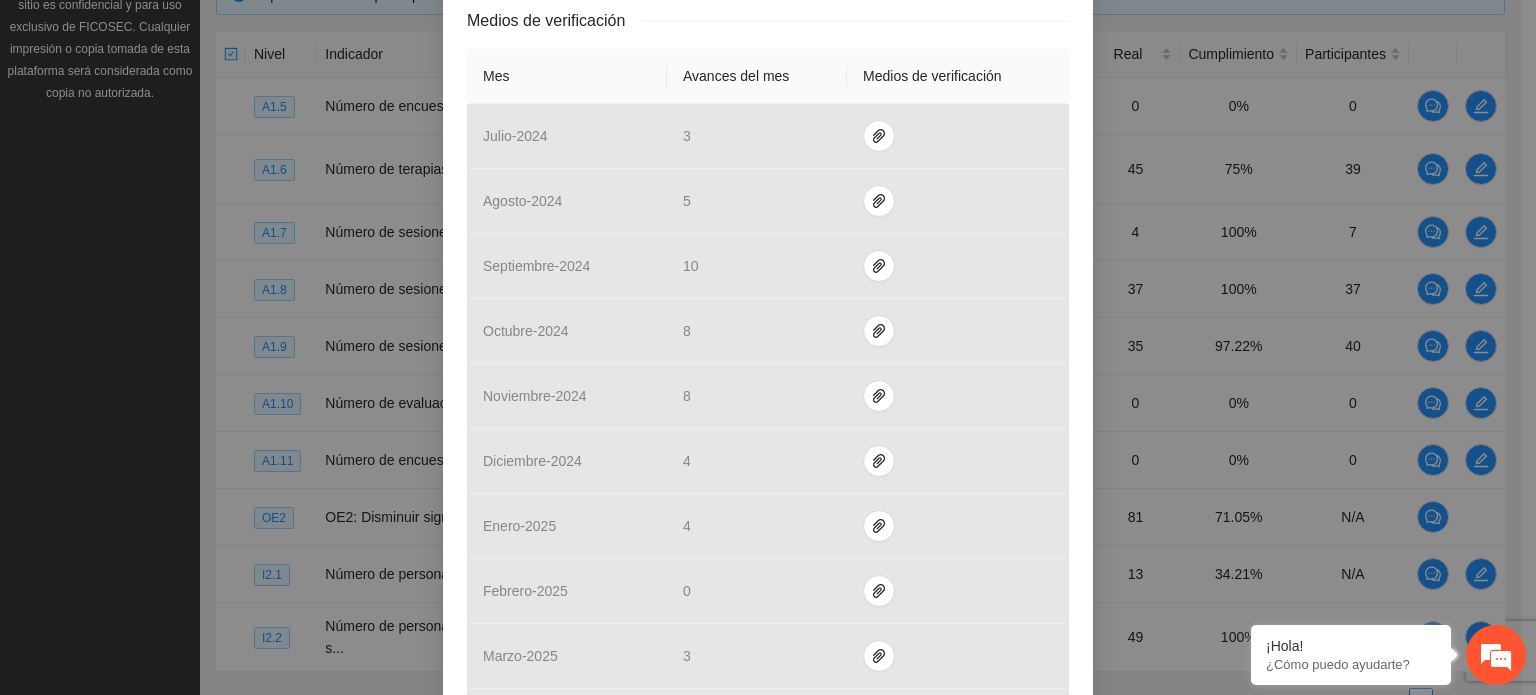 click on "Actividad 1.6 Número de terapias kinesiológicas para la disminución del estrés grupales realizadas Indicador:  CC1_Terapias kinesiológicas grupales de disminución del estrés realizadas. Metodología:  Realizar terapias grupales de RESET ATM y Brain Gym para la disminuc ...  Ver más Calendarización Participantes Indicador y resultados Calendarización [DATE] Month Year Su Mo Tu We Th Fr Sa 29 30 01 02 03 04 05 06 07 08 09 10 11 12 13 14 15 16 17 18 19 20 21 22 23 24 25 26 27 28 29 30 31 01 02 03 04 05 06 07 08 09 Resultados Meta:  60 Reales:  45 Cumplimiento:  75 % Medios de verificación Mes Avances del mes Medios de verificación [DATE] [DATE] [DATE] [DATE] [DATE] [DATE] [DATE] [DATE] 0 [DATE] [DATE] 0 [DATE] 0 Productos 60 sesiones de terapias kineseologicas para disminución del estrés. 53 usuarios en sesiones de terapia kinesiológica Cancelar Guardar" at bounding box center [768, 347] 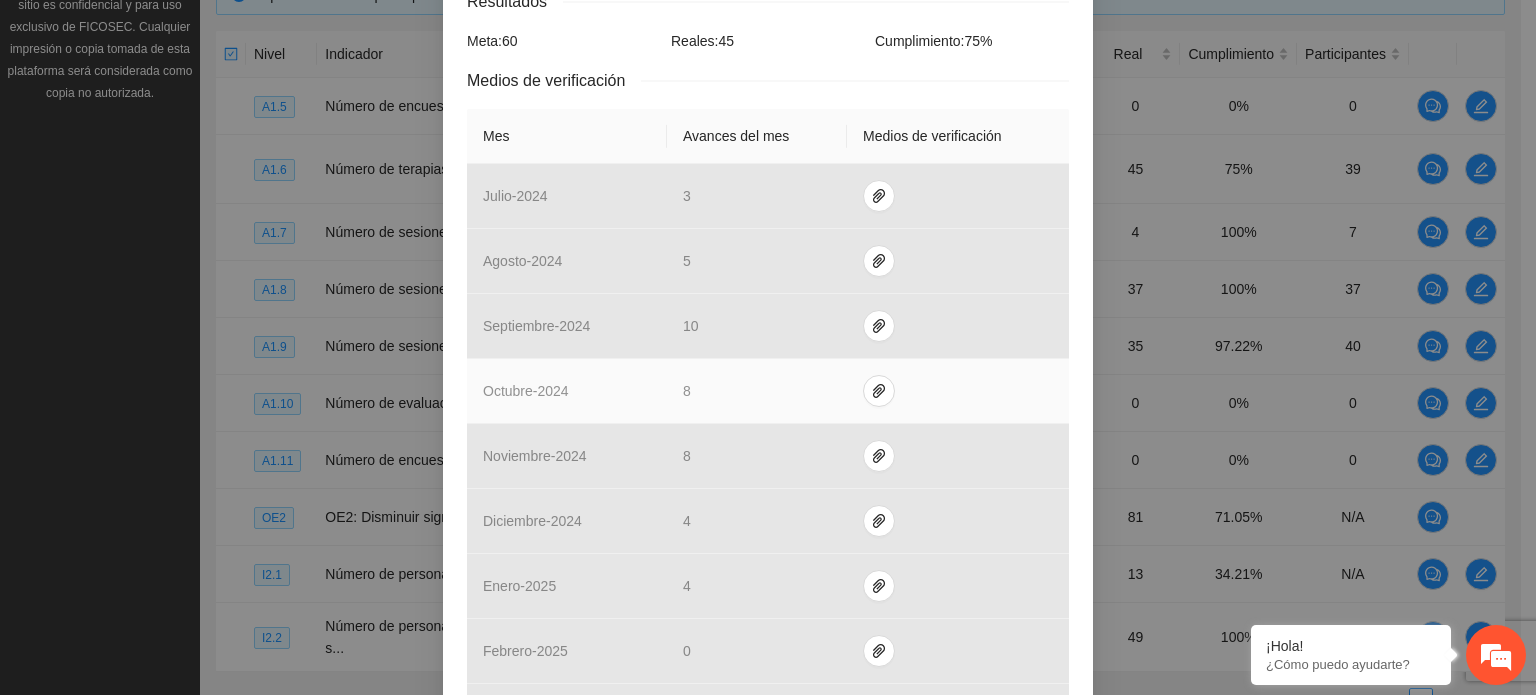 scroll, scrollTop: 420, scrollLeft: 0, axis: vertical 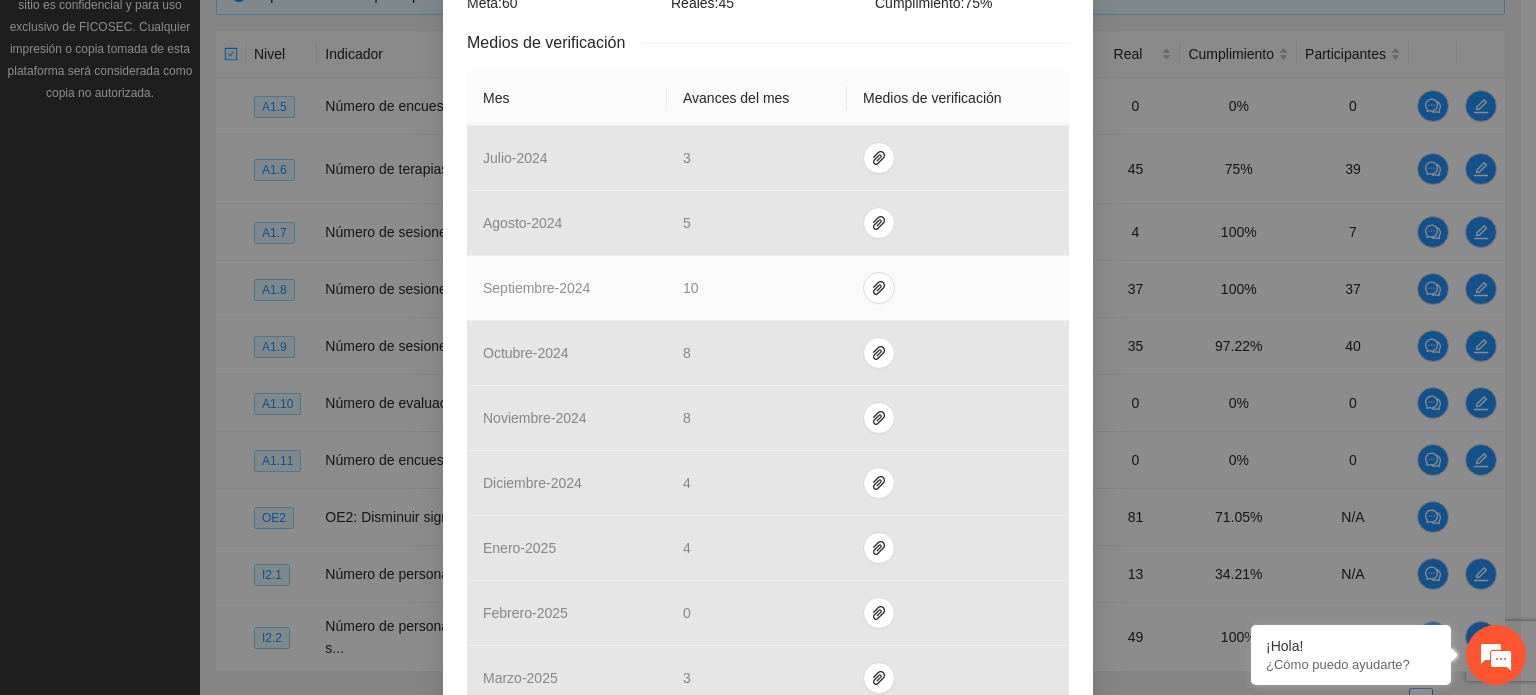 click on "[DATE]" at bounding box center [536, 288] 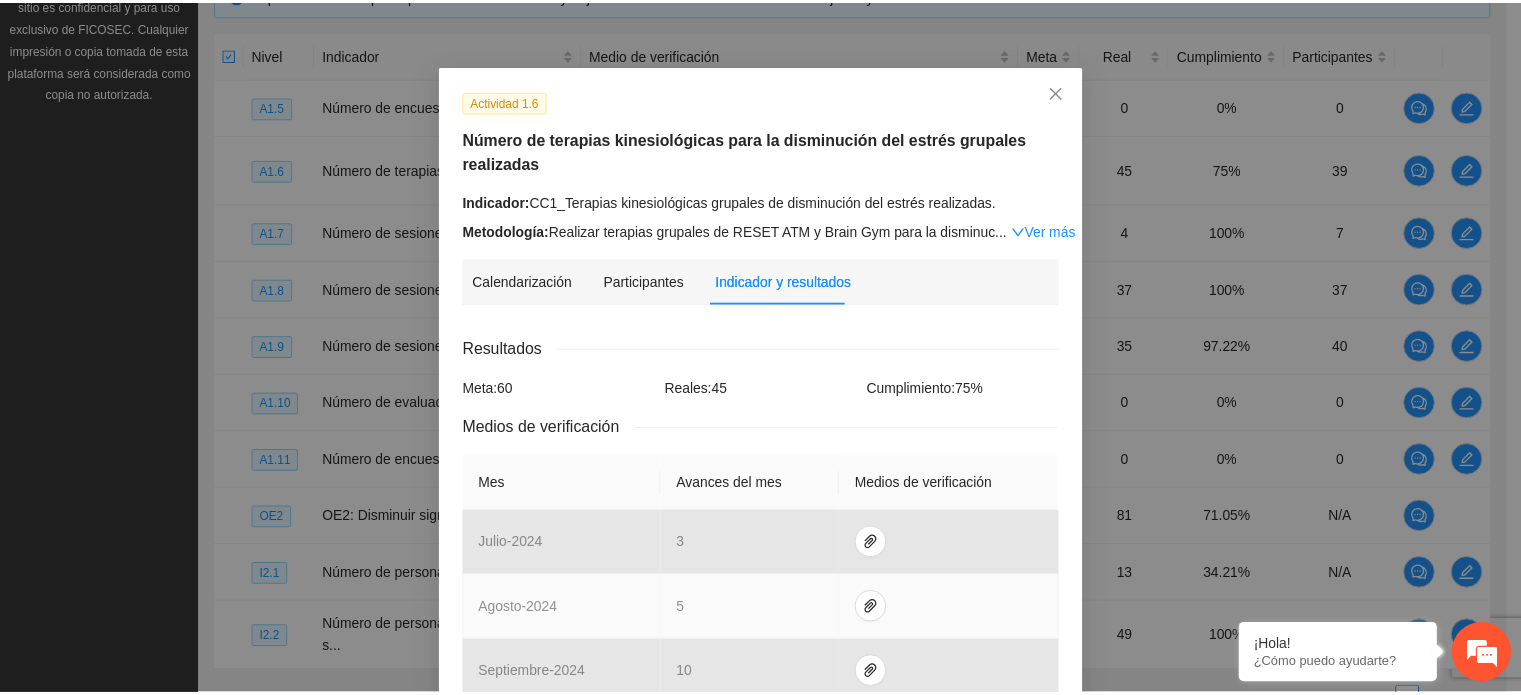 scroll, scrollTop: 0, scrollLeft: 0, axis: both 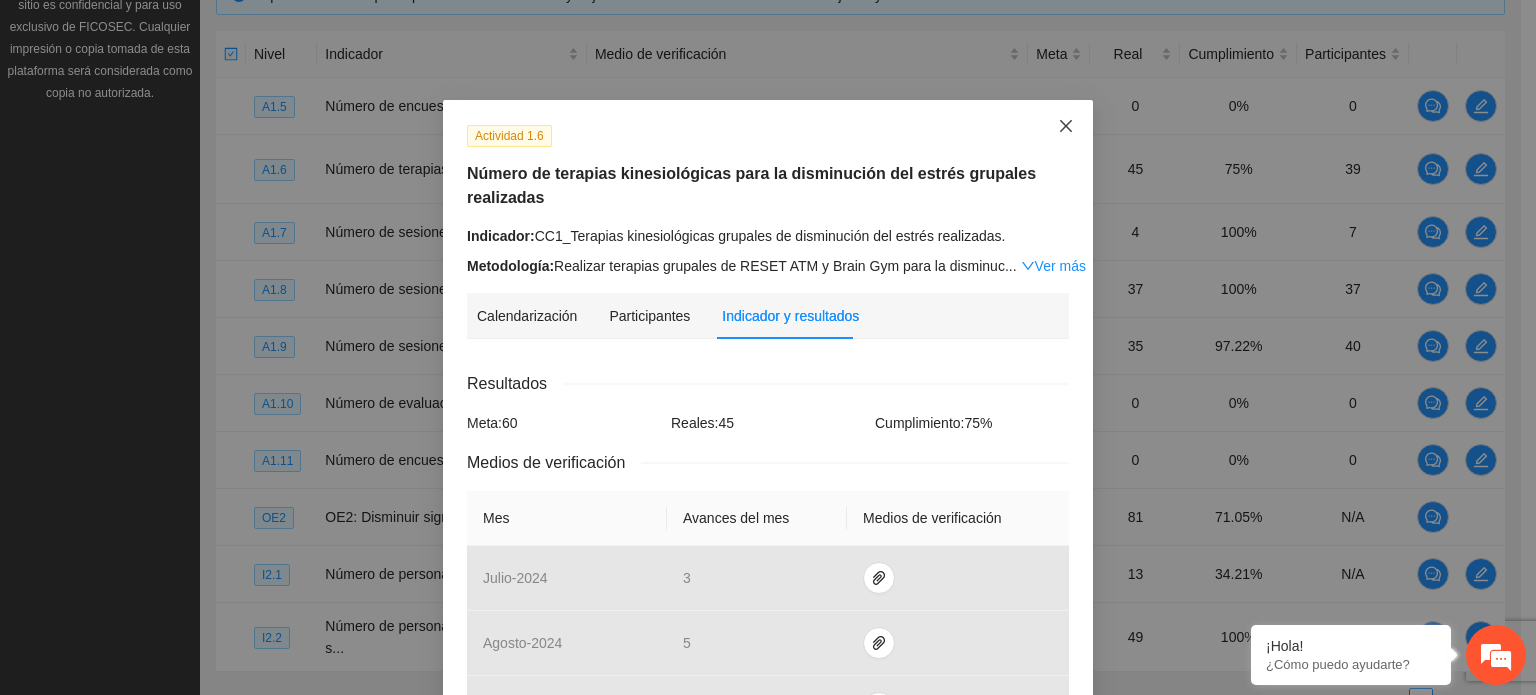 click 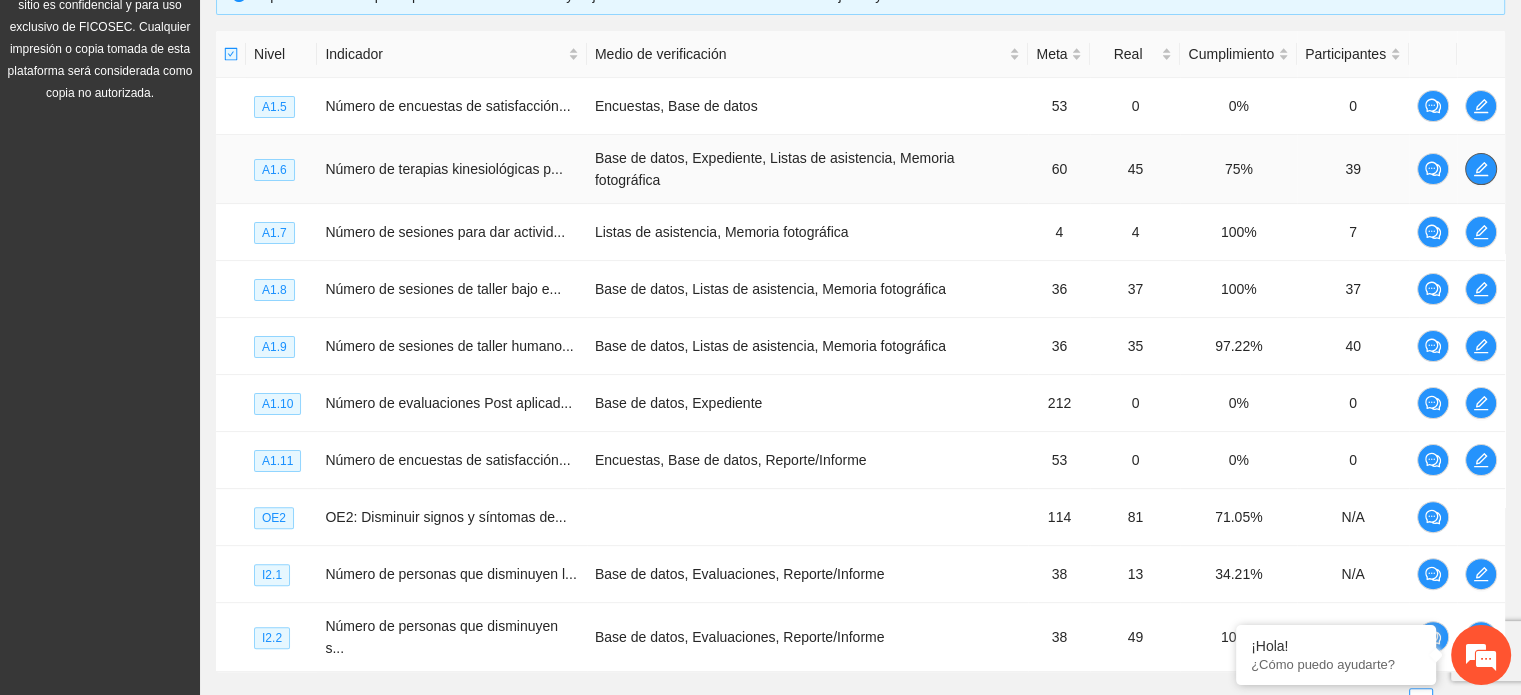 click 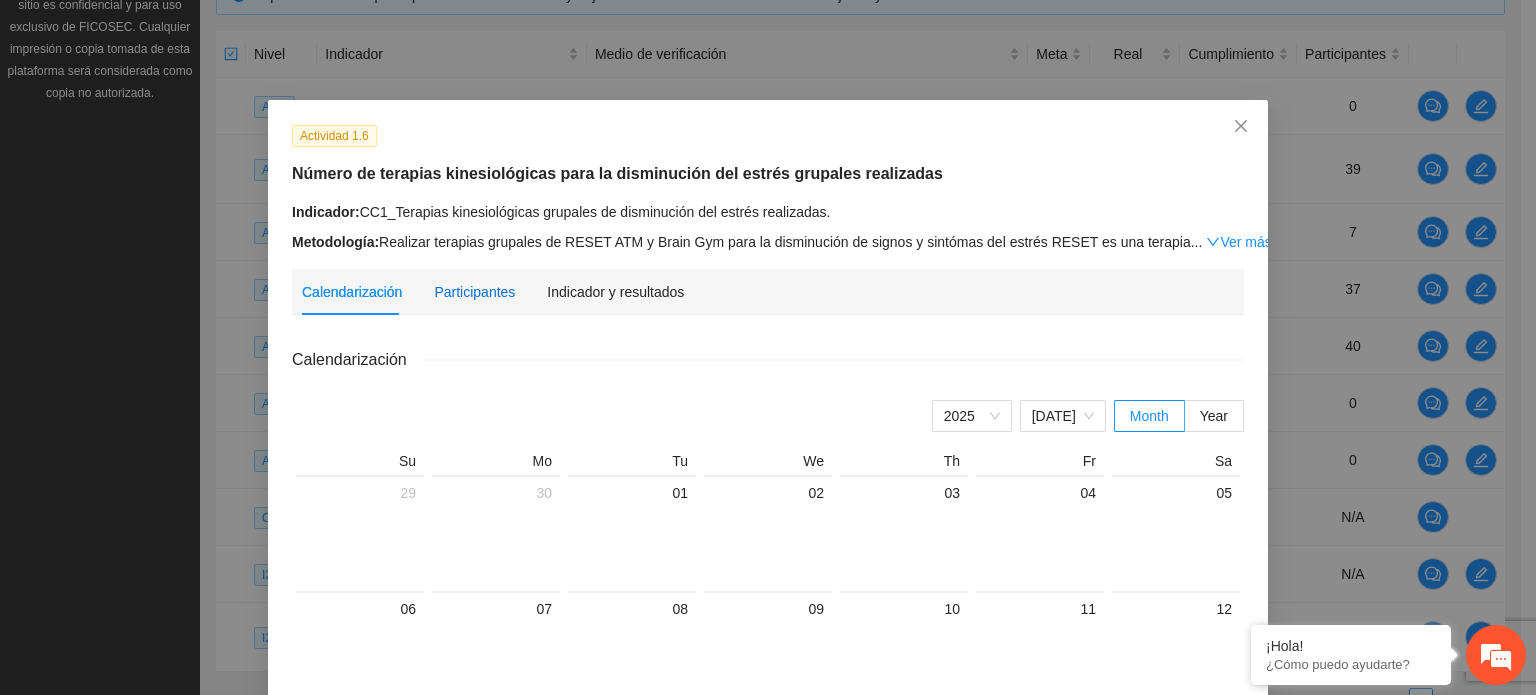 click on "Participantes" at bounding box center (474, 292) 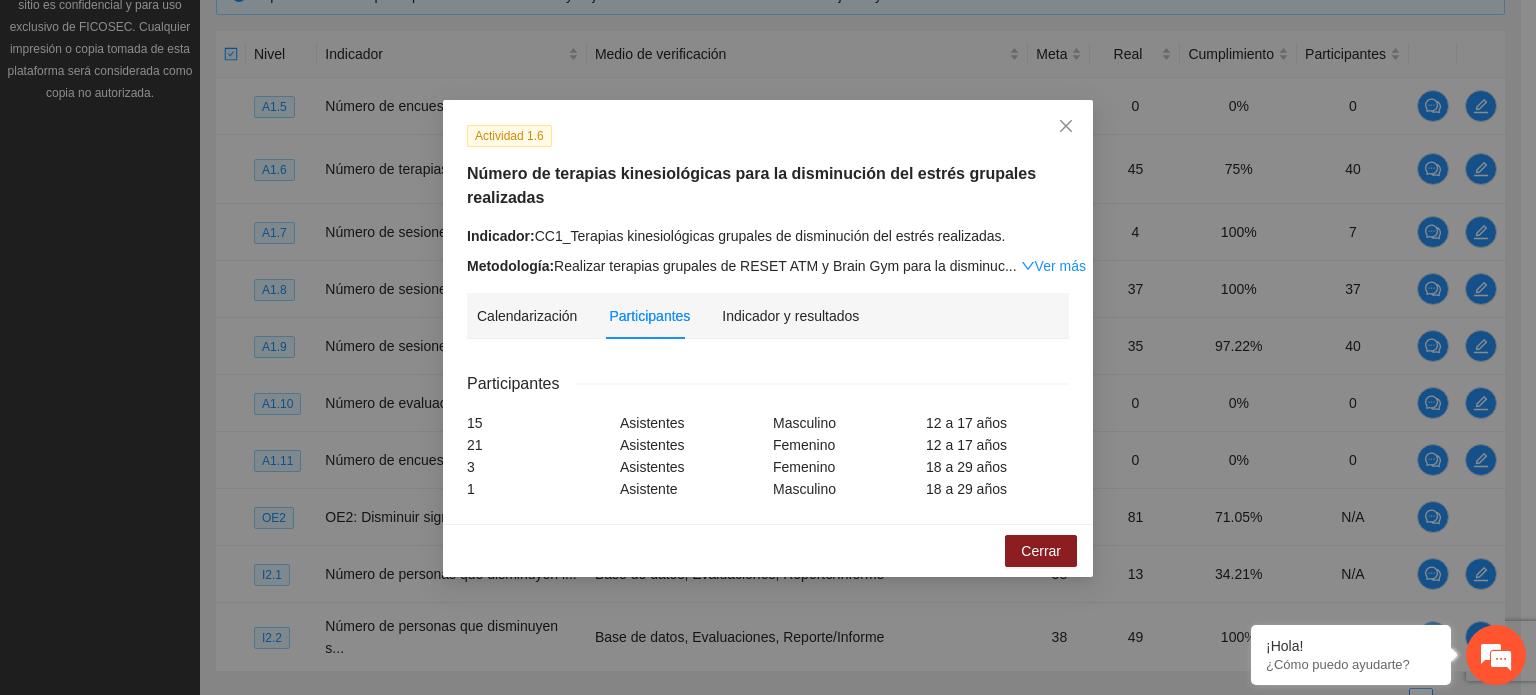 click on "Asistentes" at bounding box center (691, 445) 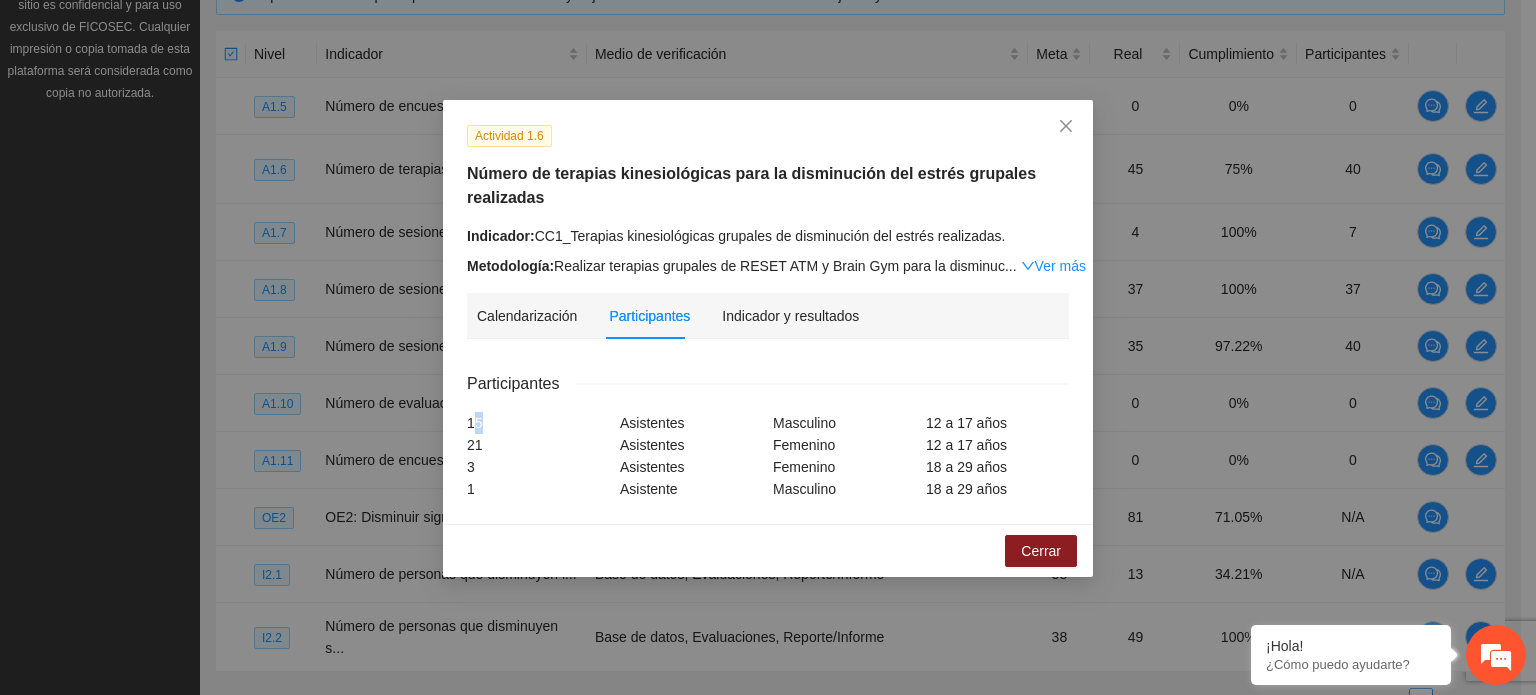 drag, startPoint x: 472, startPoint y: 422, endPoint x: 485, endPoint y: 423, distance: 13.038404 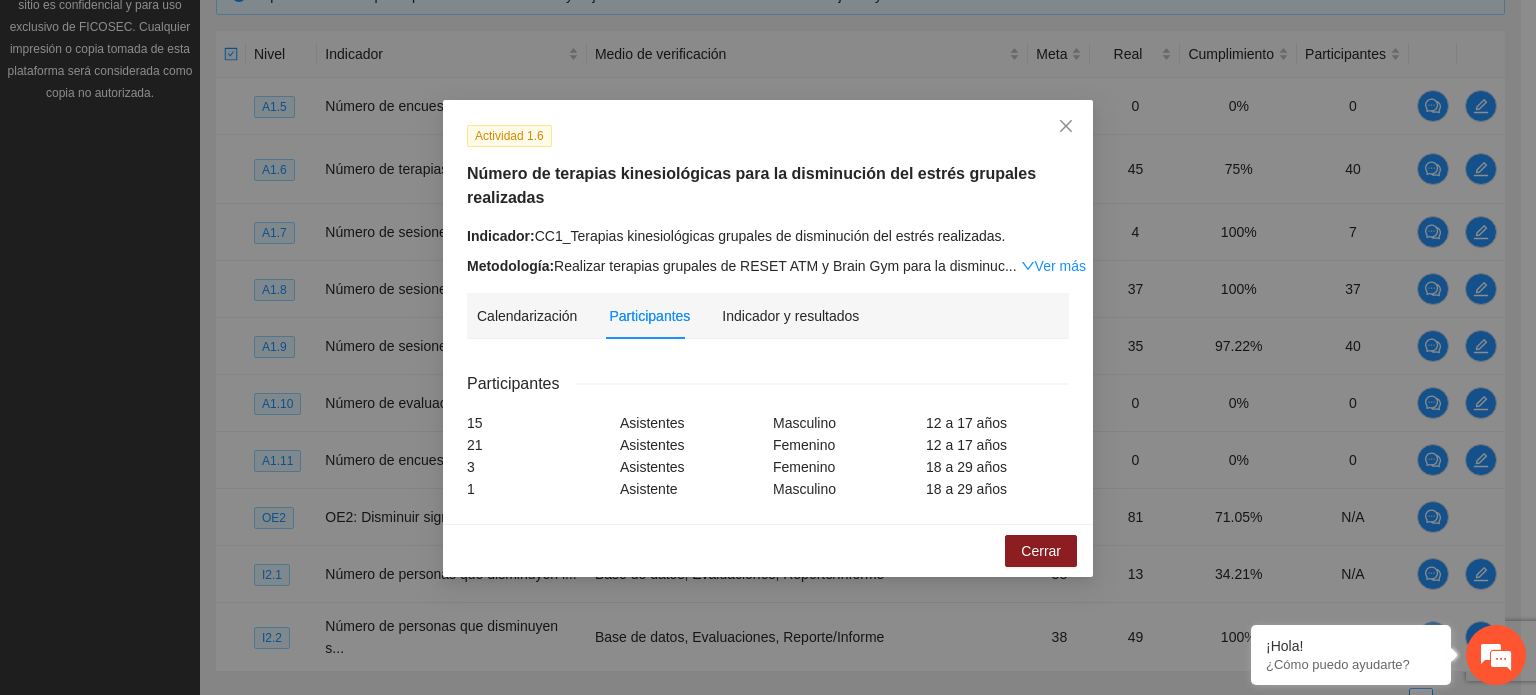 click on "21" at bounding box center (538, 445) 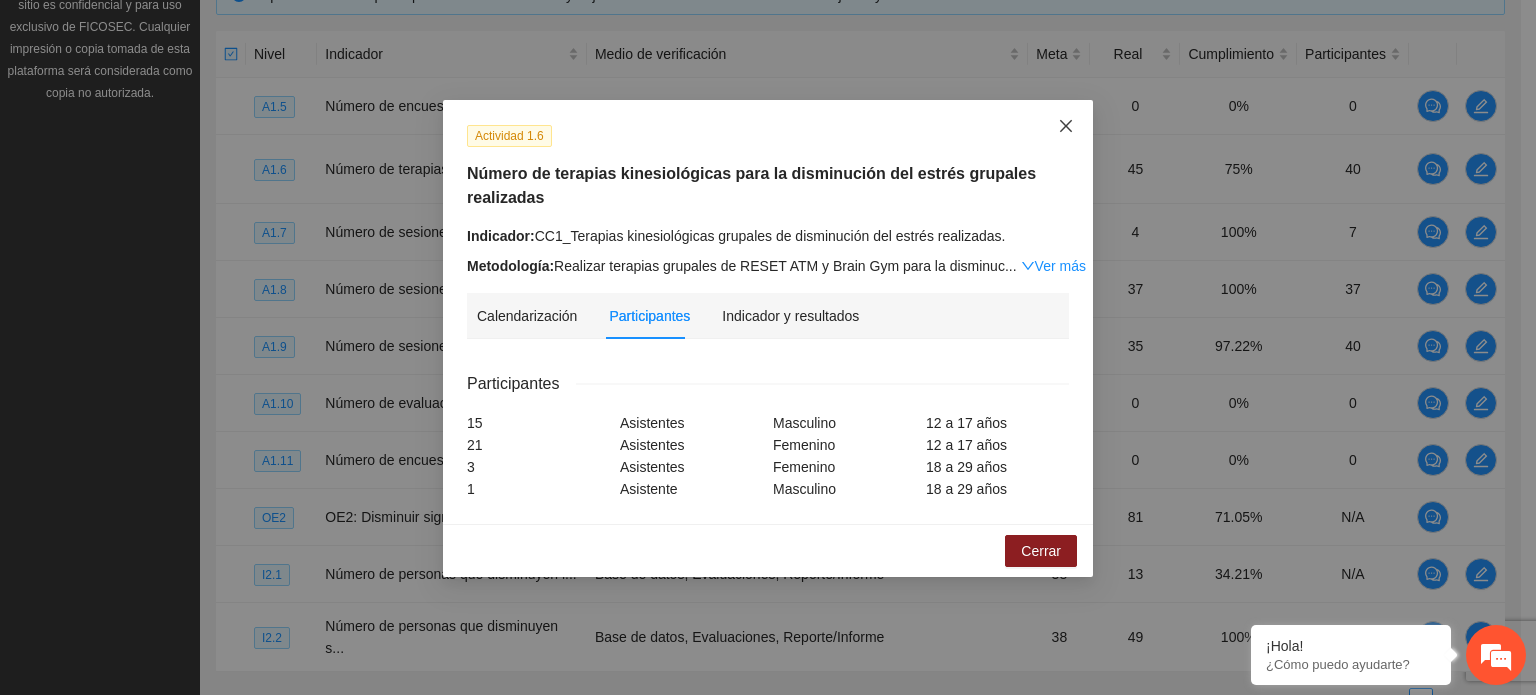 click 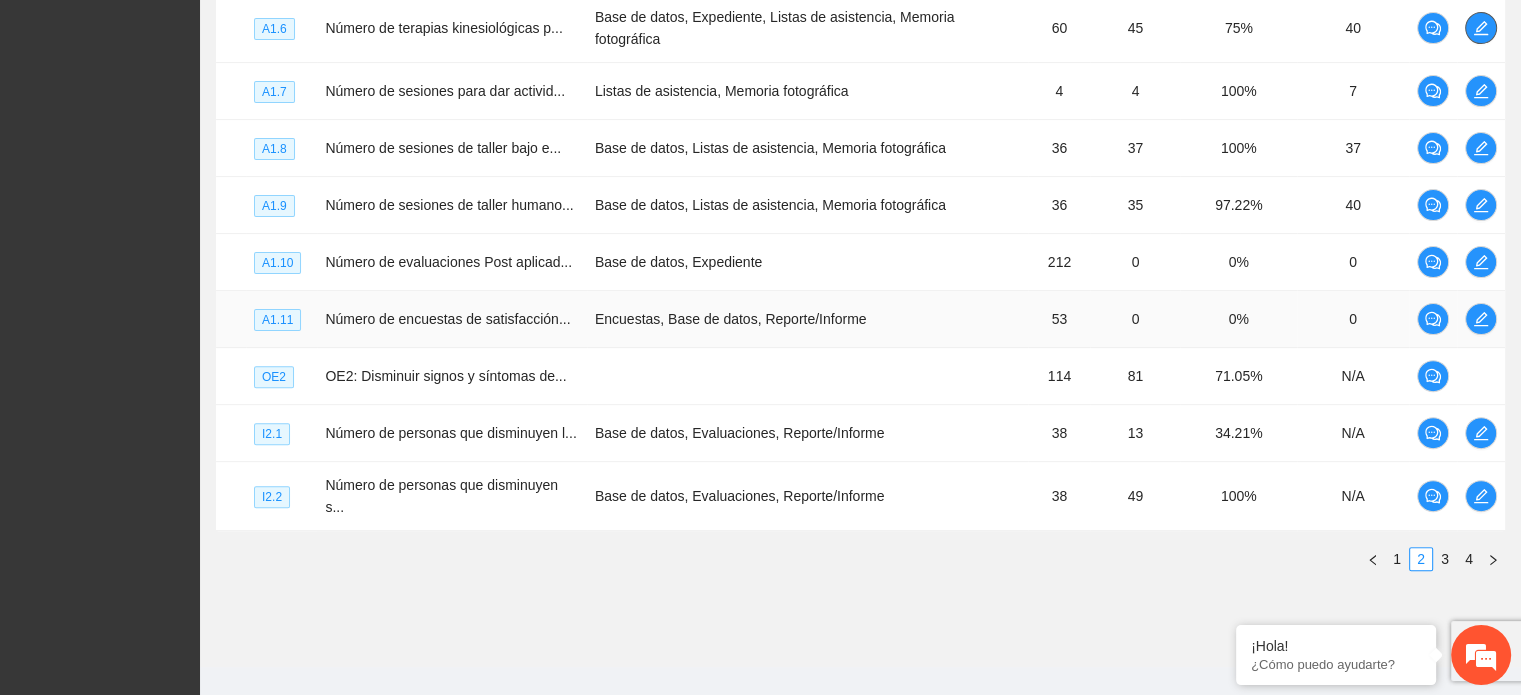 scroll, scrollTop: 608, scrollLeft: 0, axis: vertical 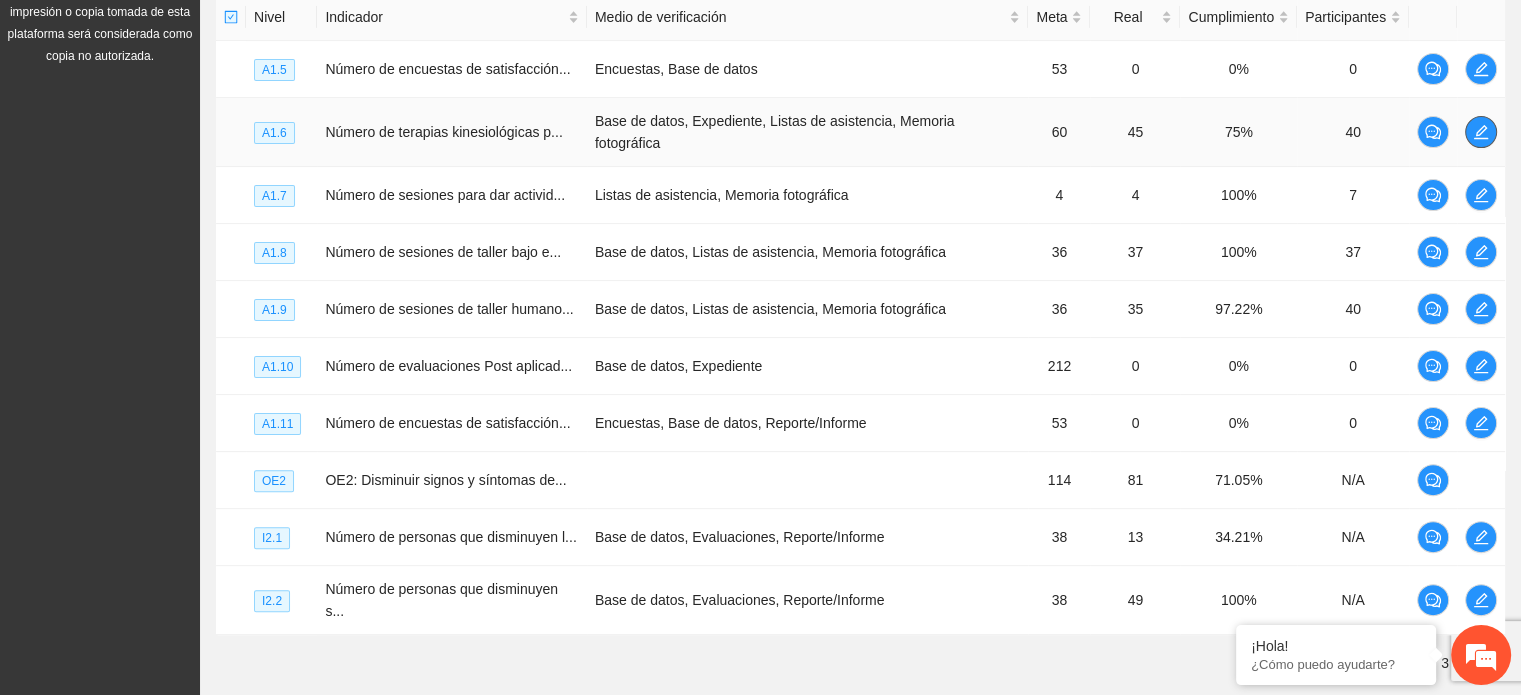 click 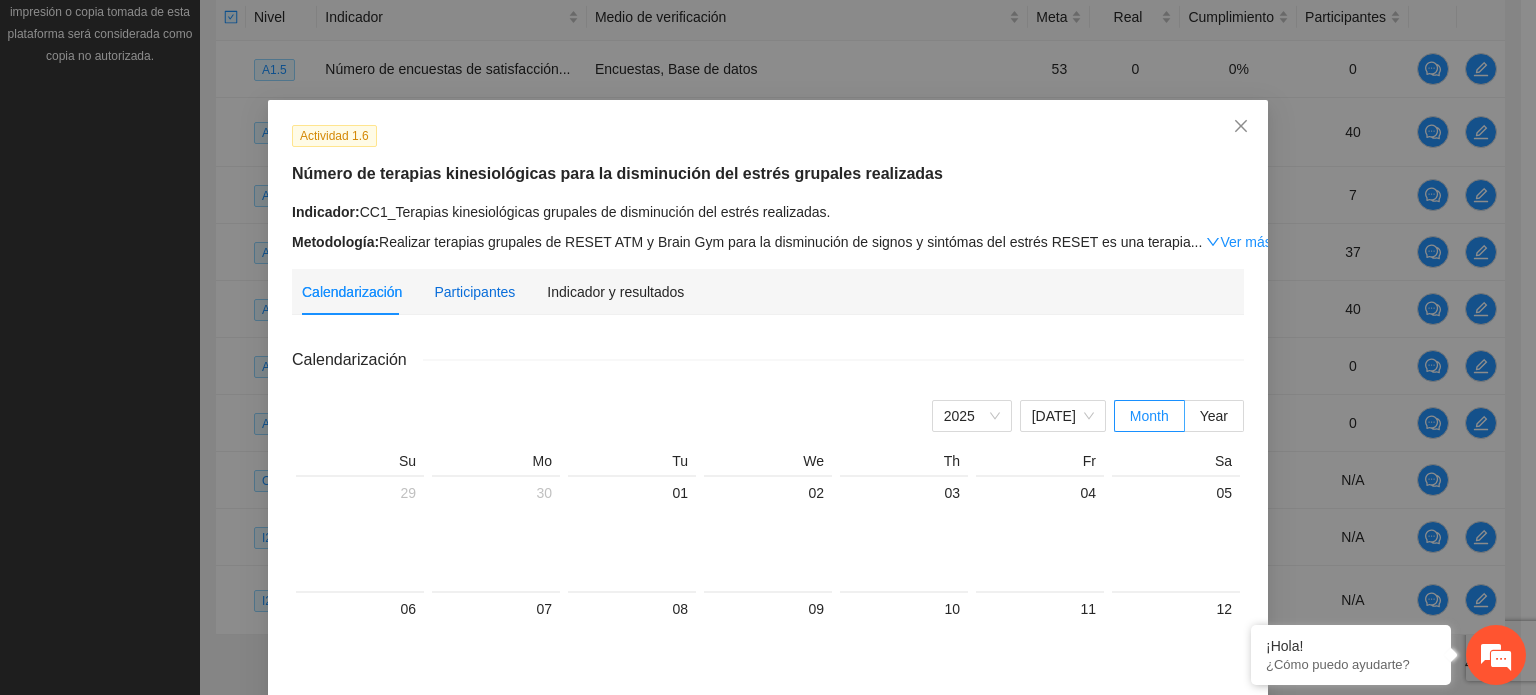 click on "Participantes" at bounding box center (474, 292) 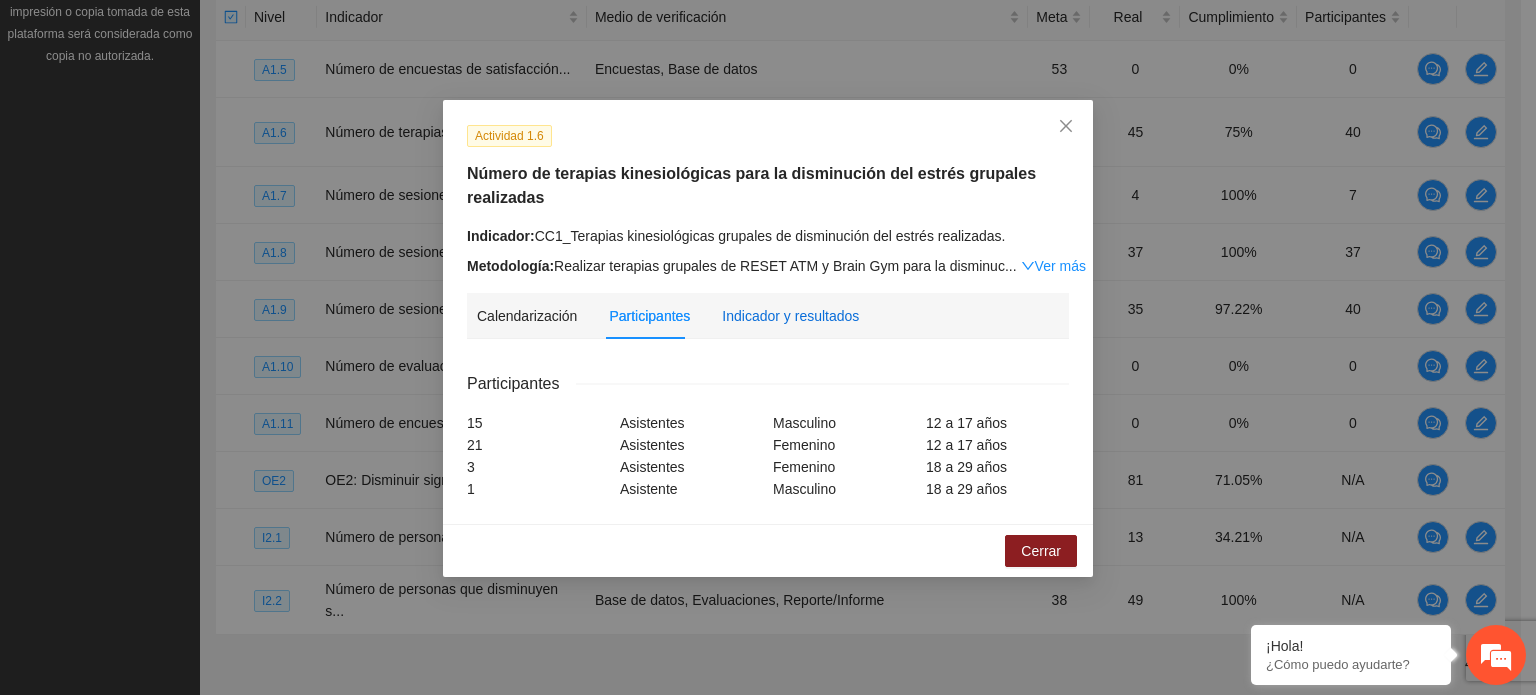 click on "Indicador y resultados" at bounding box center (790, 316) 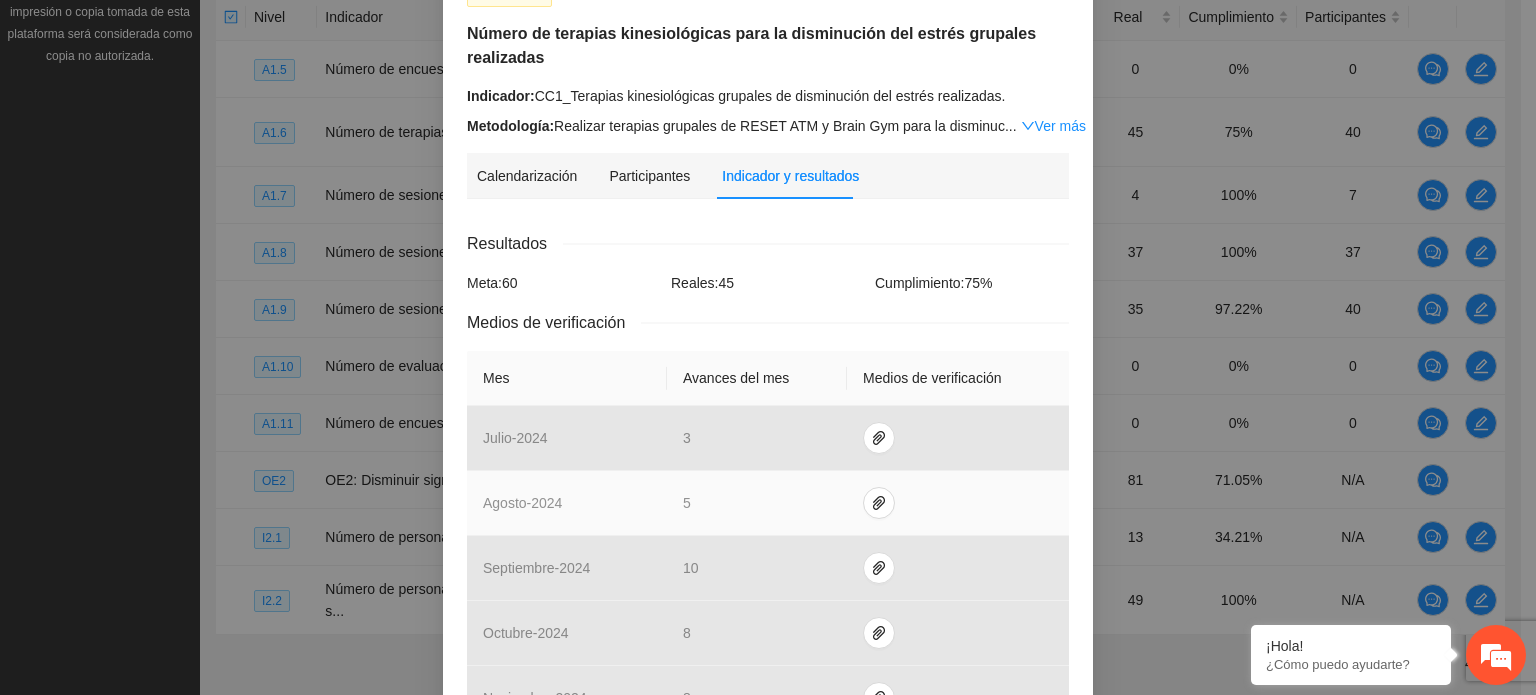 scroll, scrollTop: 140, scrollLeft: 0, axis: vertical 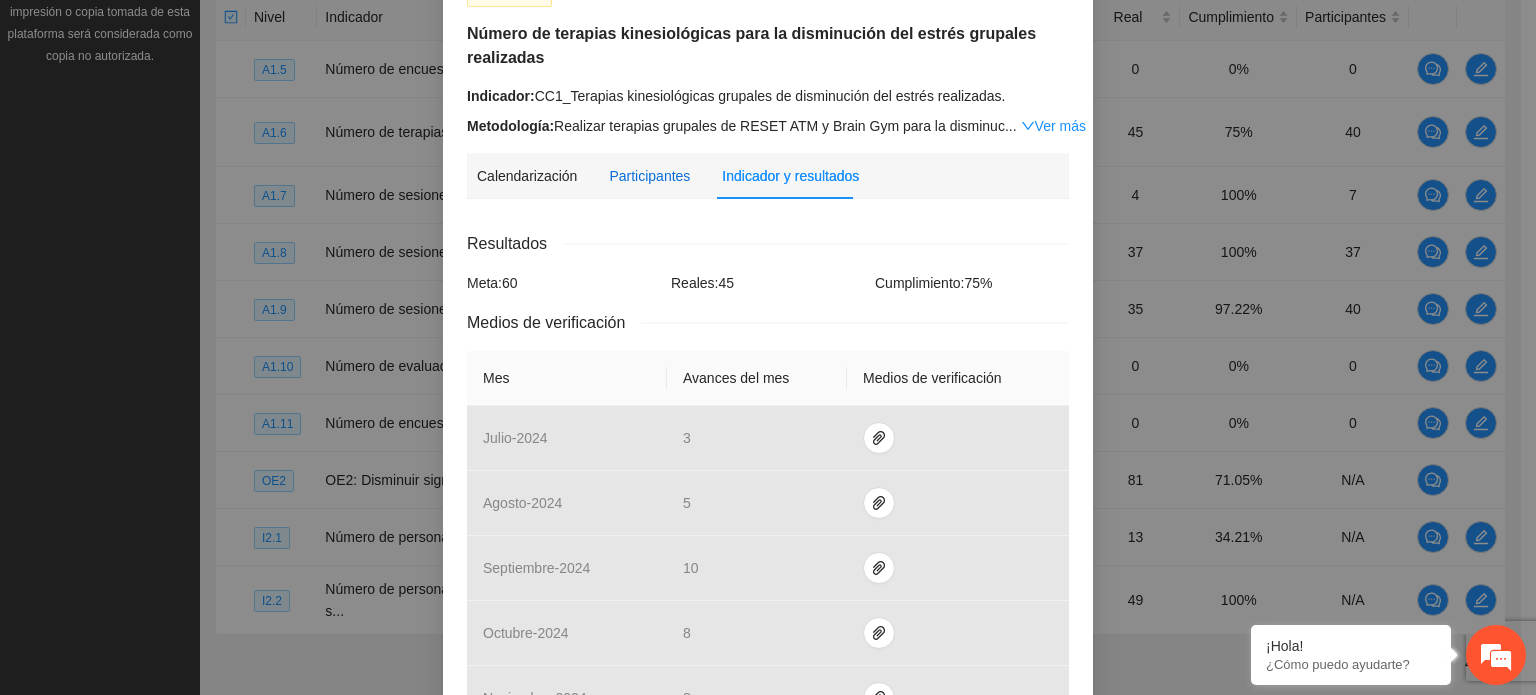 click on "Participantes" at bounding box center [649, 176] 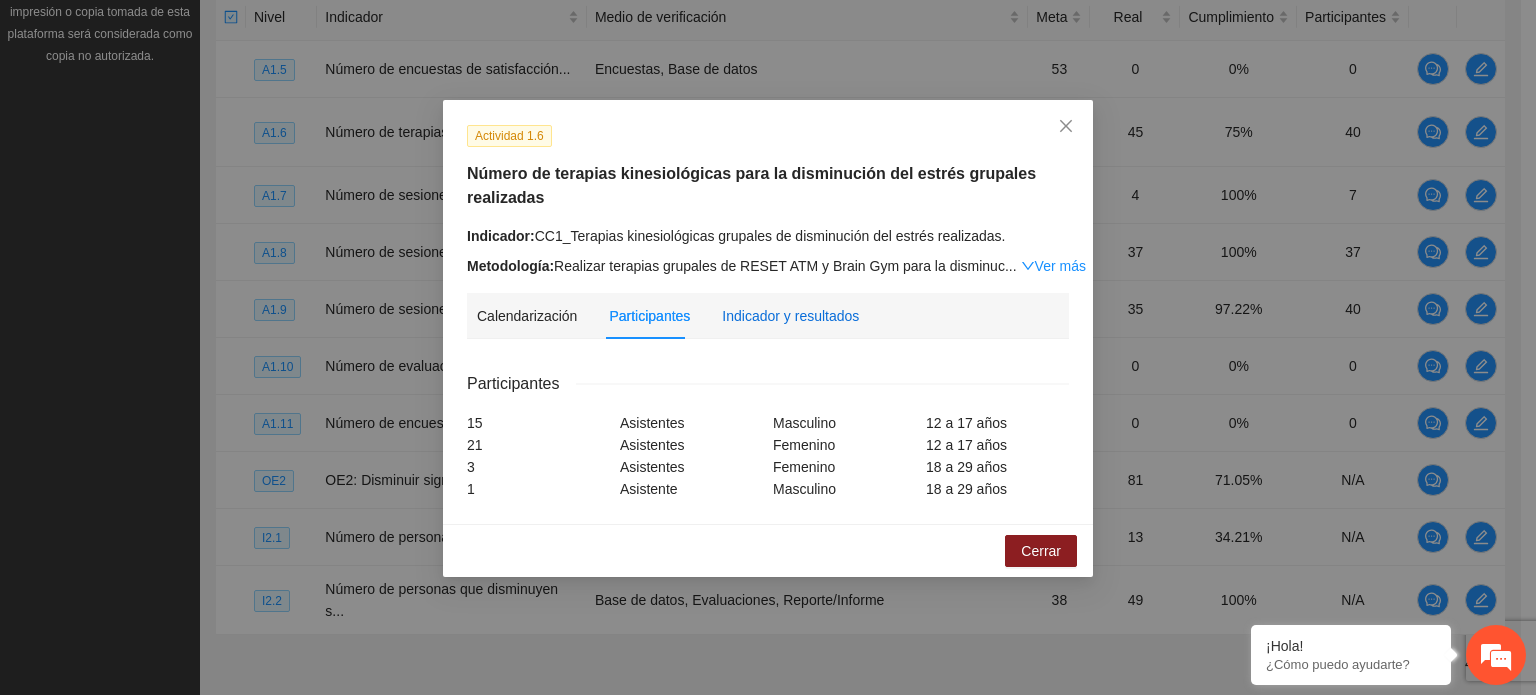 click on "Indicador y resultados" at bounding box center [790, 316] 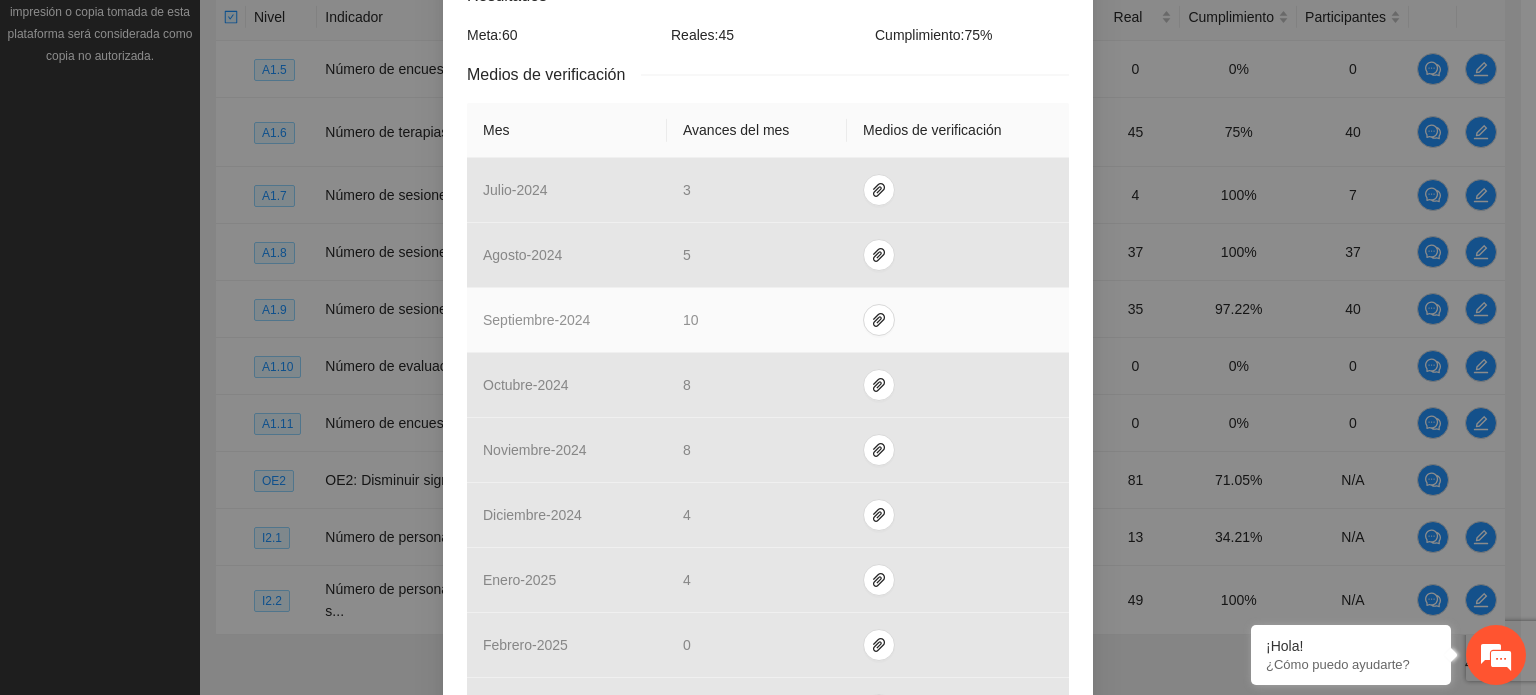 scroll, scrollTop: 592, scrollLeft: 0, axis: vertical 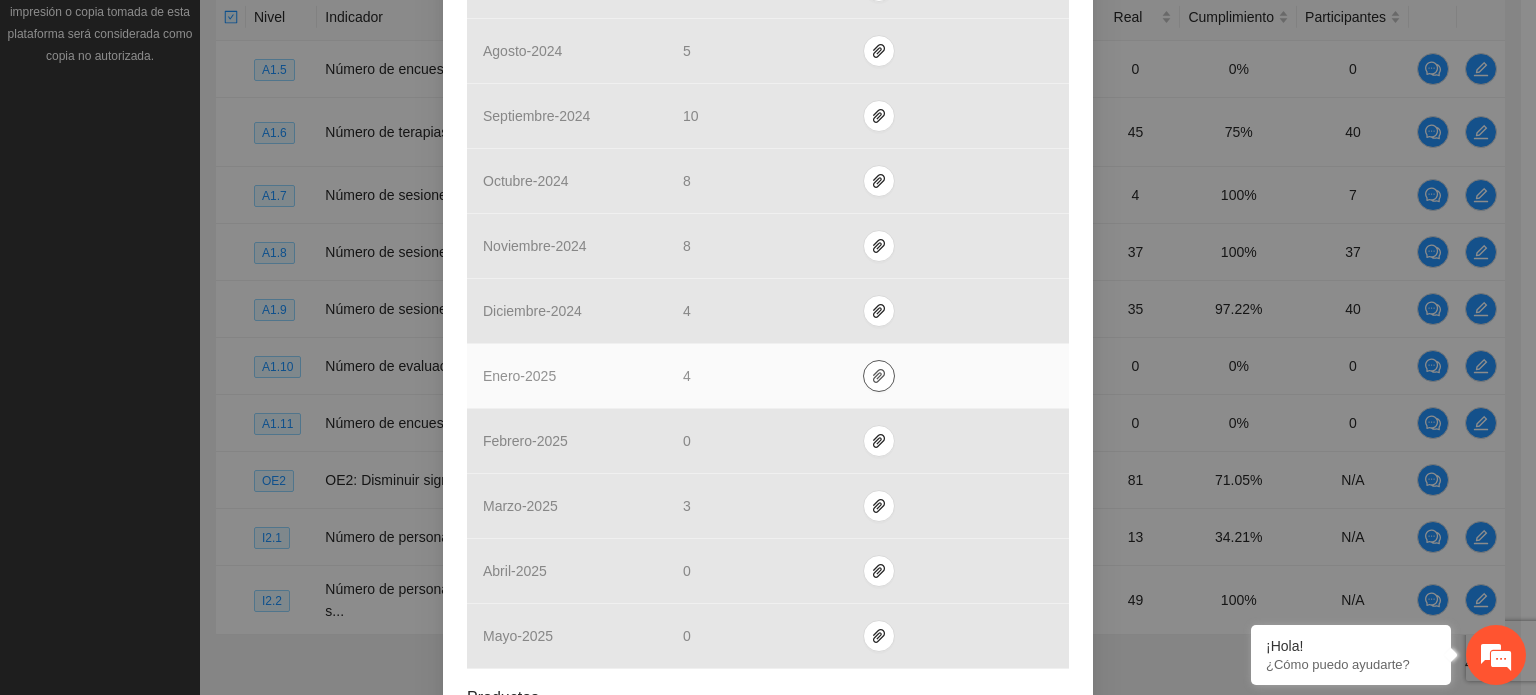 click 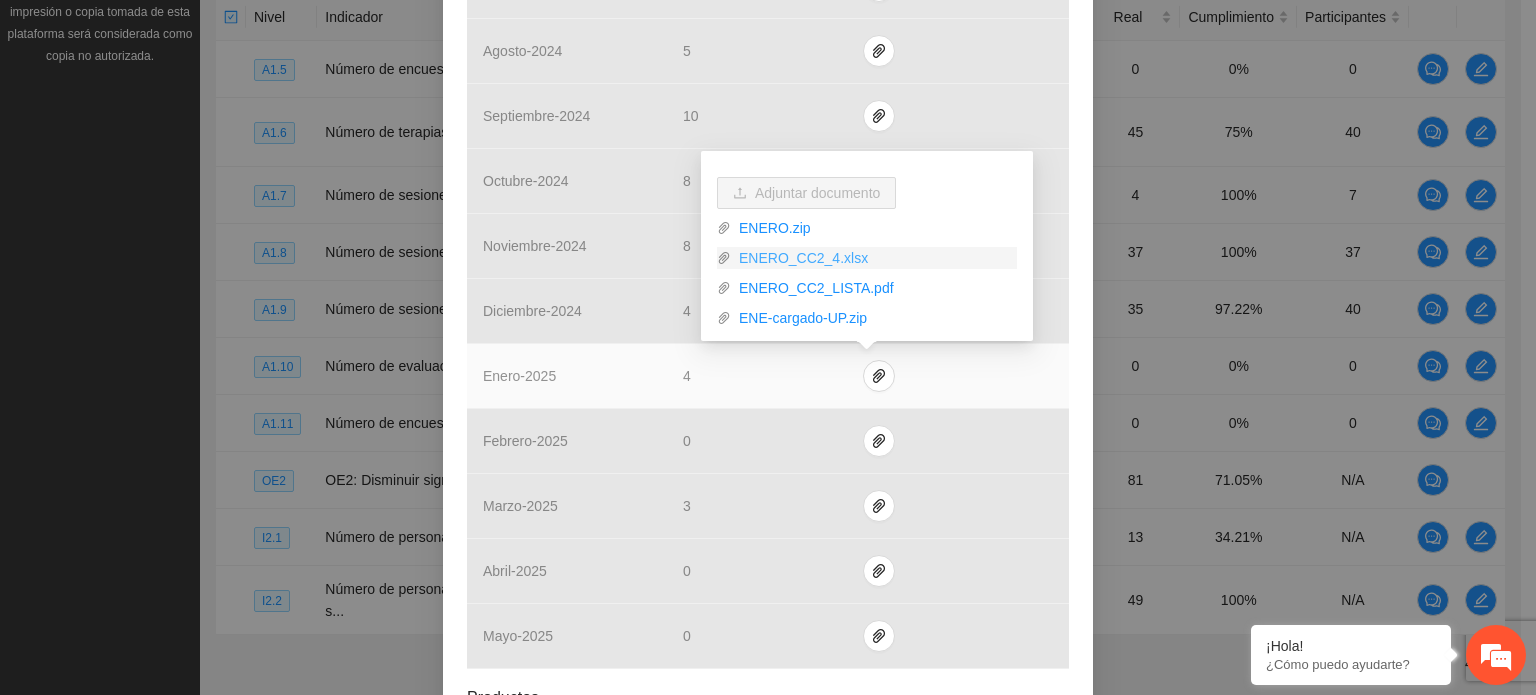 click on "ENERO_CC2_4.xlsx" at bounding box center [874, 258] 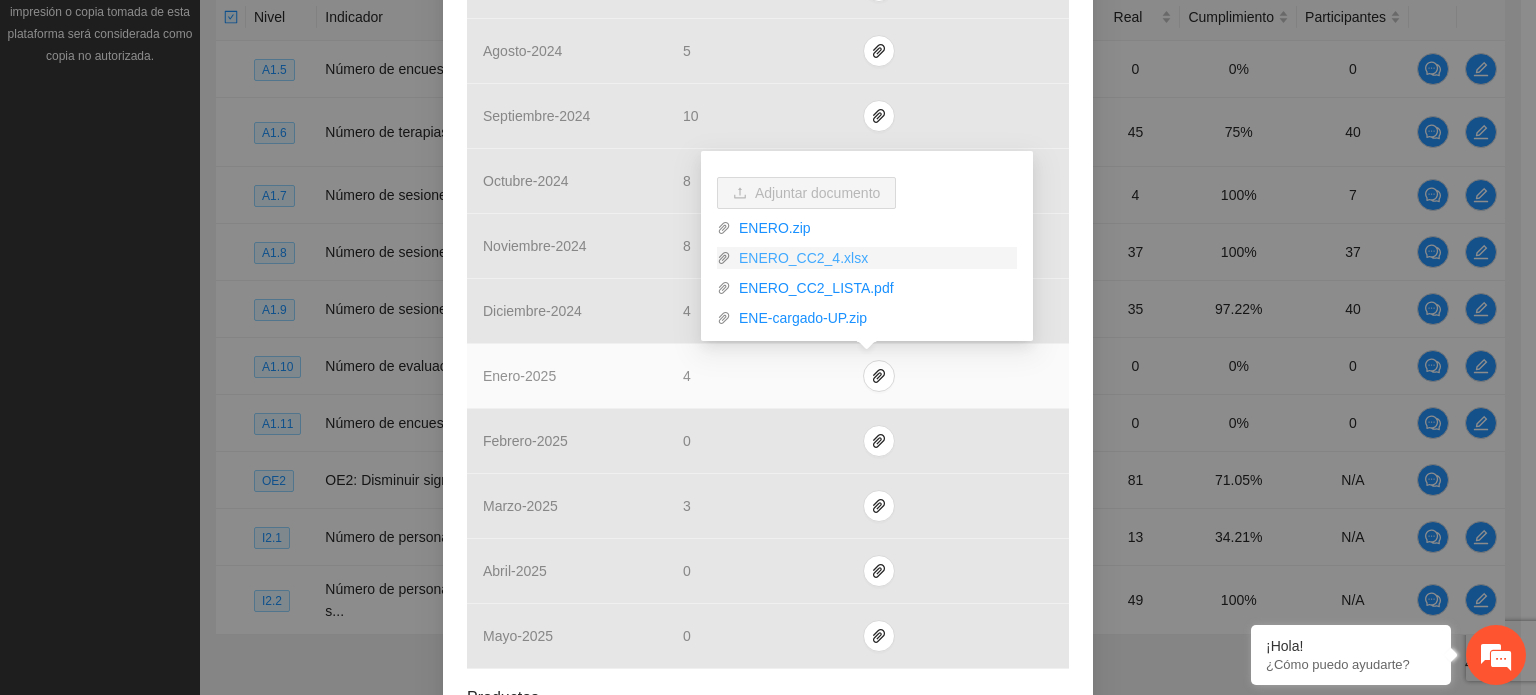 click on "ENERO_CC2_4.xlsx" at bounding box center [874, 258] 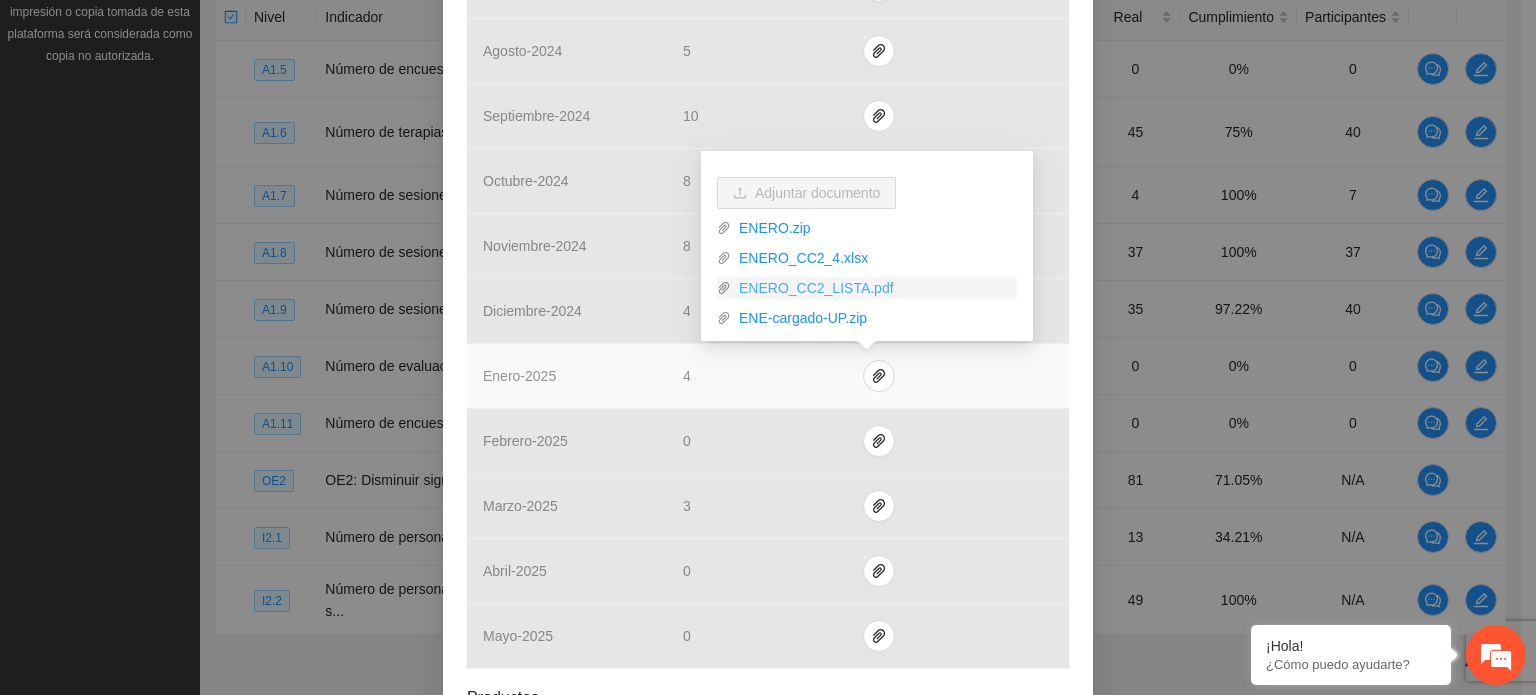 click on "ENERO_CC2_LISTA.pdf" at bounding box center [874, 288] 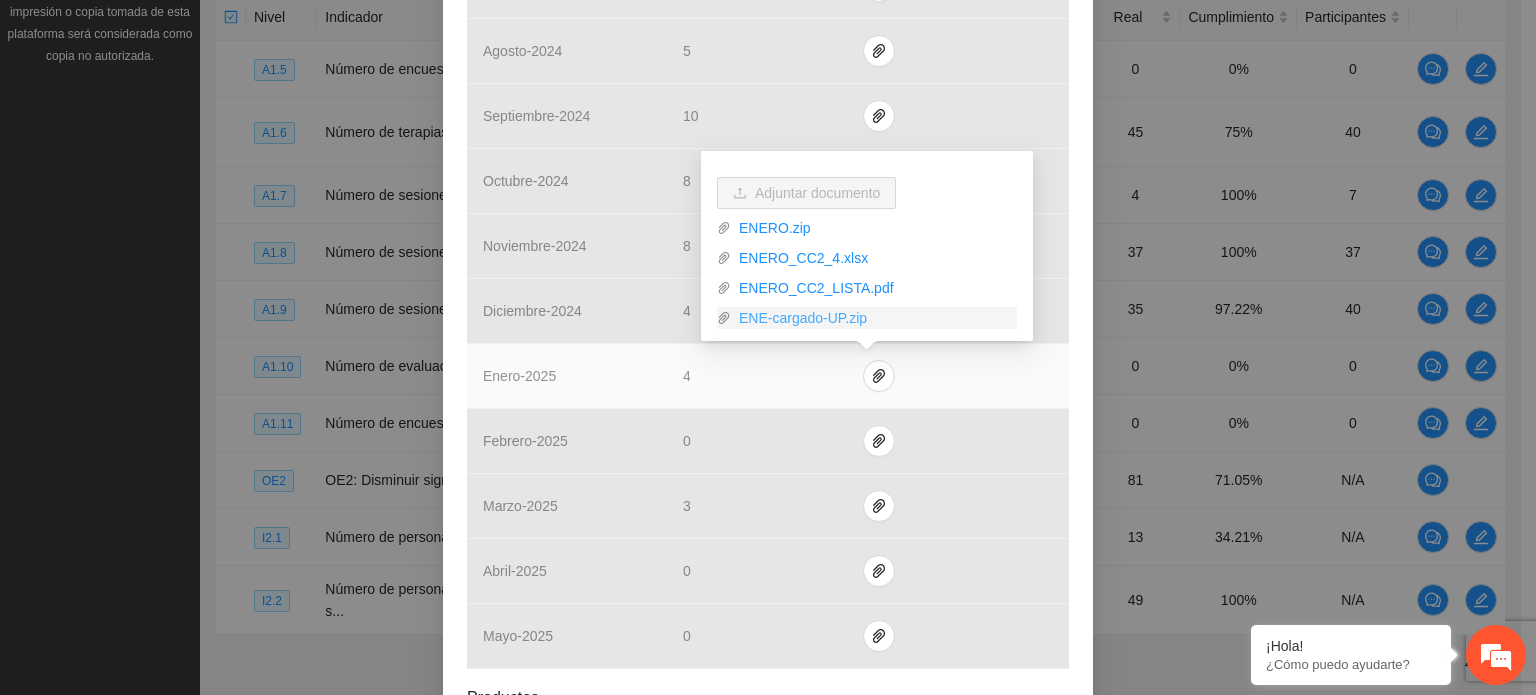 click on "ENE-cargado-UP.zip" at bounding box center (874, 318) 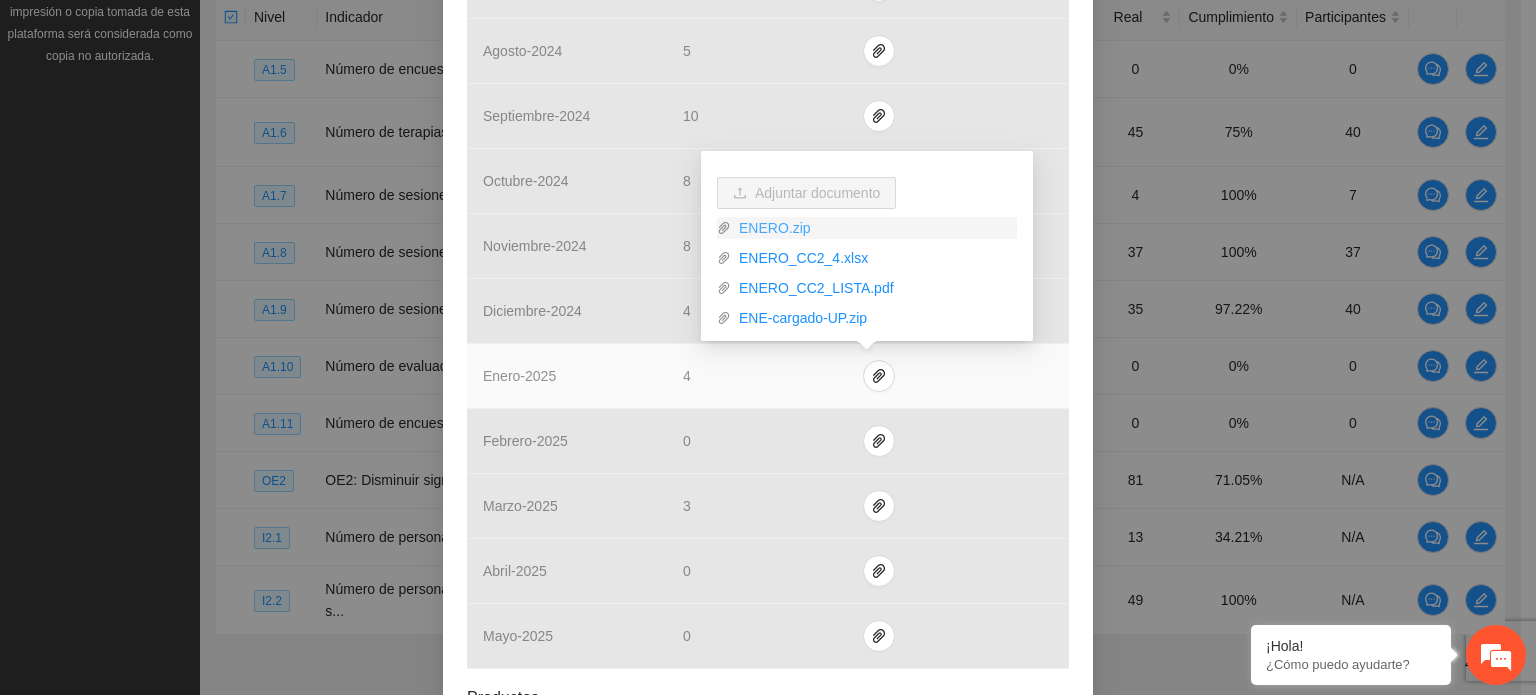 click on "ENERO.zip" at bounding box center (874, 228) 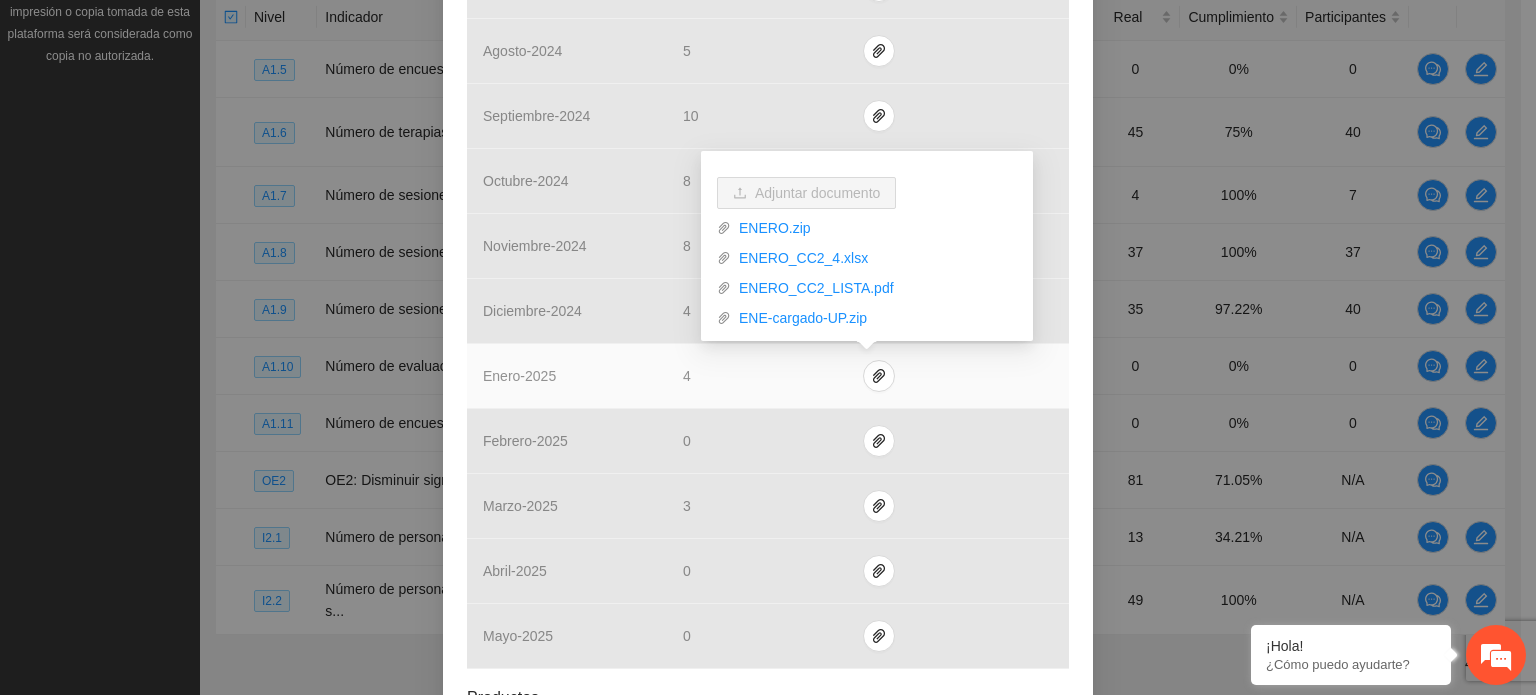 click on "4" at bounding box center [757, 376] 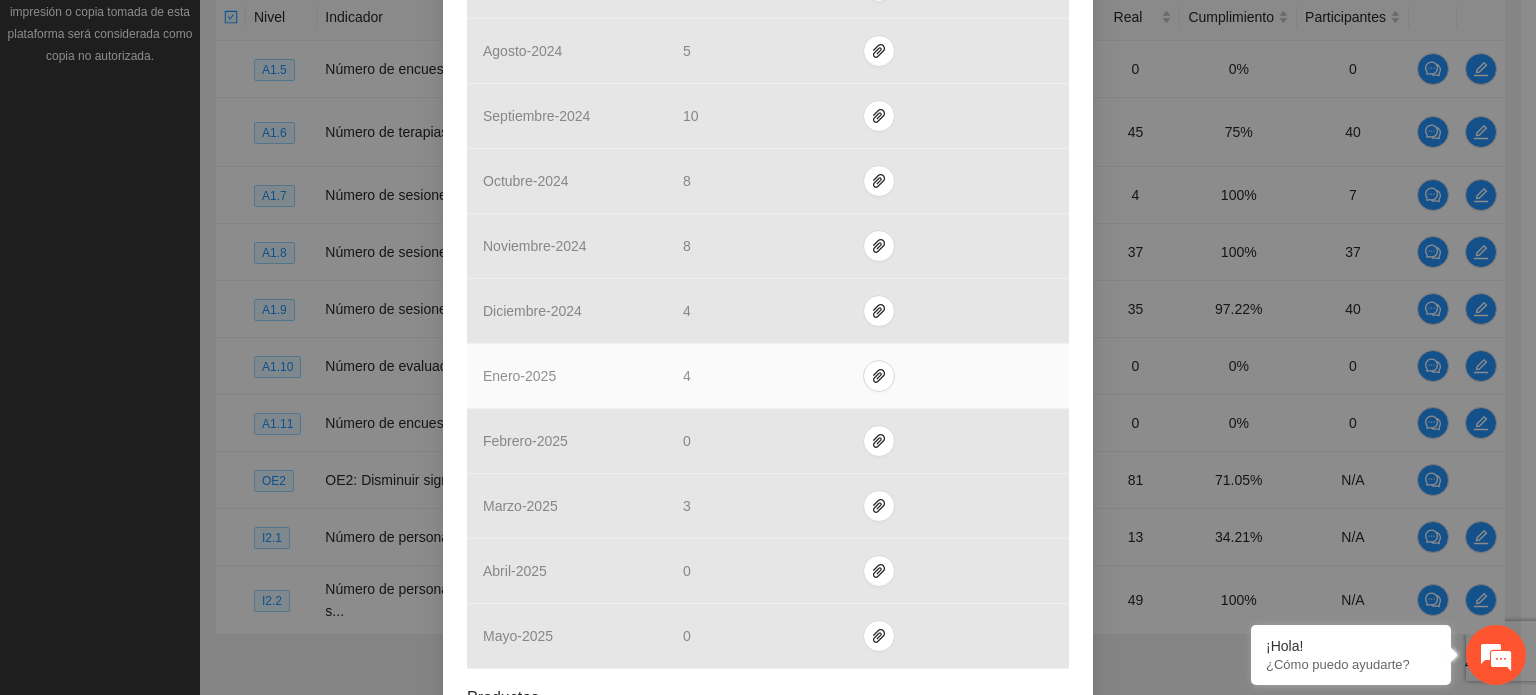 click on "4" at bounding box center [687, 376] 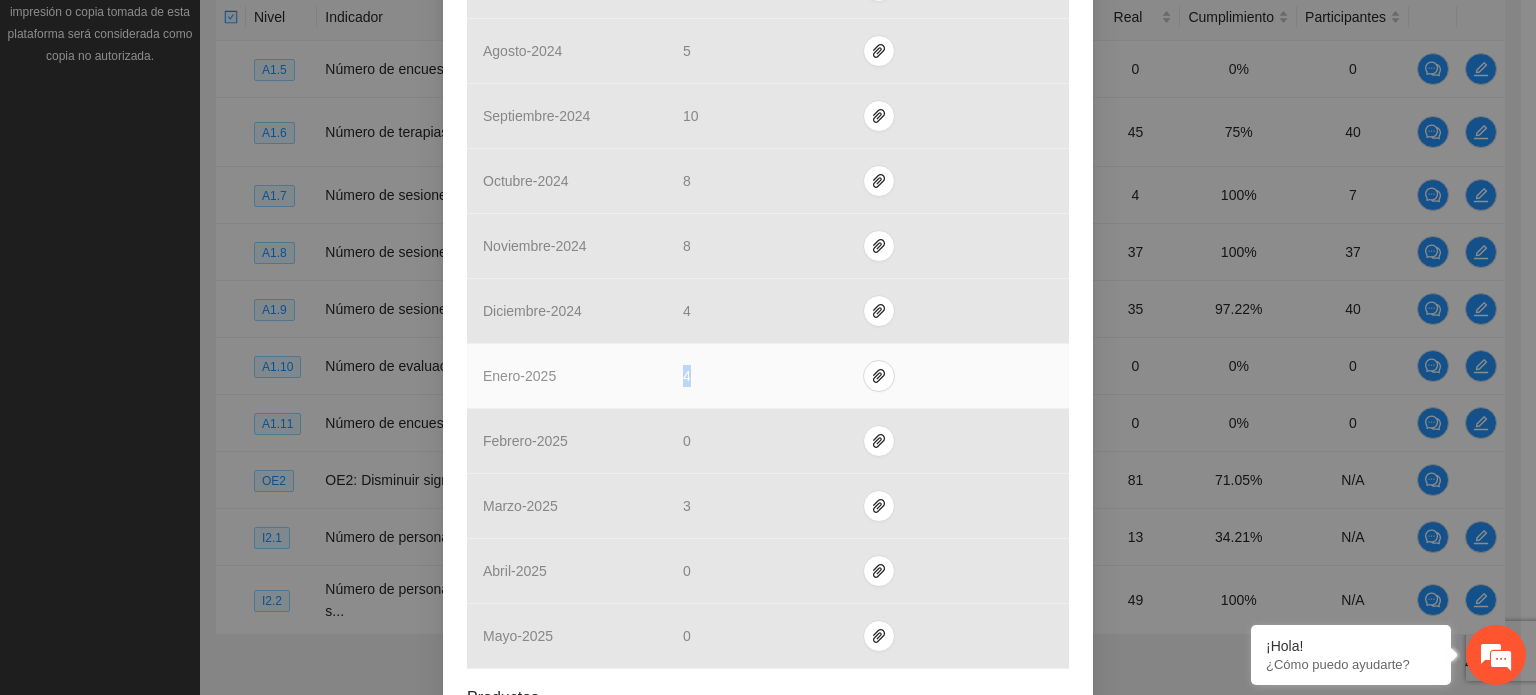 drag, startPoint x: 676, startPoint y: 374, endPoint x: 704, endPoint y: 375, distance: 28.01785 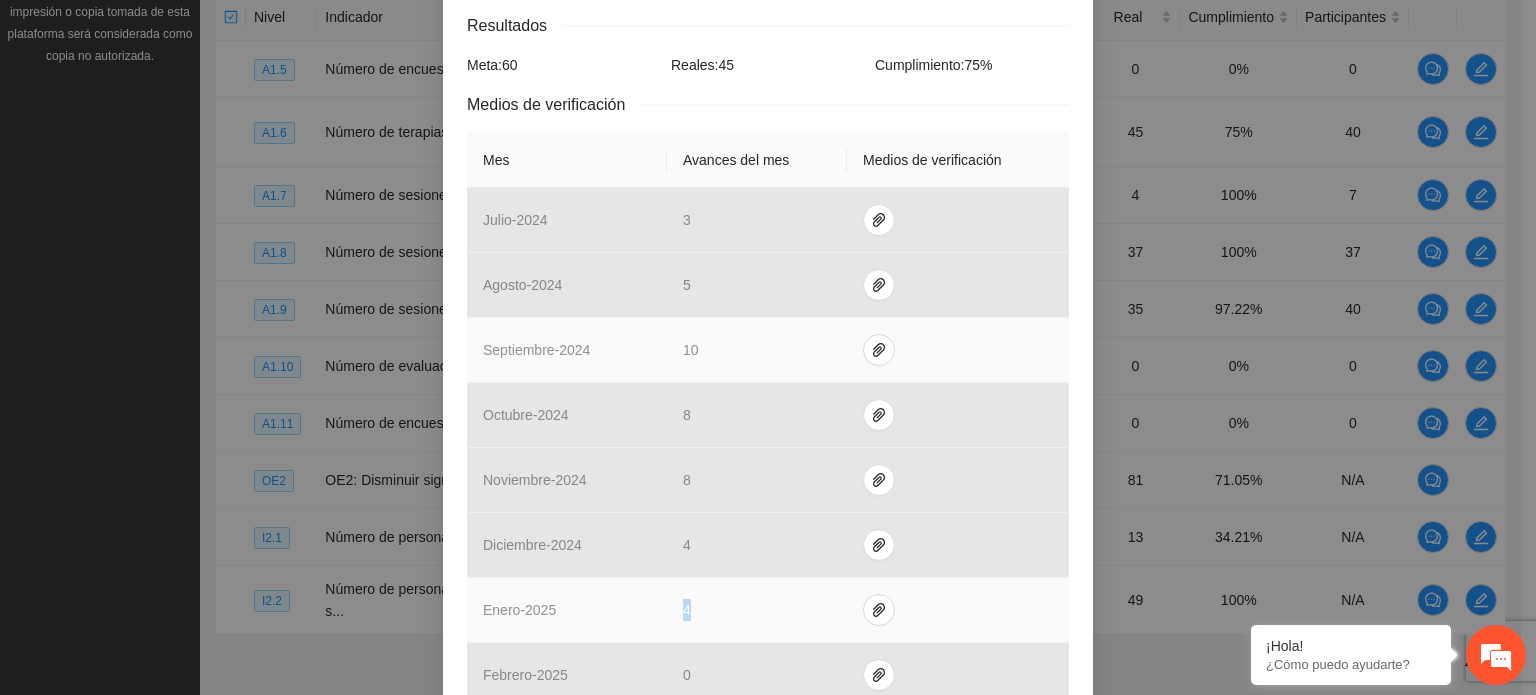 scroll, scrollTop: 356, scrollLeft: 0, axis: vertical 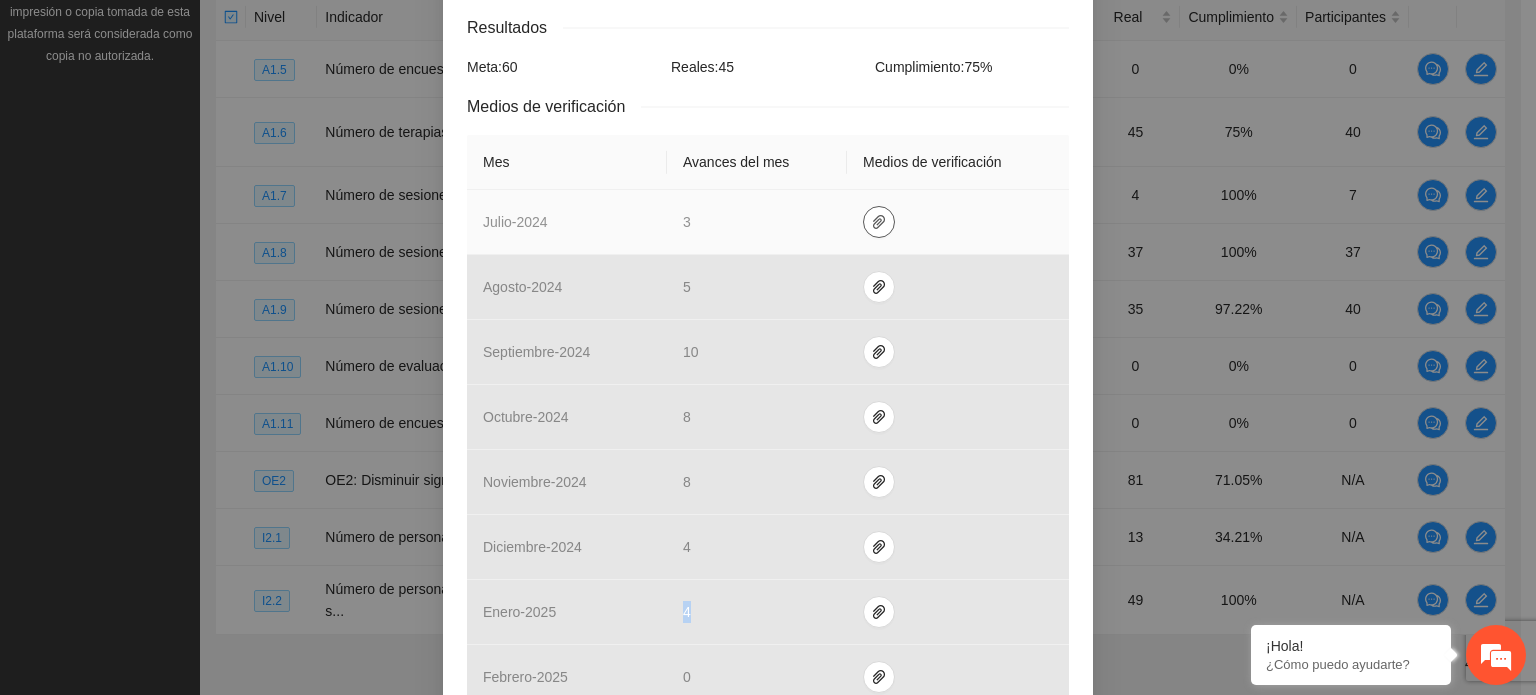 click 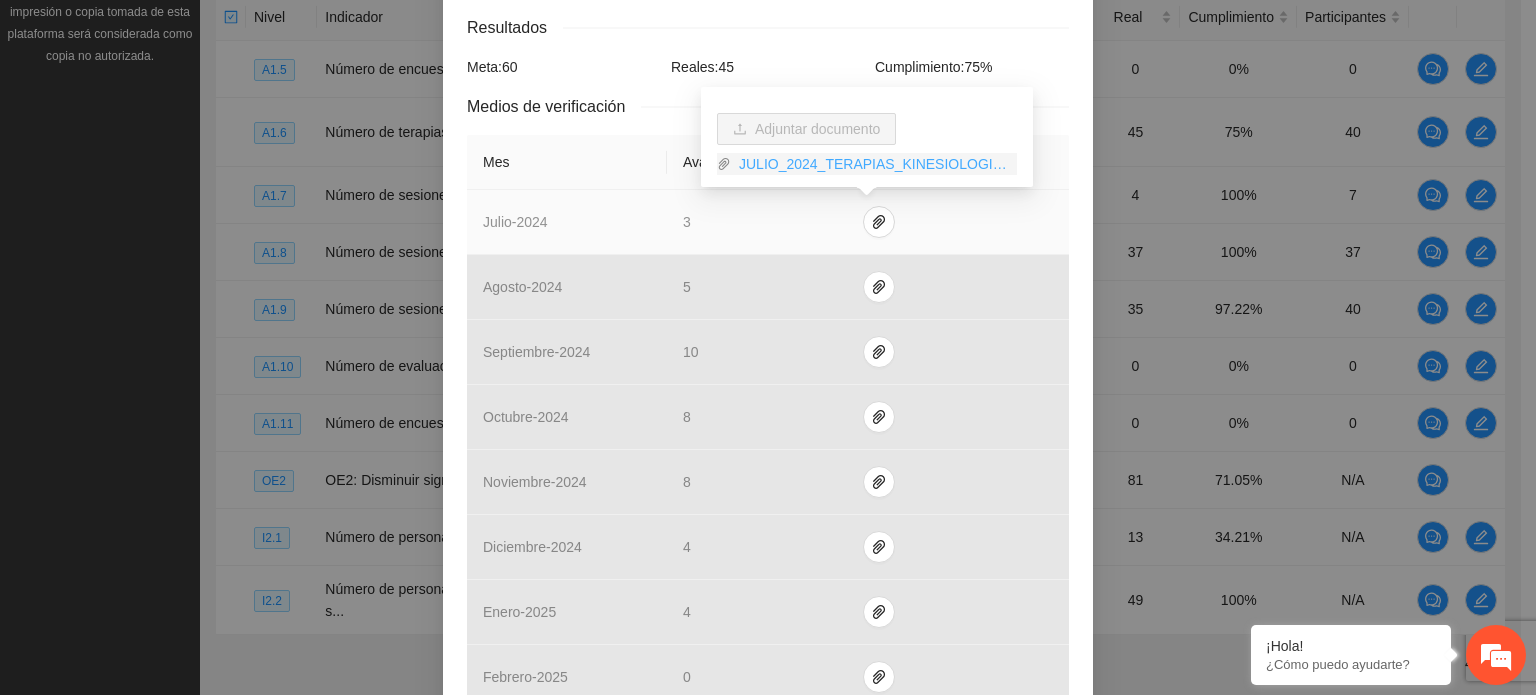 click on "JULIO_2024_TERAPIAS_KINESIOLOGICAS_AO_4.zip" at bounding box center (874, 164) 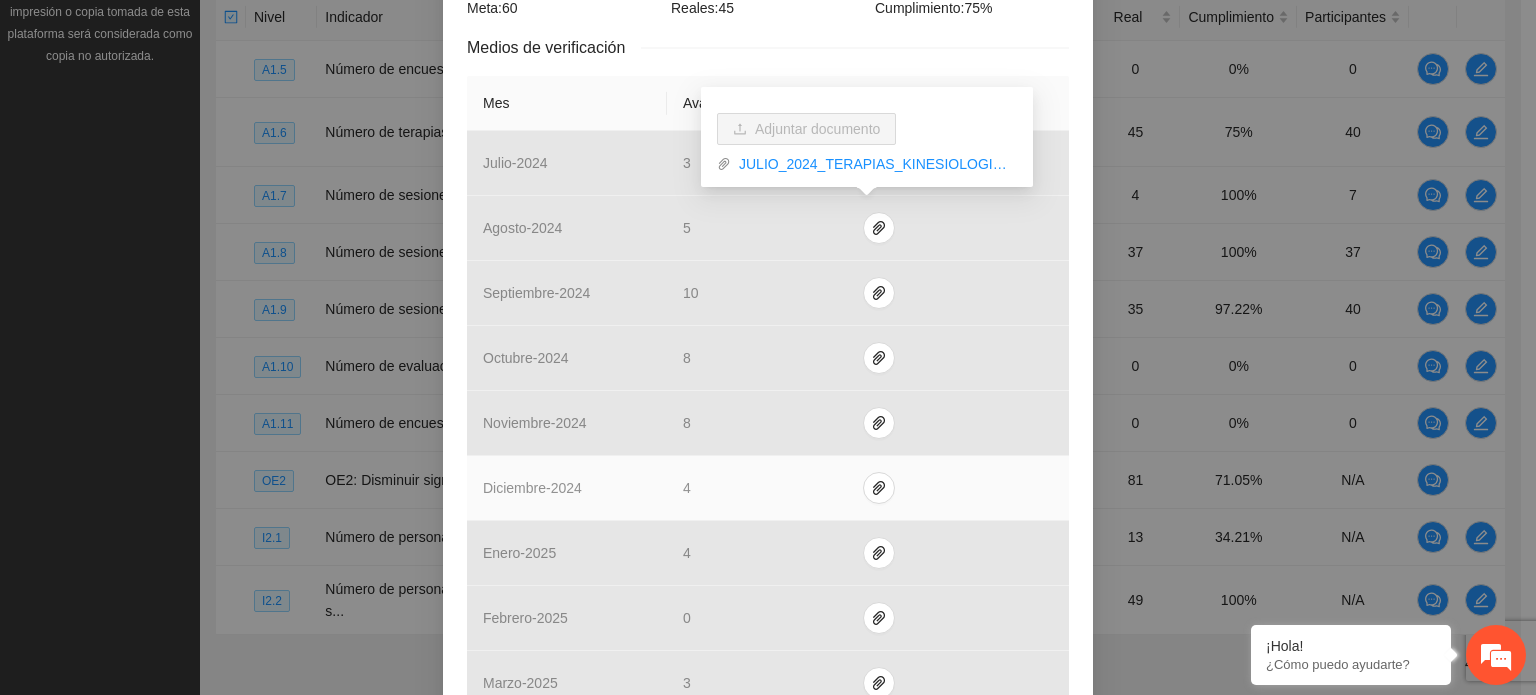 scroll, scrollTop: 416, scrollLeft: 0, axis: vertical 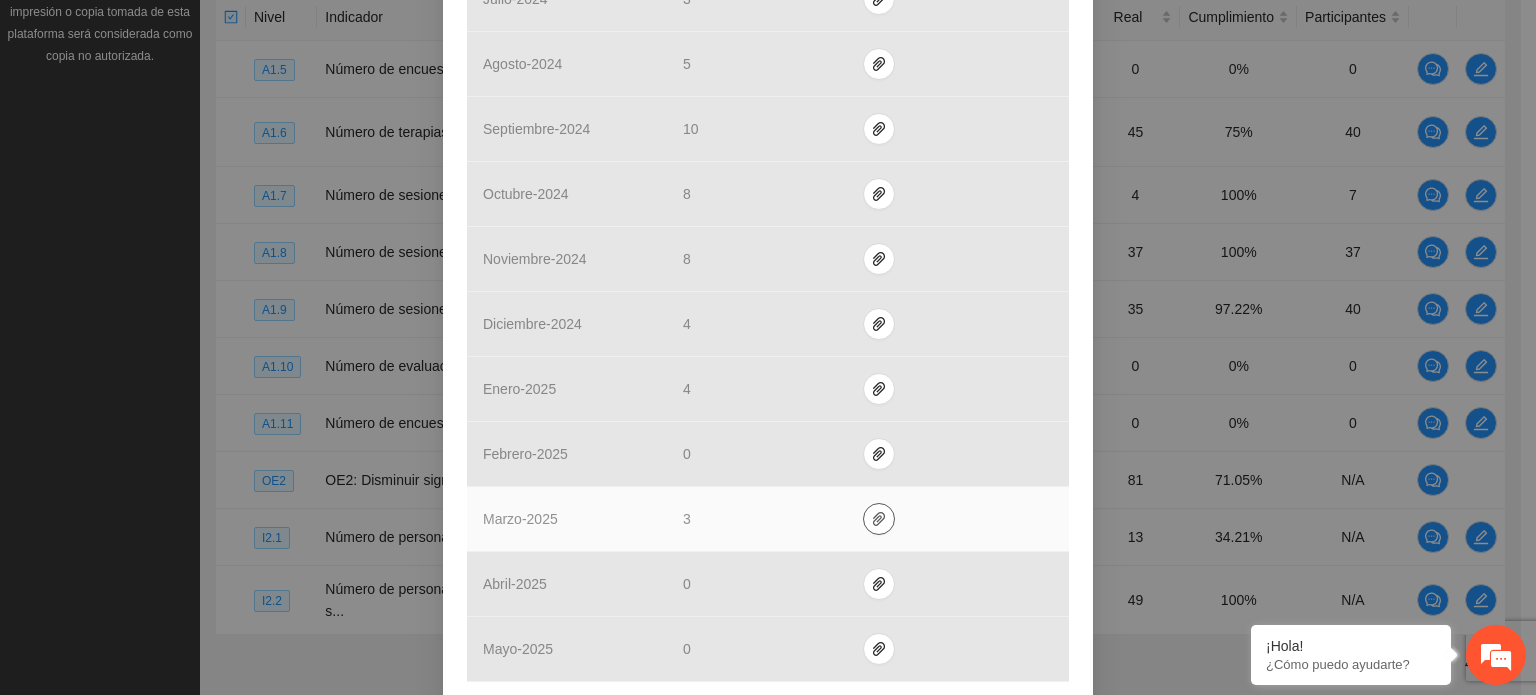 click at bounding box center (879, 519) 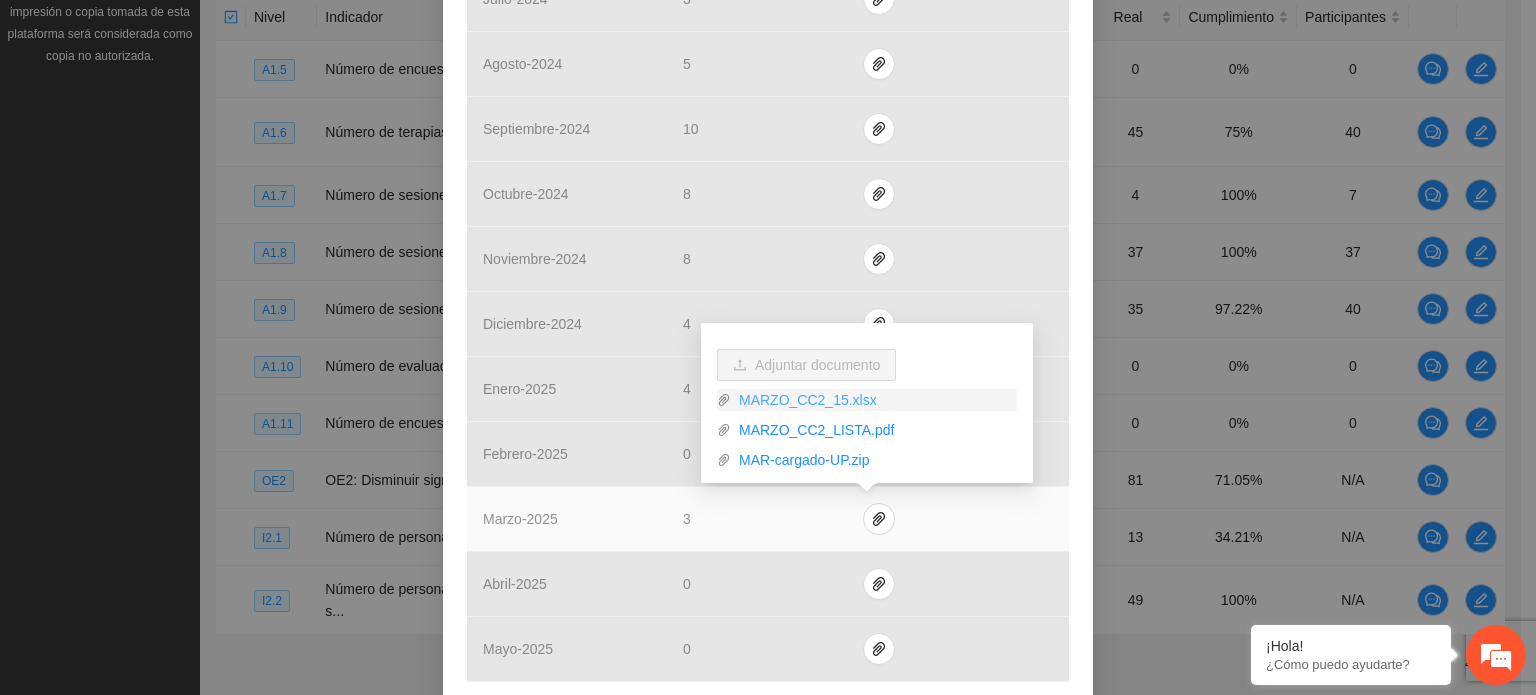 click on "MARZO_CC2_15.xlsx" at bounding box center [874, 400] 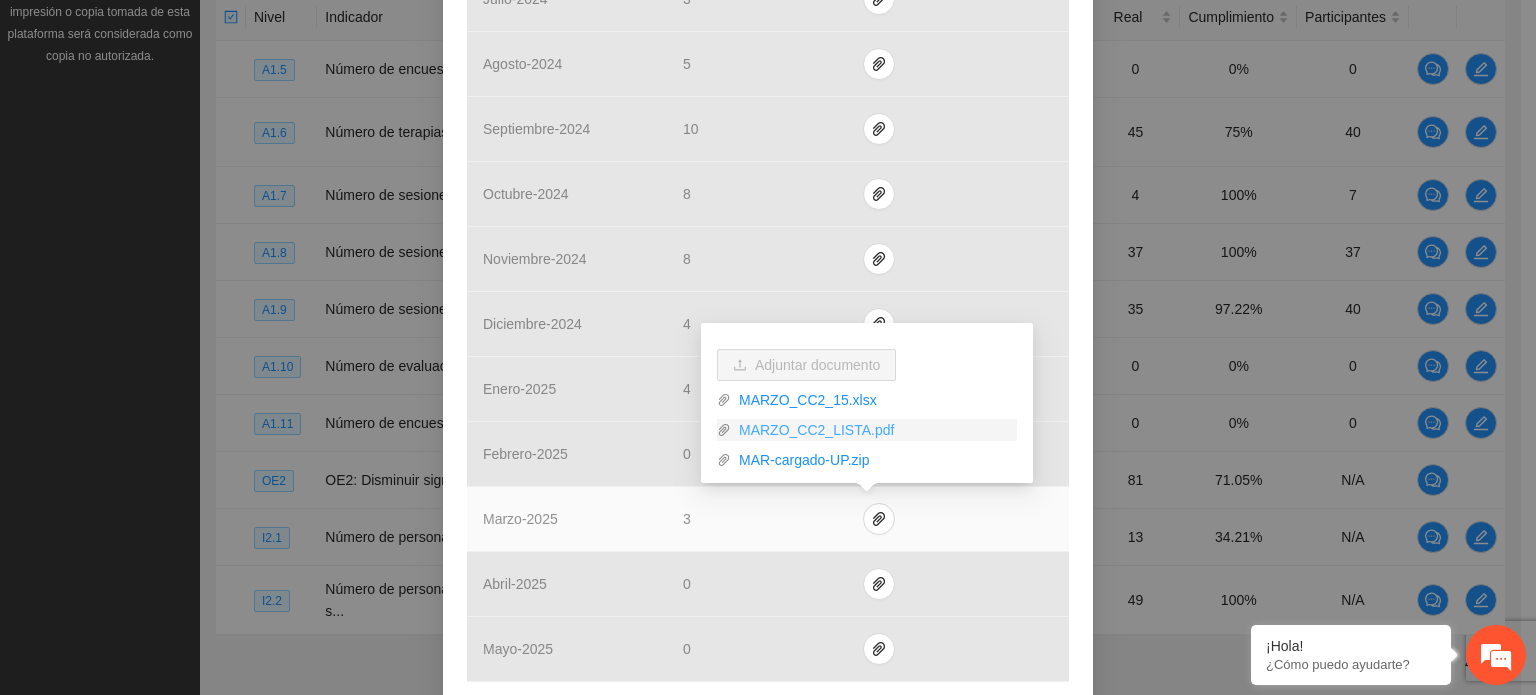 click on "MARZO_CC2_LISTA.pdf" at bounding box center (874, 430) 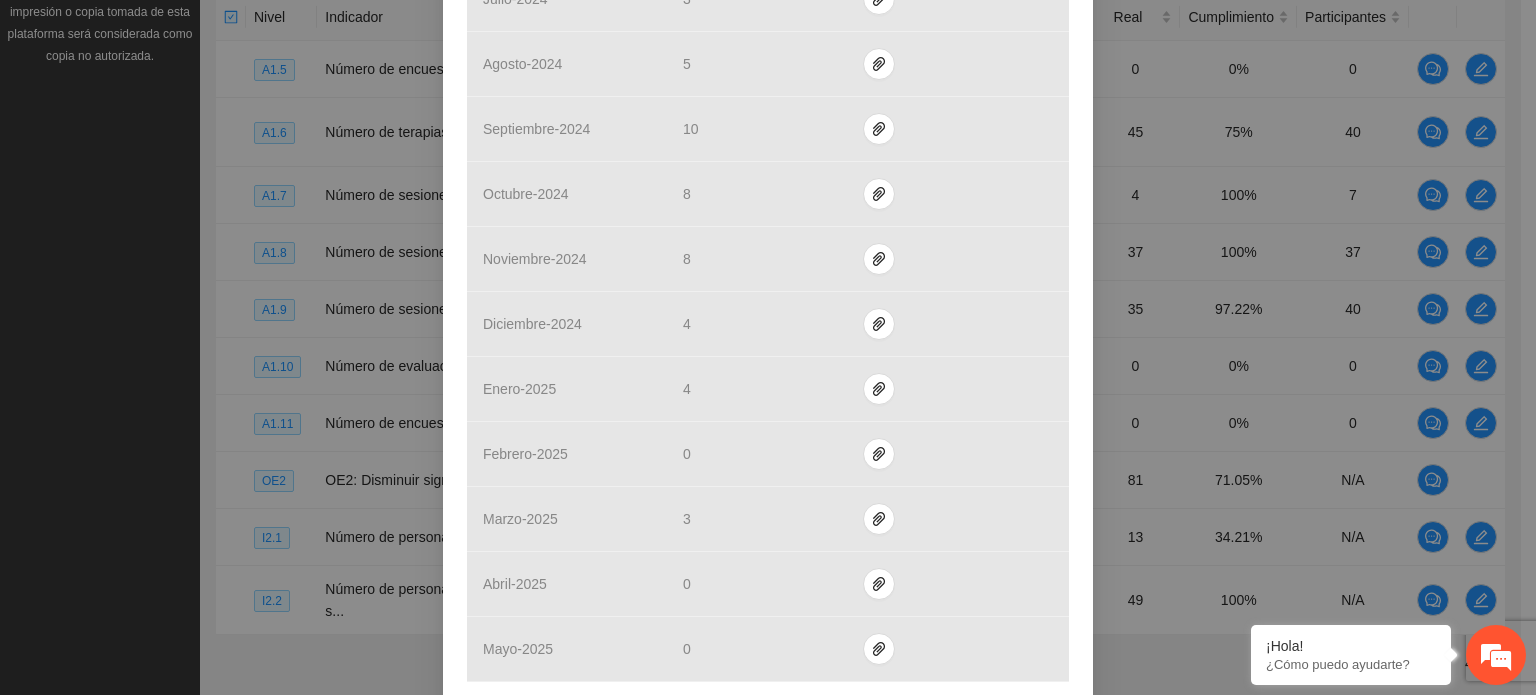 click on "Actividad 1.6 Número de terapias kinesiológicas para la disminución del estrés grupales realizadas Indicador:  CC1_Terapias kinesiológicas grupales de disminución del estrés realizadas. Metodología:  Realizar terapias grupales de RESET ATM y Brain Gym para la disminuc ...  Ver más Calendarización Participantes Indicador y resultados Calendarización [DATE] Month Year Su Mo Tu We Th Fr Sa 29 30 01 02 03 04 05 06 07 08 09 10 11 12 13 14 15 16 17 18 19 20 21 22 23 24 25 26 27 28 29 30 31 01 02 03 04 05 06 07 08 09 Participantes 15 Asistentes Masculino 12 a 17 años 21 Asistentes Femenino 12 a 17 años 3 Asistentes Femenino 18 a 29 años 1 Asistente Masculino 18 a 29 años Resultados Meta:  60 Reales:  45 Cumplimiento:  75 % Medios de verificación Mes Avances del mes Medios de verificación [DATE] [DATE] [DATE] [DATE] [DATE] [DATE] [DATE] [DATE] 0 [DATE] [DATE] 0 [DATE] 0 Cancelar" at bounding box center [768, 347] 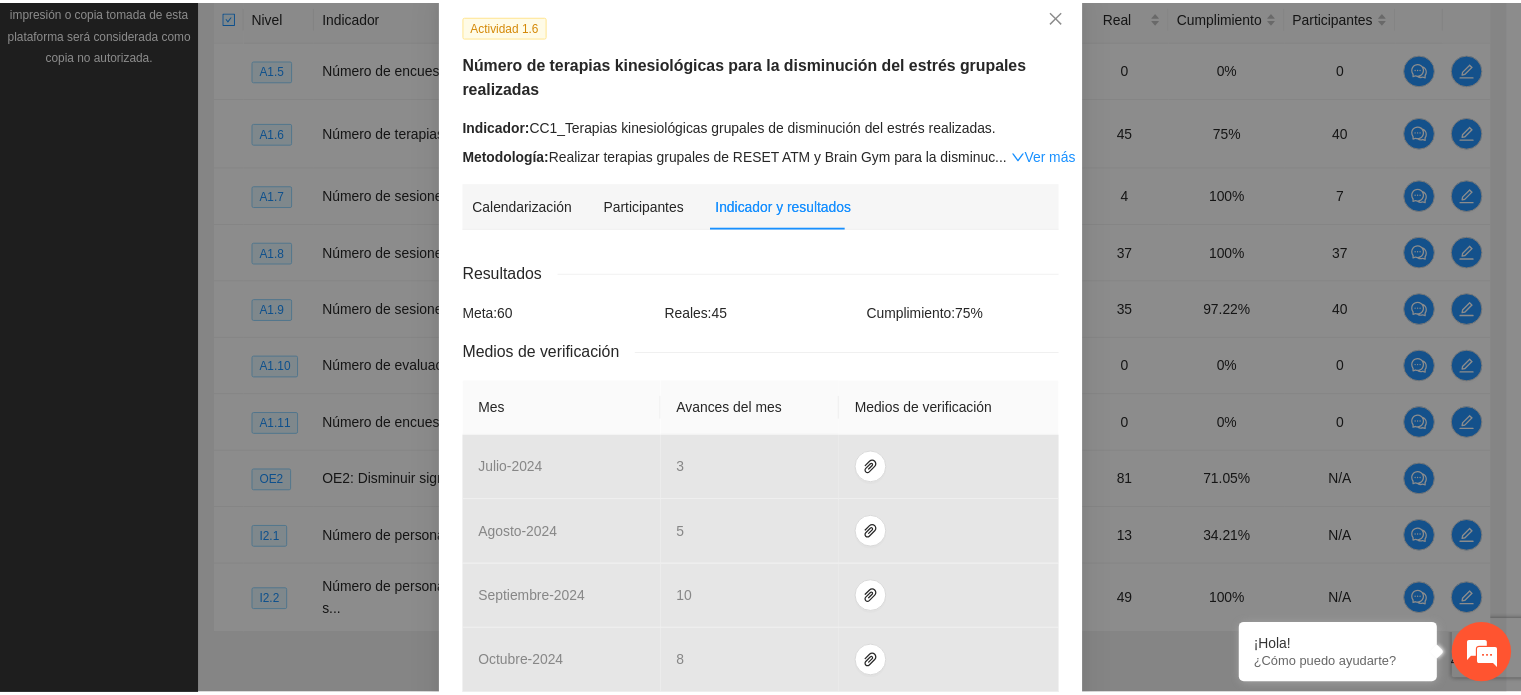 scroll, scrollTop: 0, scrollLeft: 0, axis: both 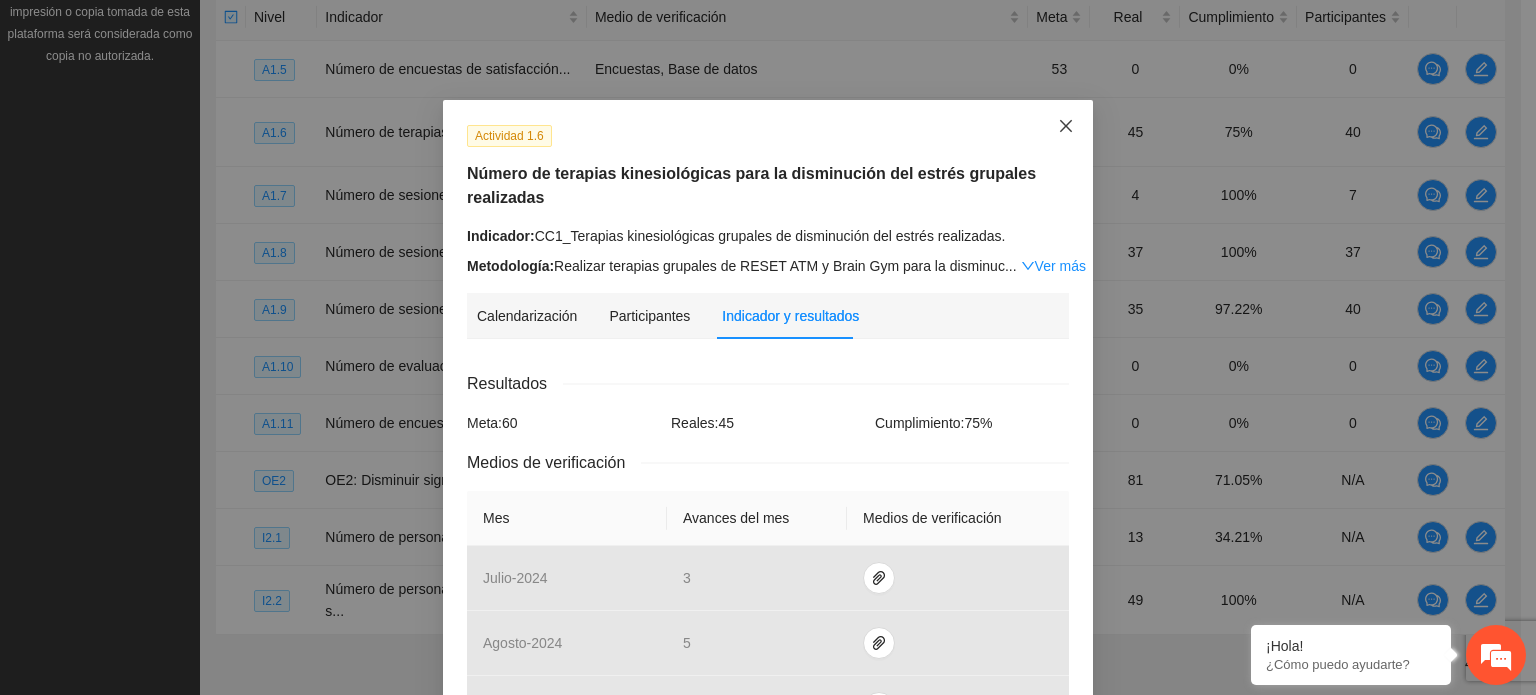 click 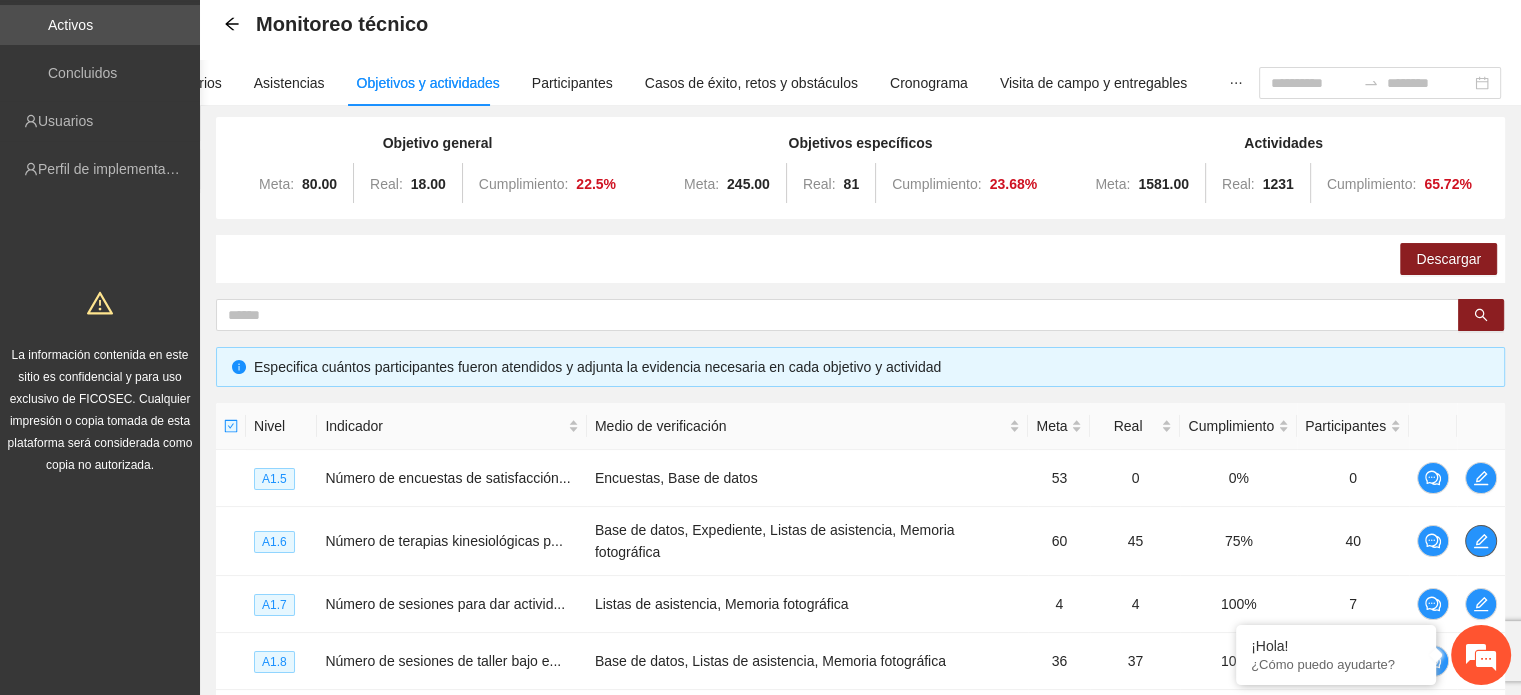 scroll, scrollTop: 93, scrollLeft: 0, axis: vertical 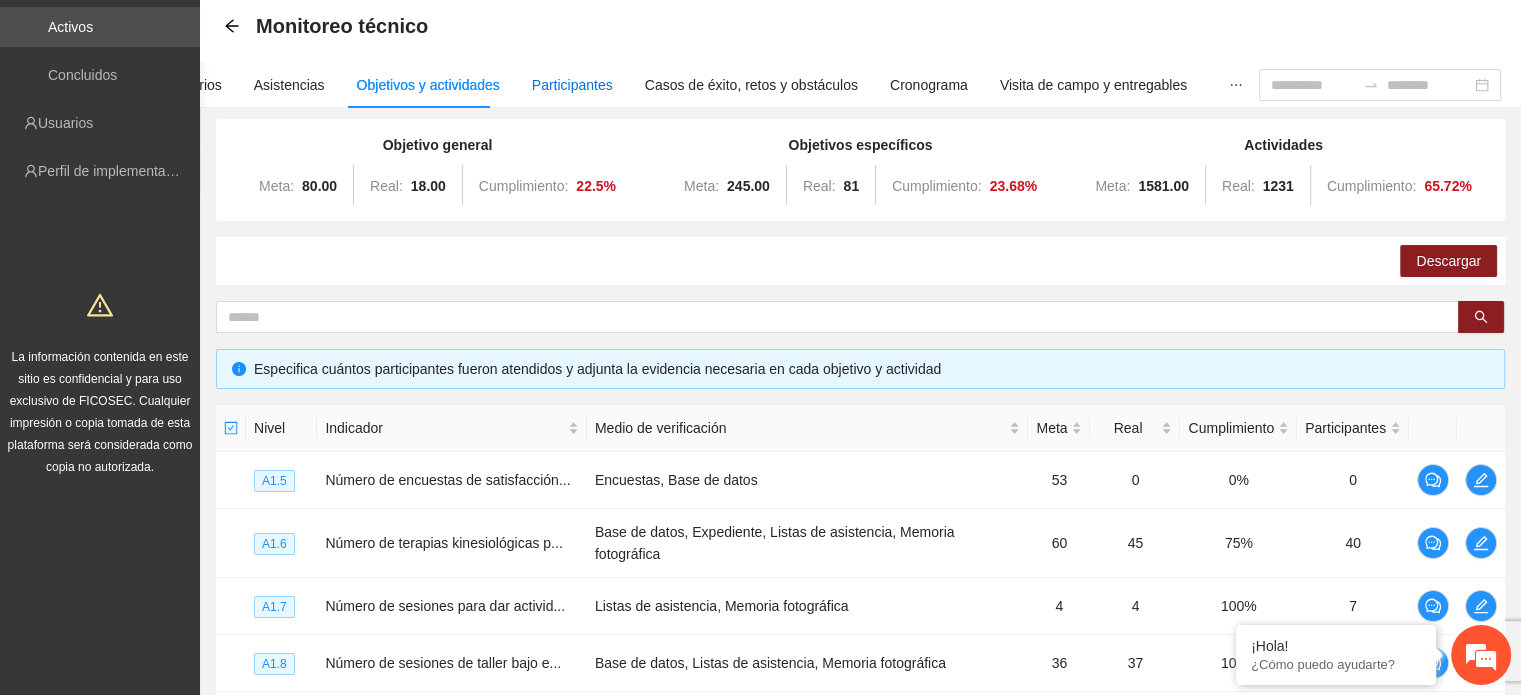 click on "Participantes" at bounding box center [572, 85] 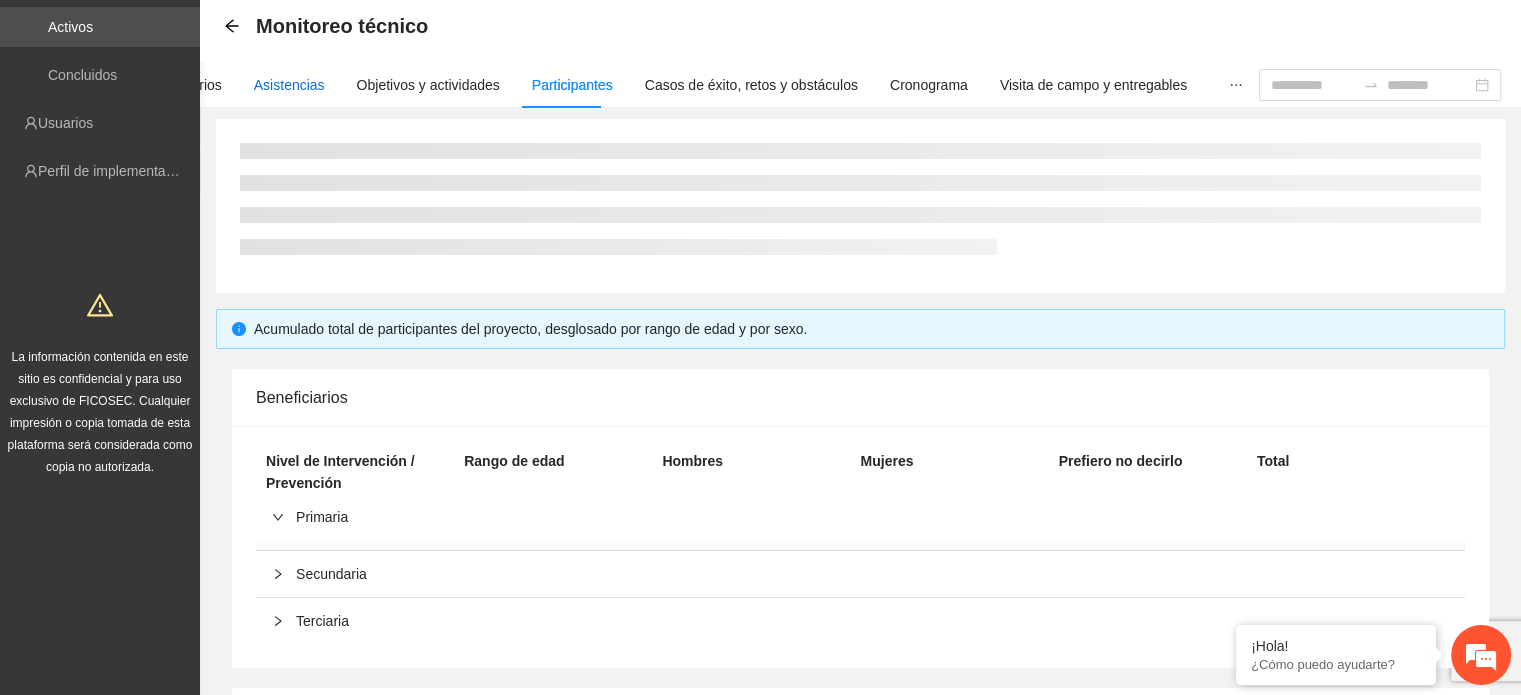 click on "Asistencias" at bounding box center [289, 85] 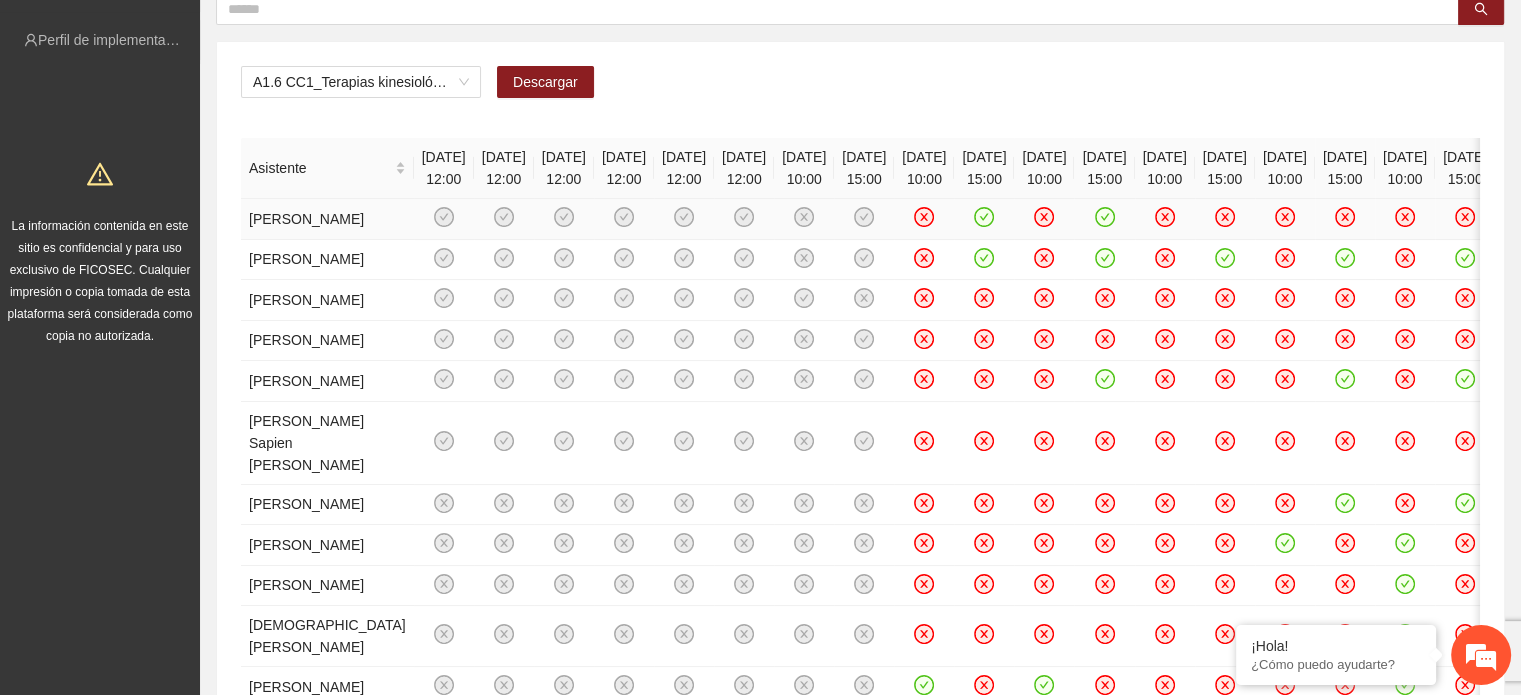 scroll, scrollTop: 228, scrollLeft: 0, axis: vertical 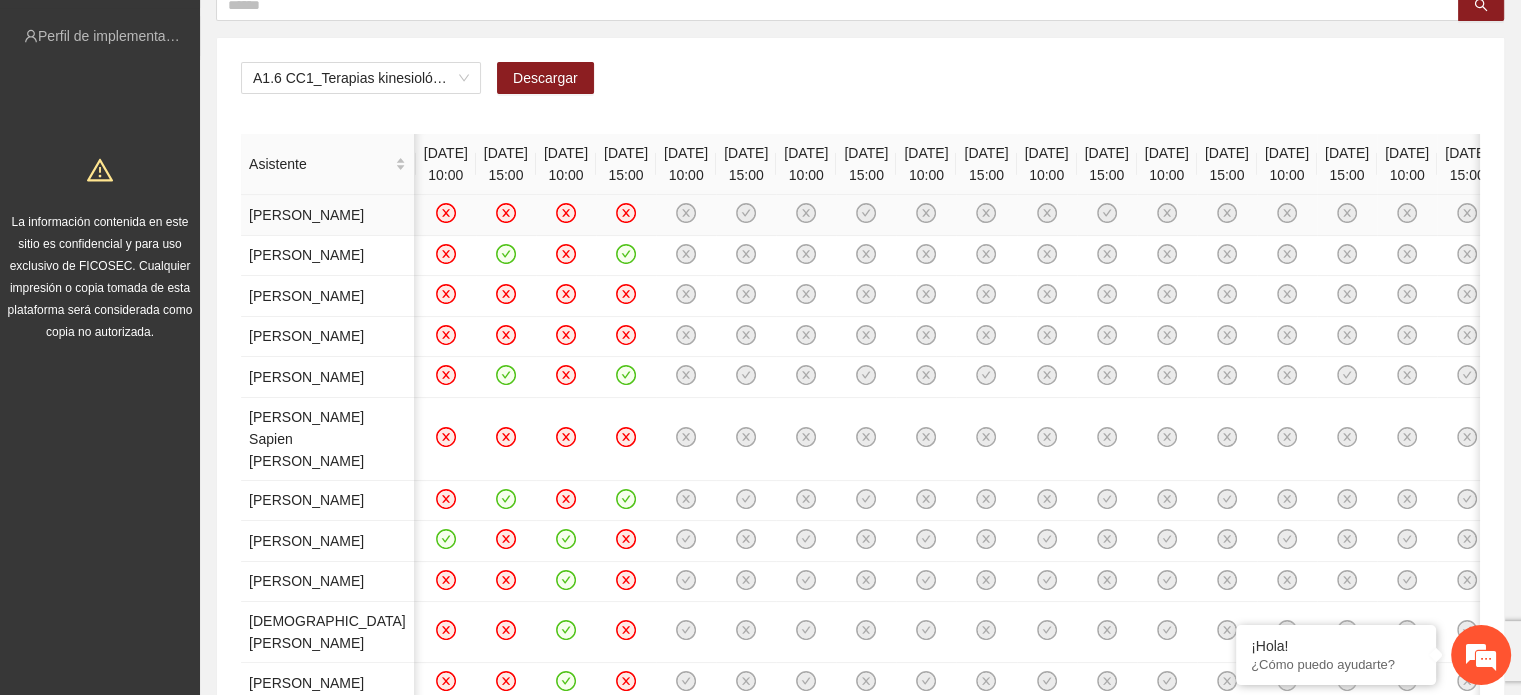 click 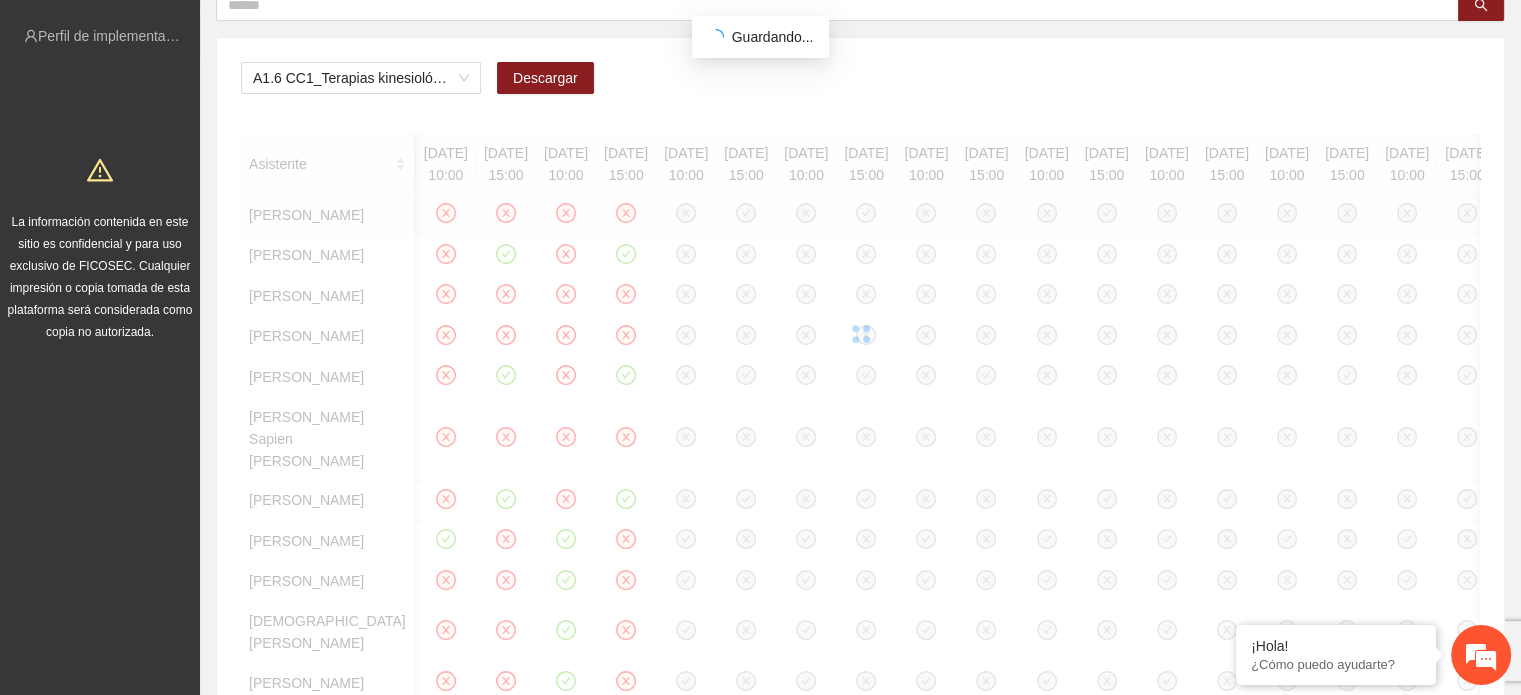 click at bounding box center (860, 334) 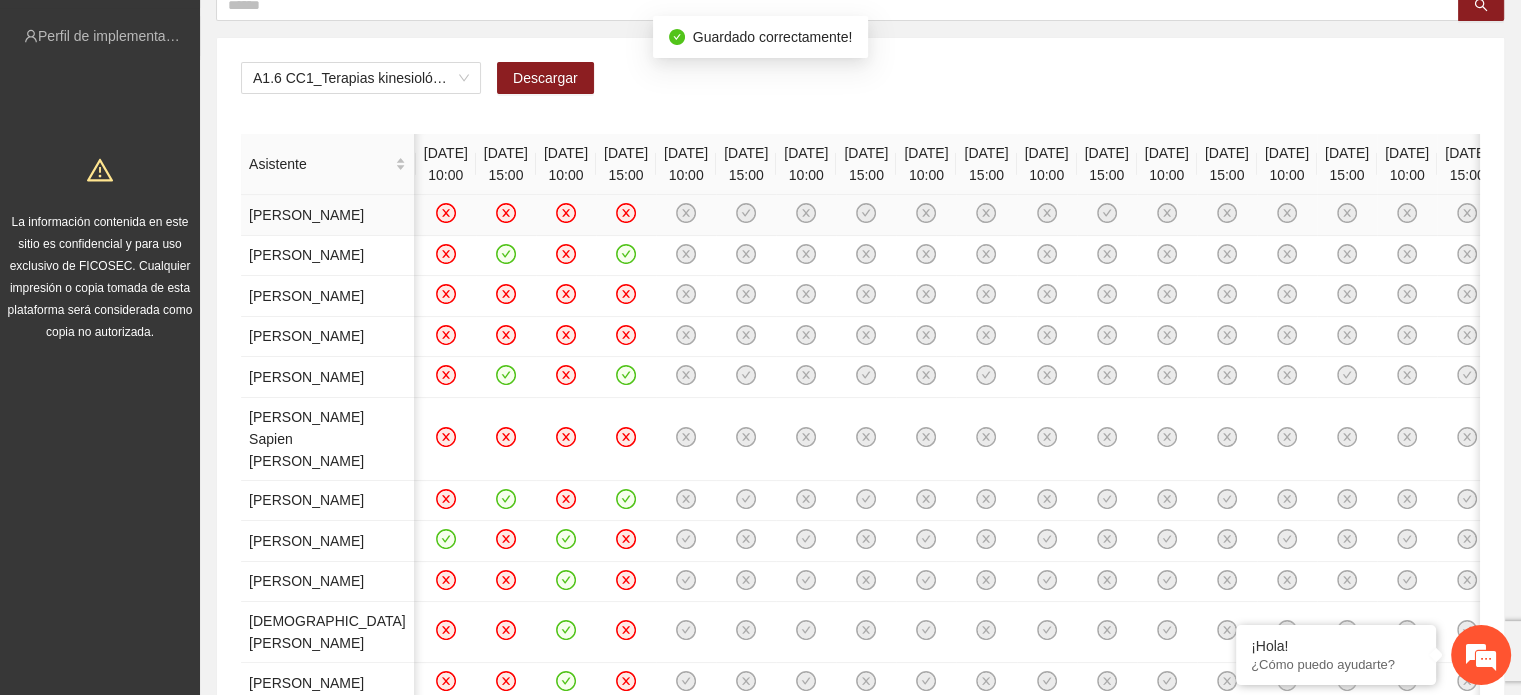 click 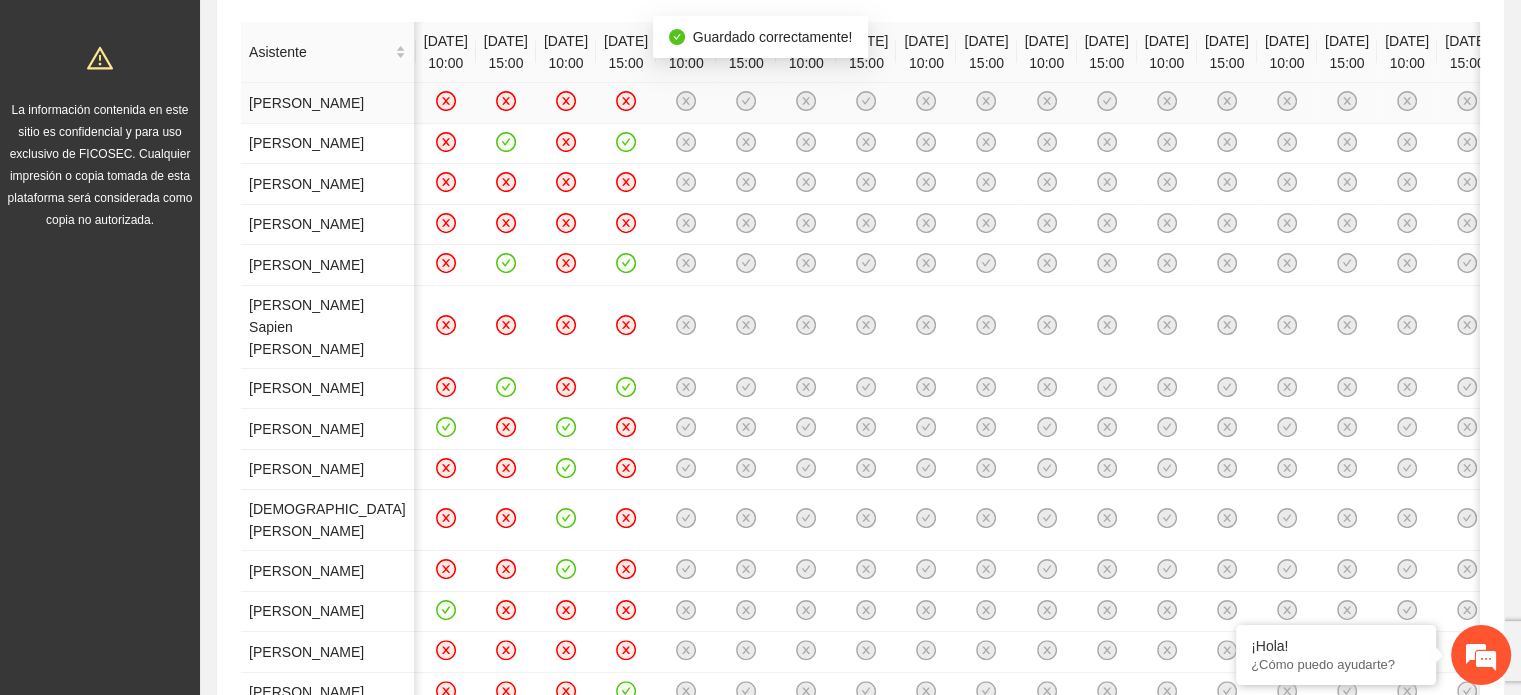 scroll, scrollTop: 339, scrollLeft: 0, axis: vertical 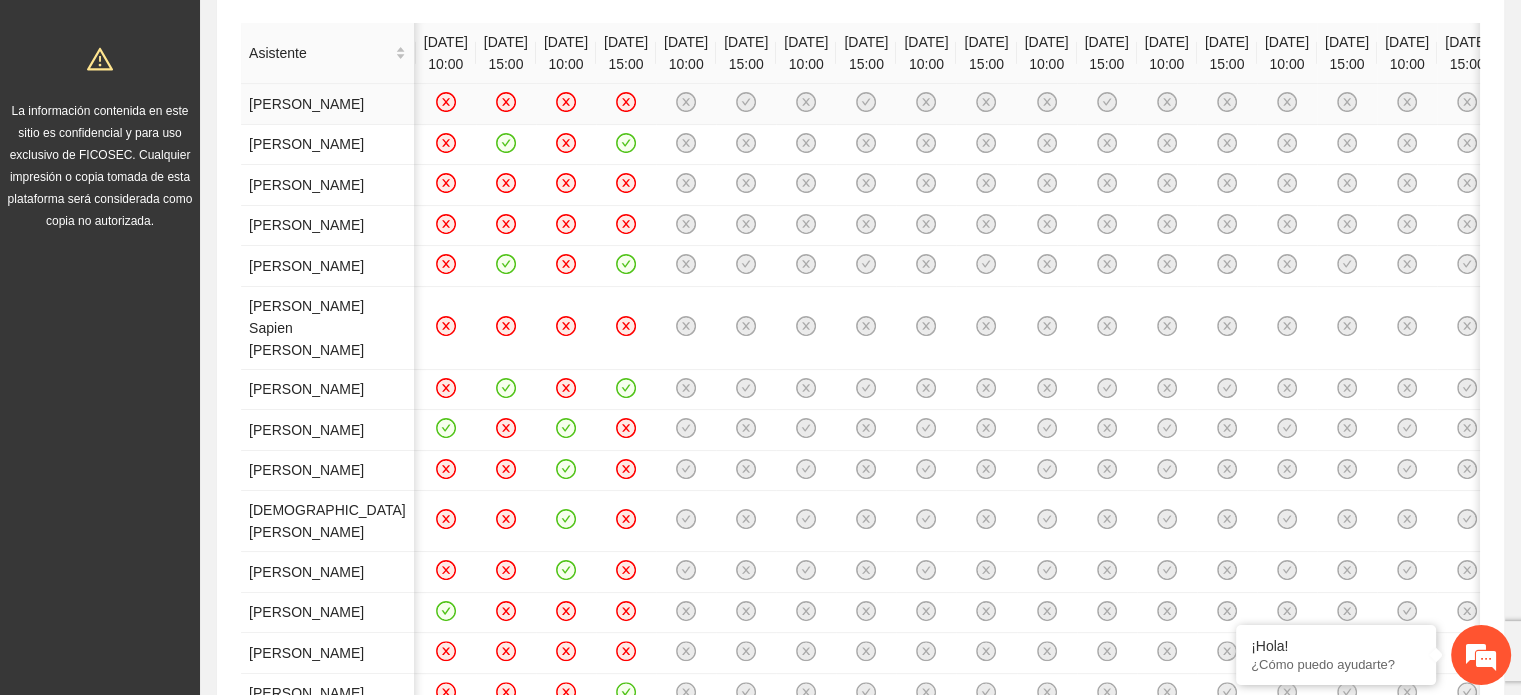 click 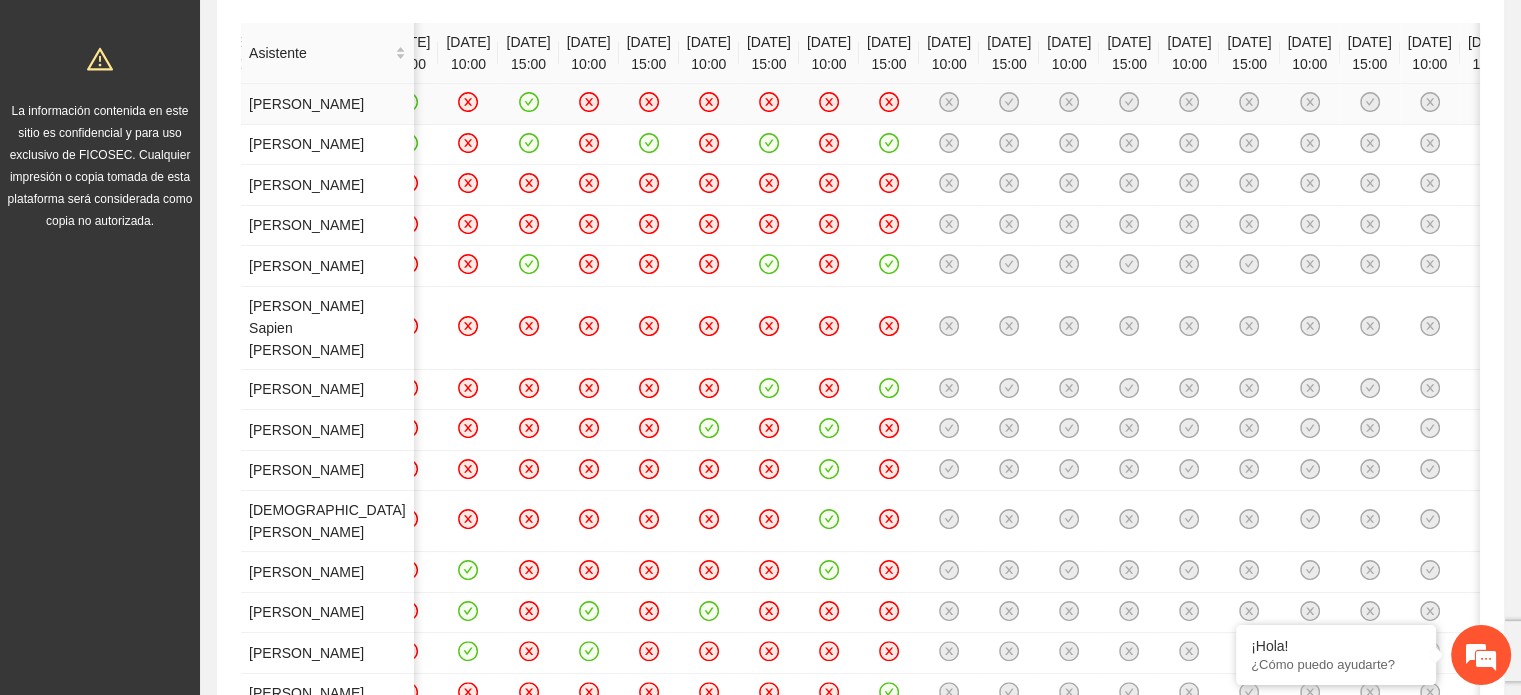 scroll, scrollTop: 0, scrollLeft: 574, axis: horizontal 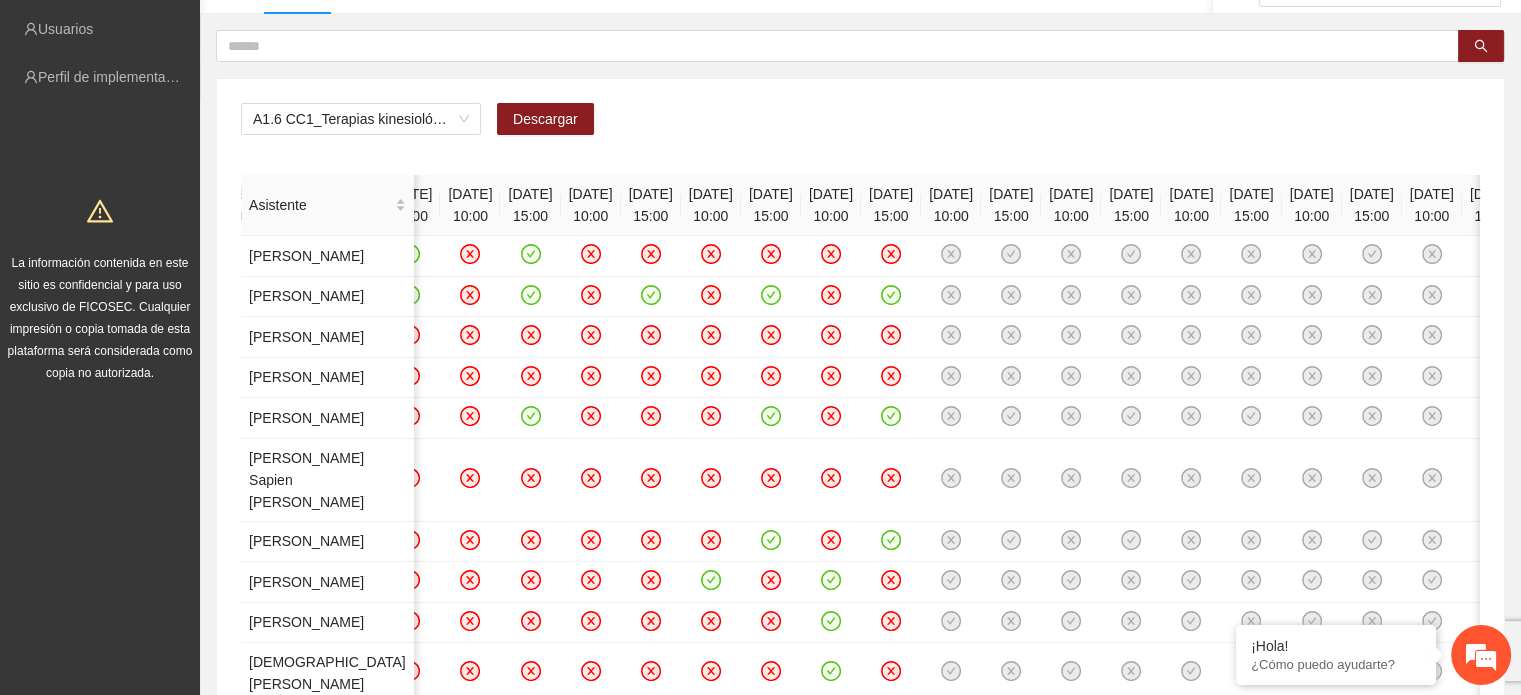 click on "[DATE] 15:00" at bounding box center [290, 205] 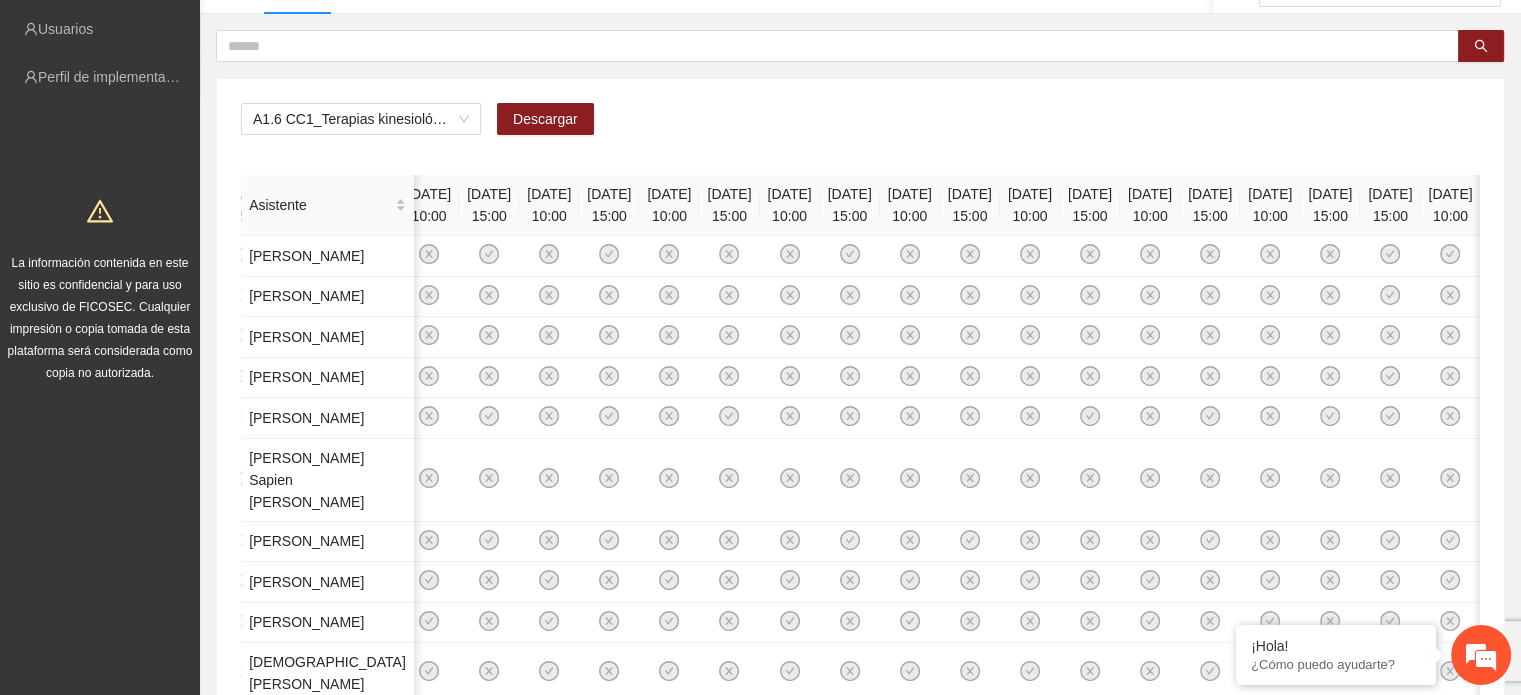 scroll, scrollTop: 0, scrollLeft: 2084, axis: horizontal 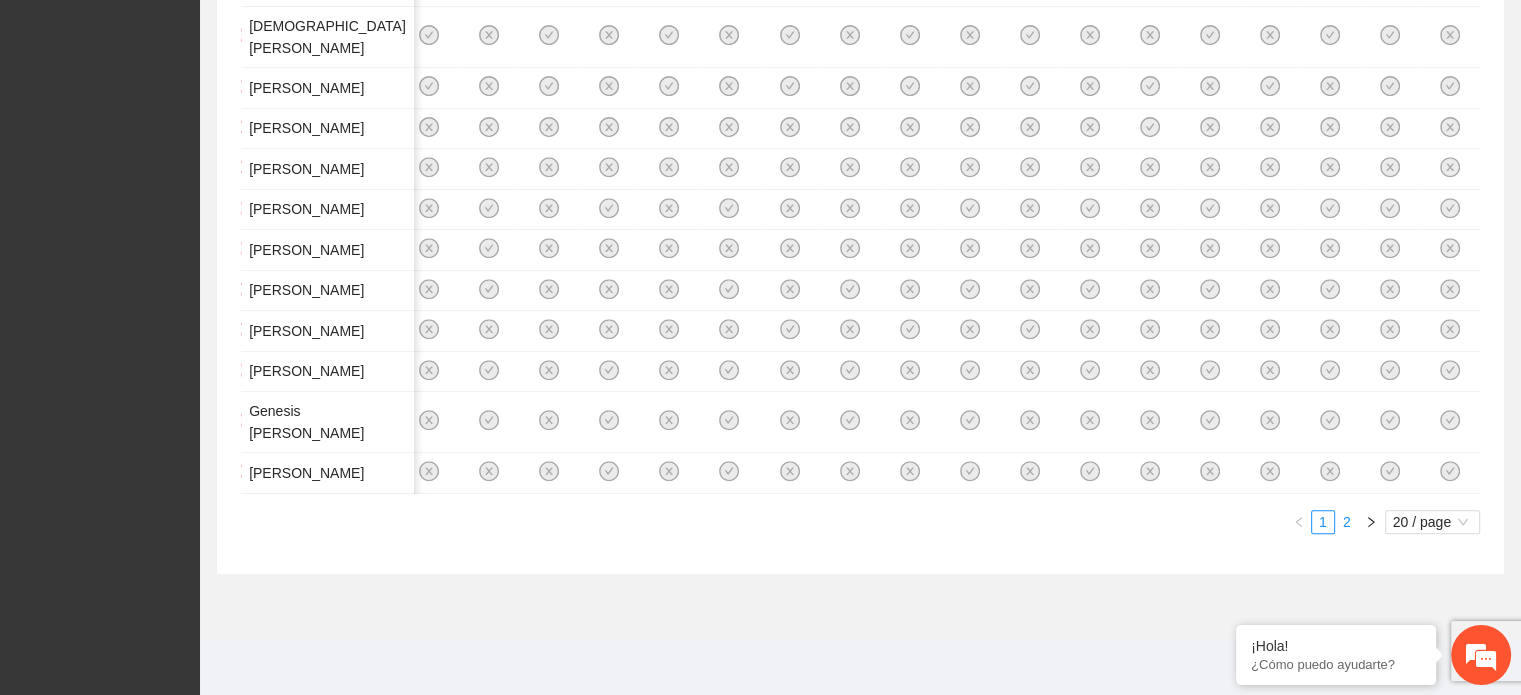 click on "2" at bounding box center [1347, 522] 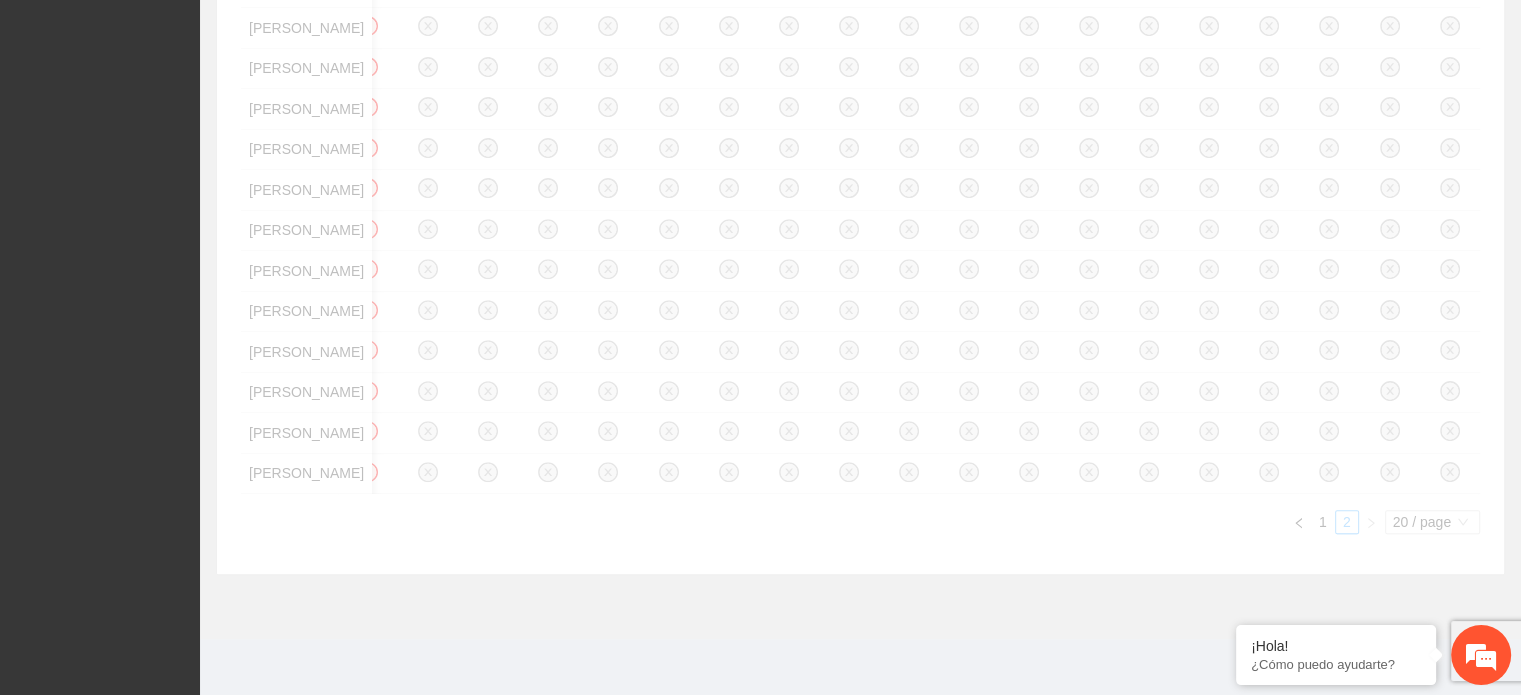 scroll, scrollTop: 0, scrollLeft: 555, axis: horizontal 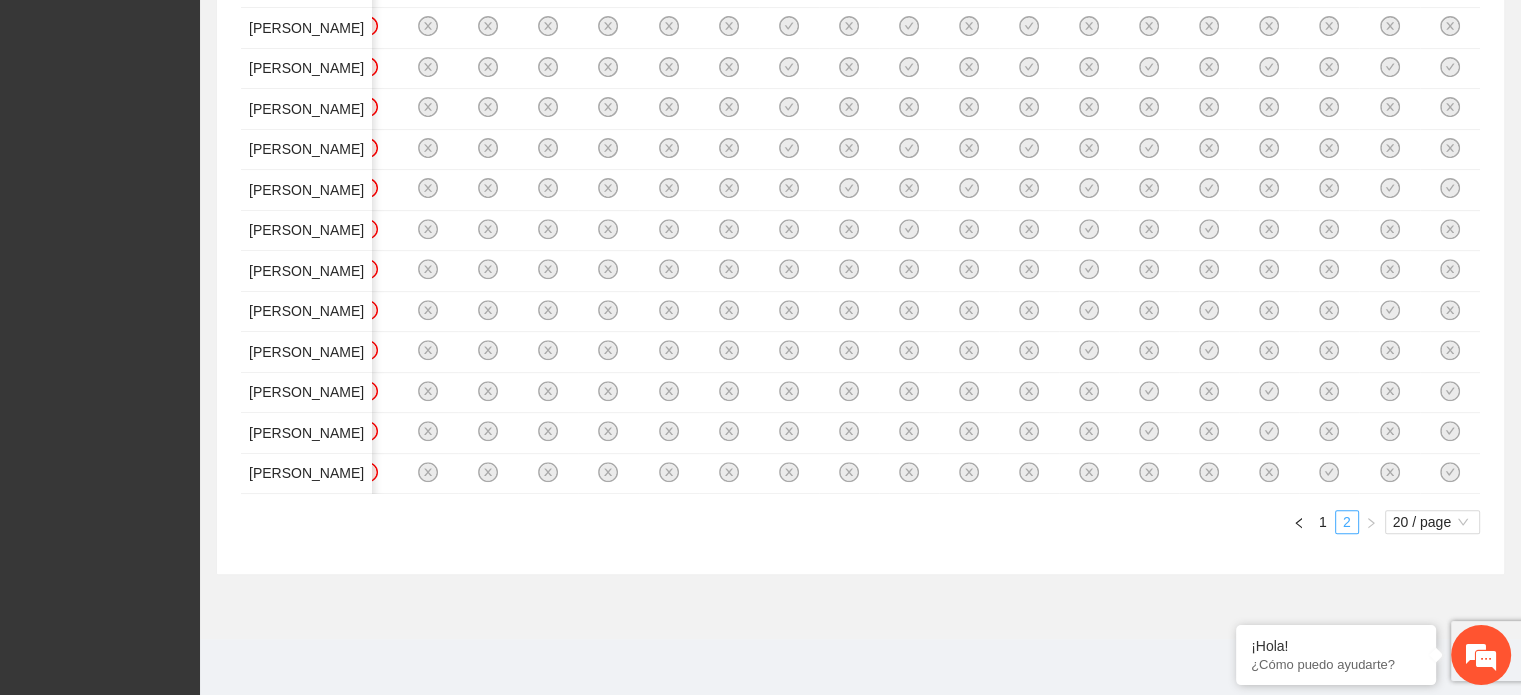click on "2" at bounding box center (1347, 522) 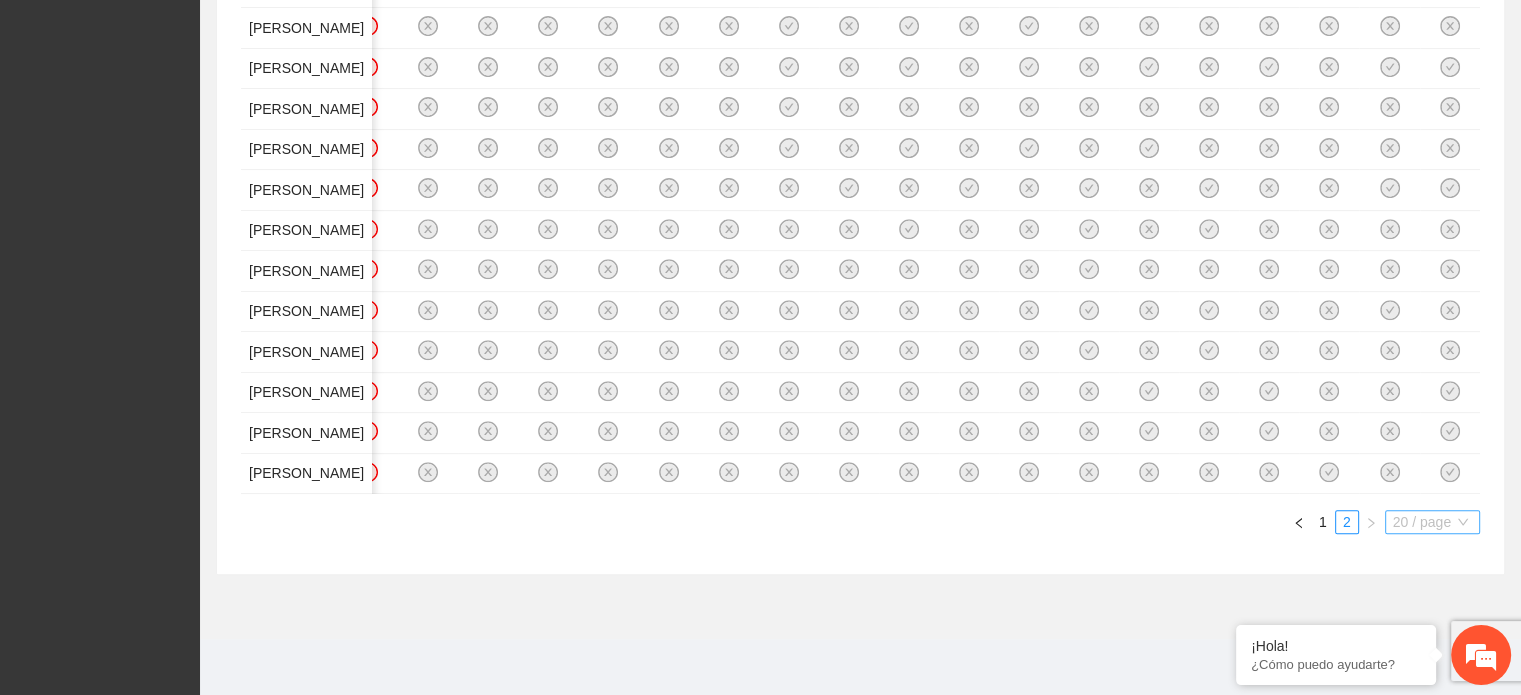 click on "20 / page" at bounding box center (1432, 522) 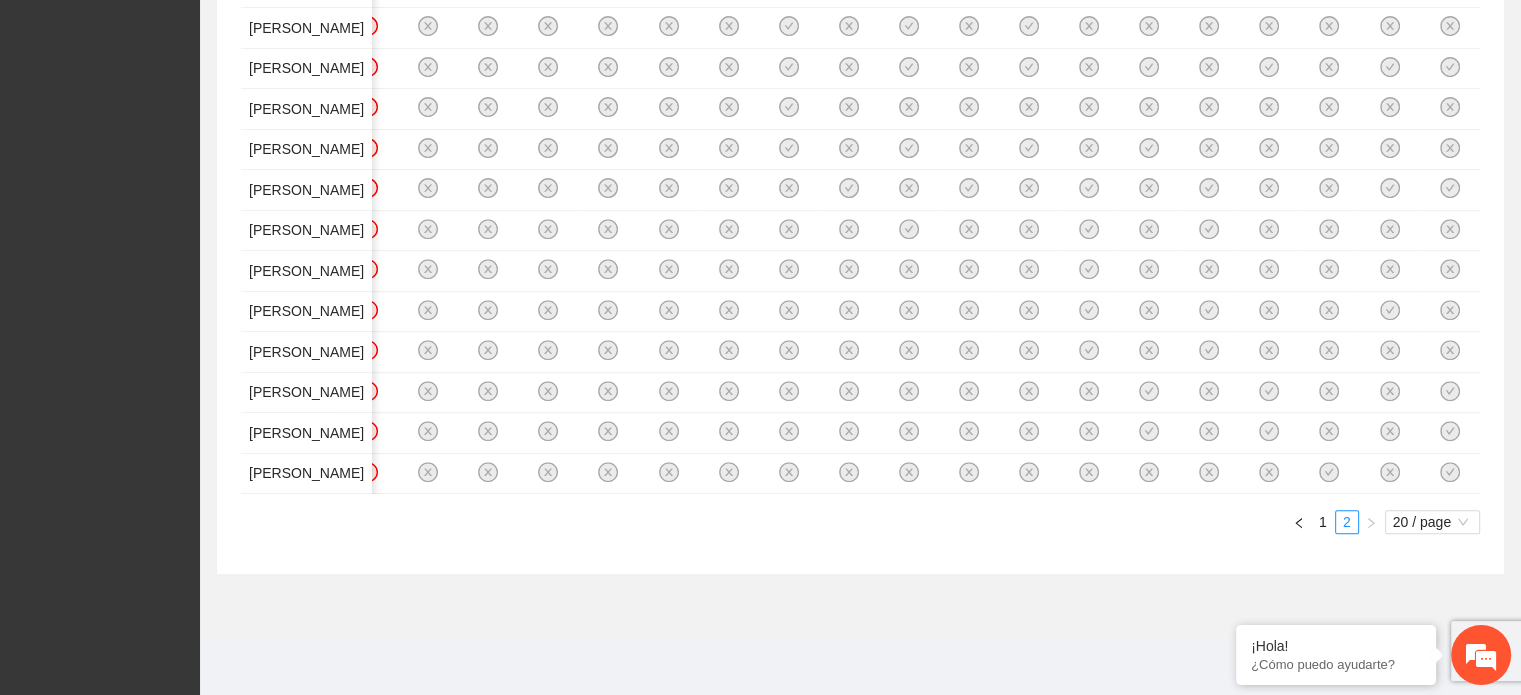 click on "Monitoreo técnico Asistentes Beneficiarios Asistencias Objetivos y actividades Participantes Casos de éxito, retos y obstáculos Cronograma Visita de campo y entregables A1.6 CC1_Terapias kinesiológicas grupales de disminución del estrés realizadas. Descargar Asistente [DATE] 15:00 [DATE] 15:00 [DATE] 10:00 [DATE] 15:00 [DATE] 10:00 [DATE] 15:00 [DATE] 10:00 [DATE] 15:00 [DATE] 10:00 [DATE] 15:00 [DATE] 10:00 [DATE] 15:00 [DATE] 10:00 [DATE] 15:00 [DATE] 10:00 [DATE] 15:00 [DATE] 10:00 [DATE] 15:00 [DATE] 10:00                                         [PERSON_NAME] [PERSON_NAME] [PERSON_NAME] [PERSON_NAME] [PERSON_NAME] [PERSON_NAME] [PERSON_NAME] [PERSON_NAME] [PERSON_NAME] [PERSON_NAME] [PERSON_NAME] [PERSON_NAME] 1 2 20" at bounding box center (860, -9) 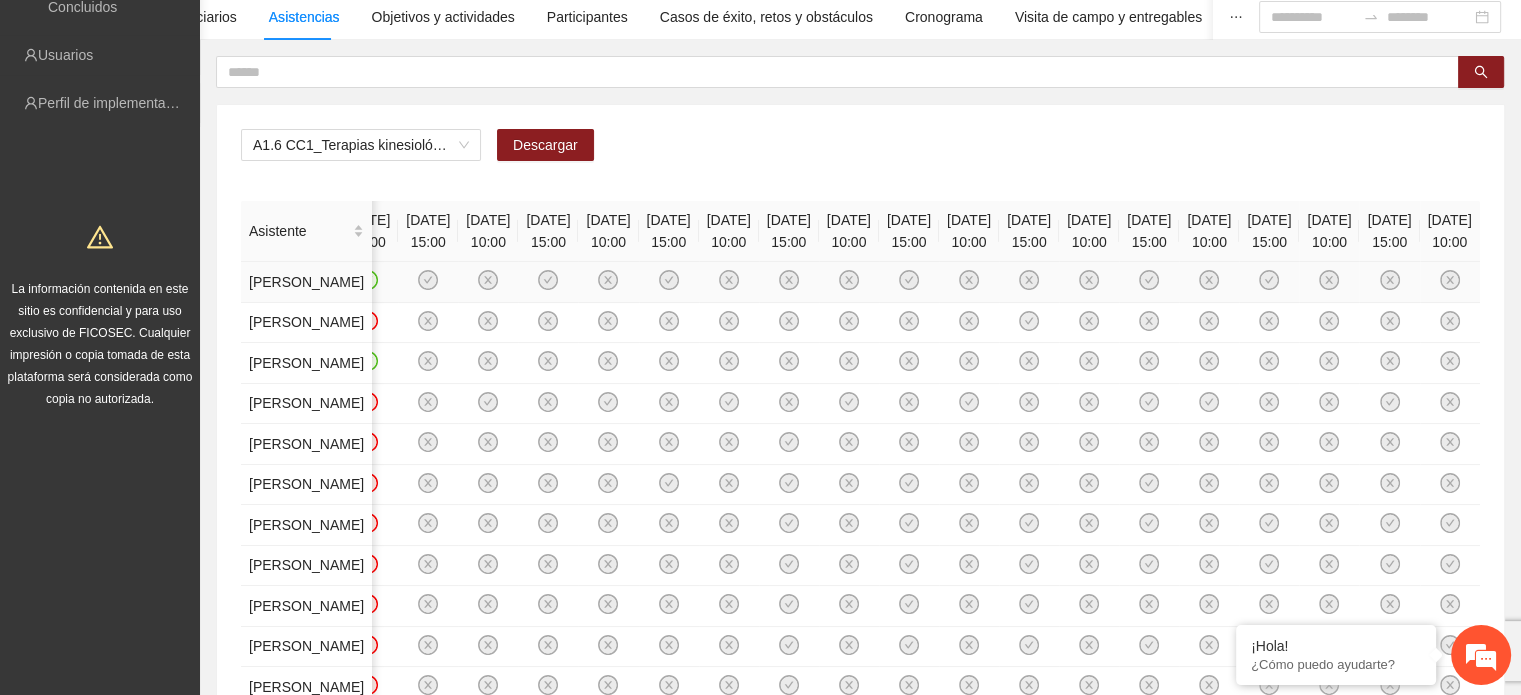 scroll, scrollTop: 160, scrollLeft: 0, axis: vertical 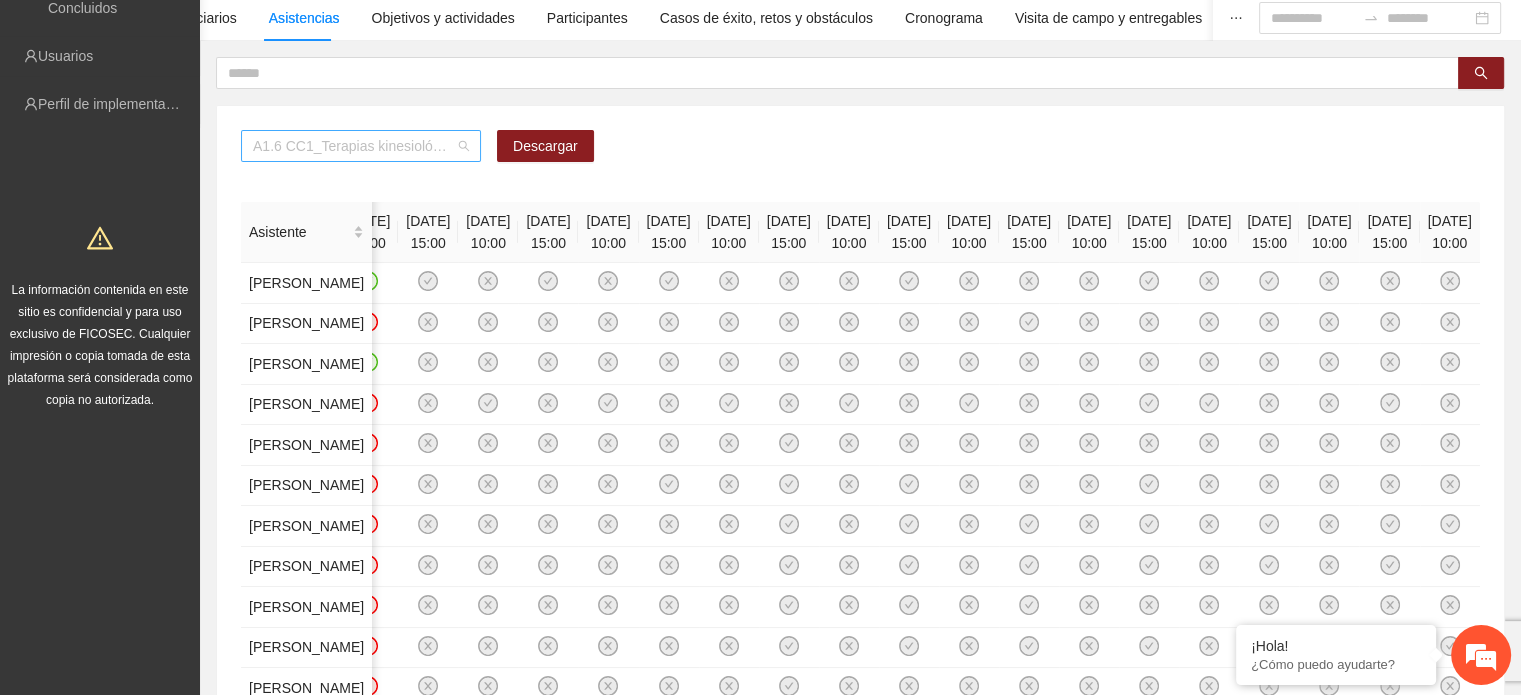 click on "A1.6 CC1_Terapias kinesiológicas grupales de disminución del estrés realizadas." at bounding box center [361, 146] 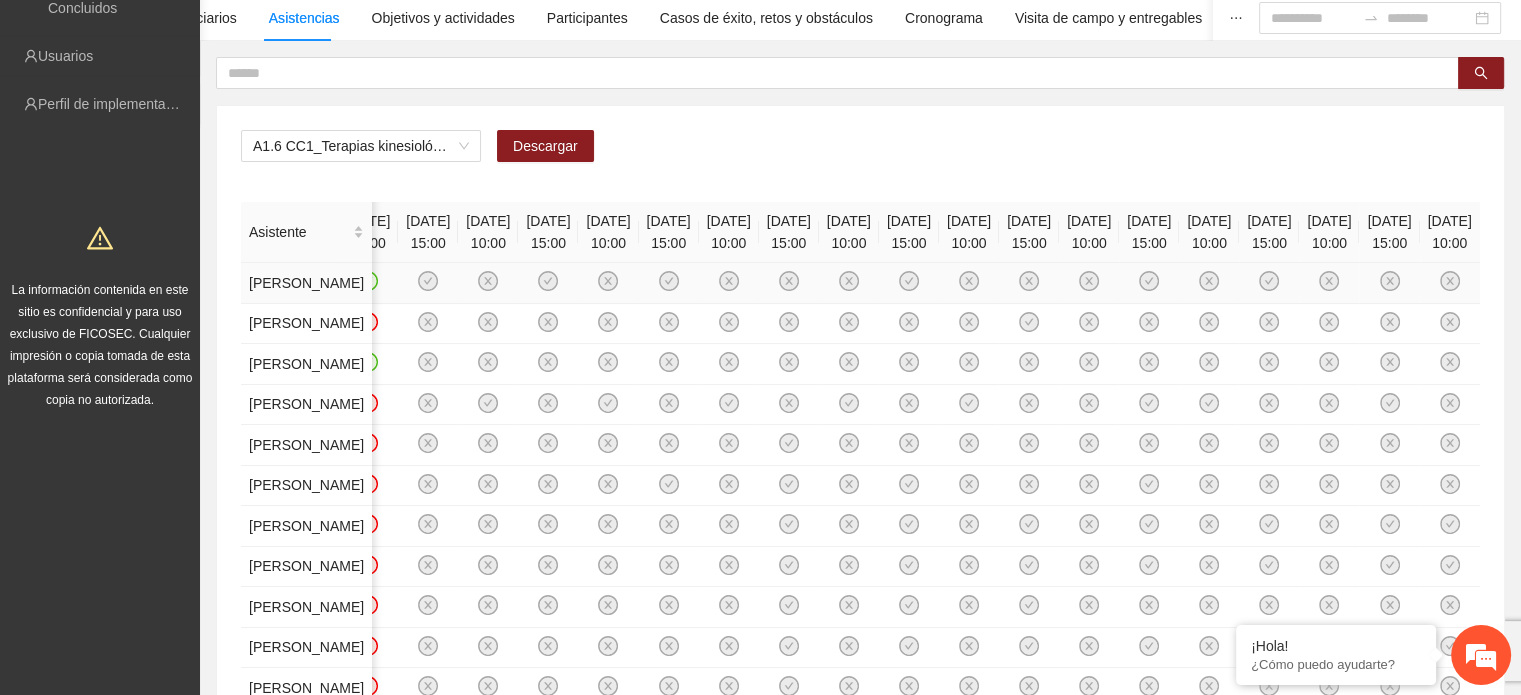 click at bounding box center (909, 283) 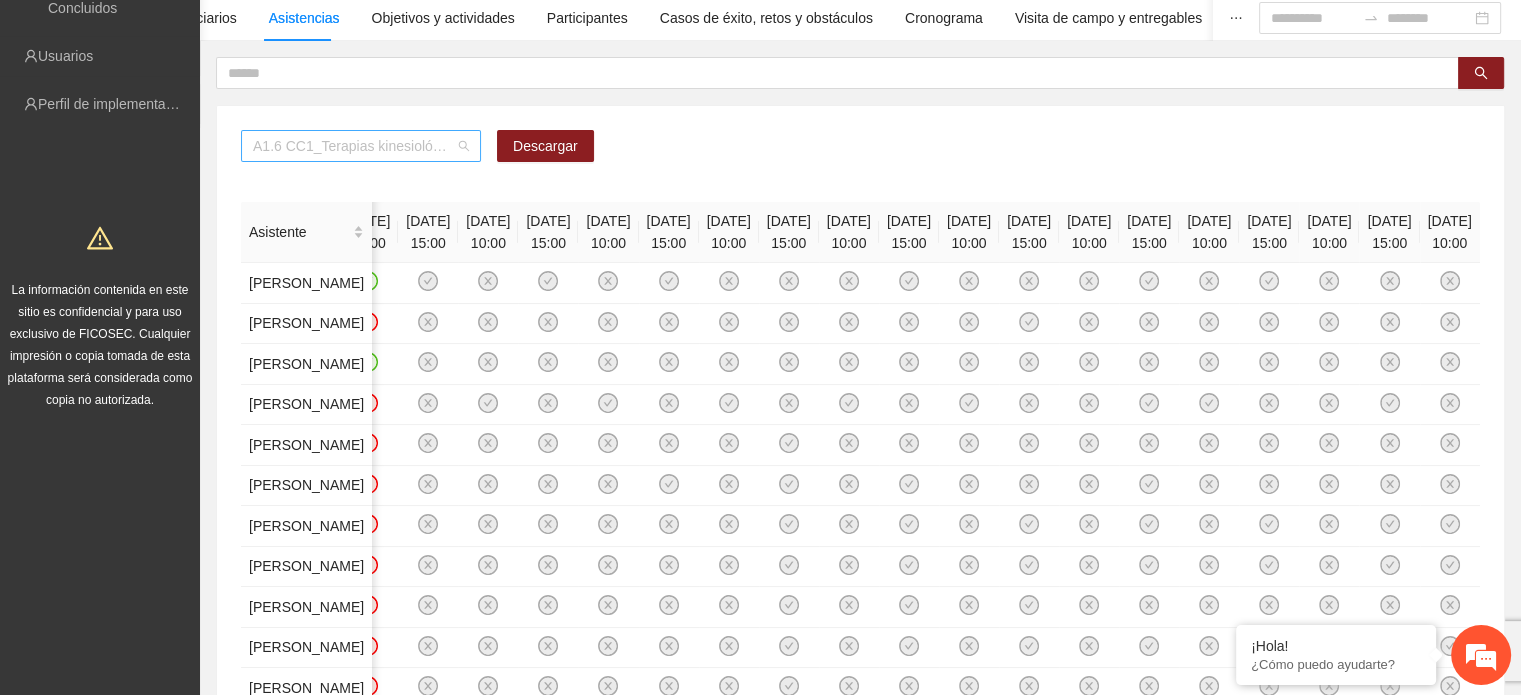 click on "A1.6 CC1_Terapias kinesiológicas grupales de disminución del estrés realizadas." at bounding box center [361, 146] 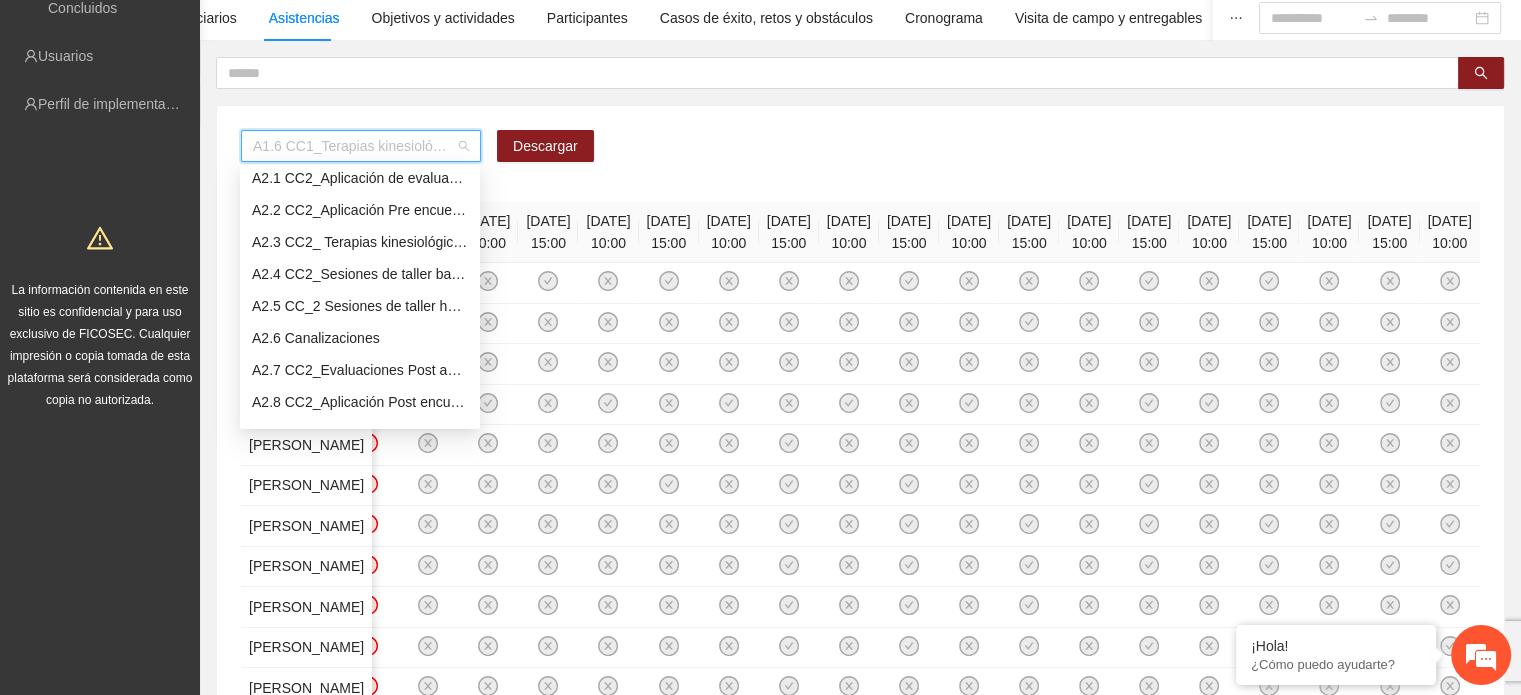 scroll, scrollTop: 358, scrollLeft: 0, axis: vertical 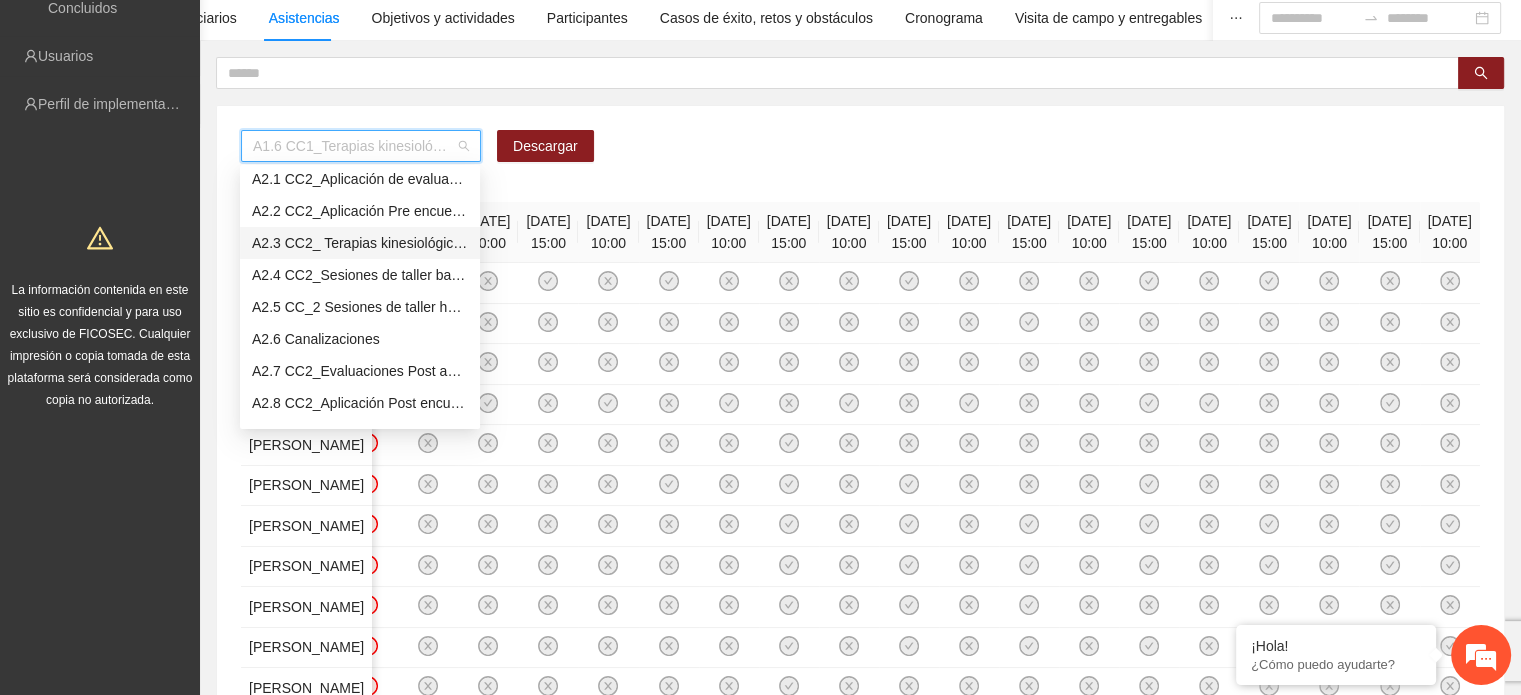 click on "A2.3 CC2_ Terapias kinesiológicas grupales." at bounding box center [360, 243] 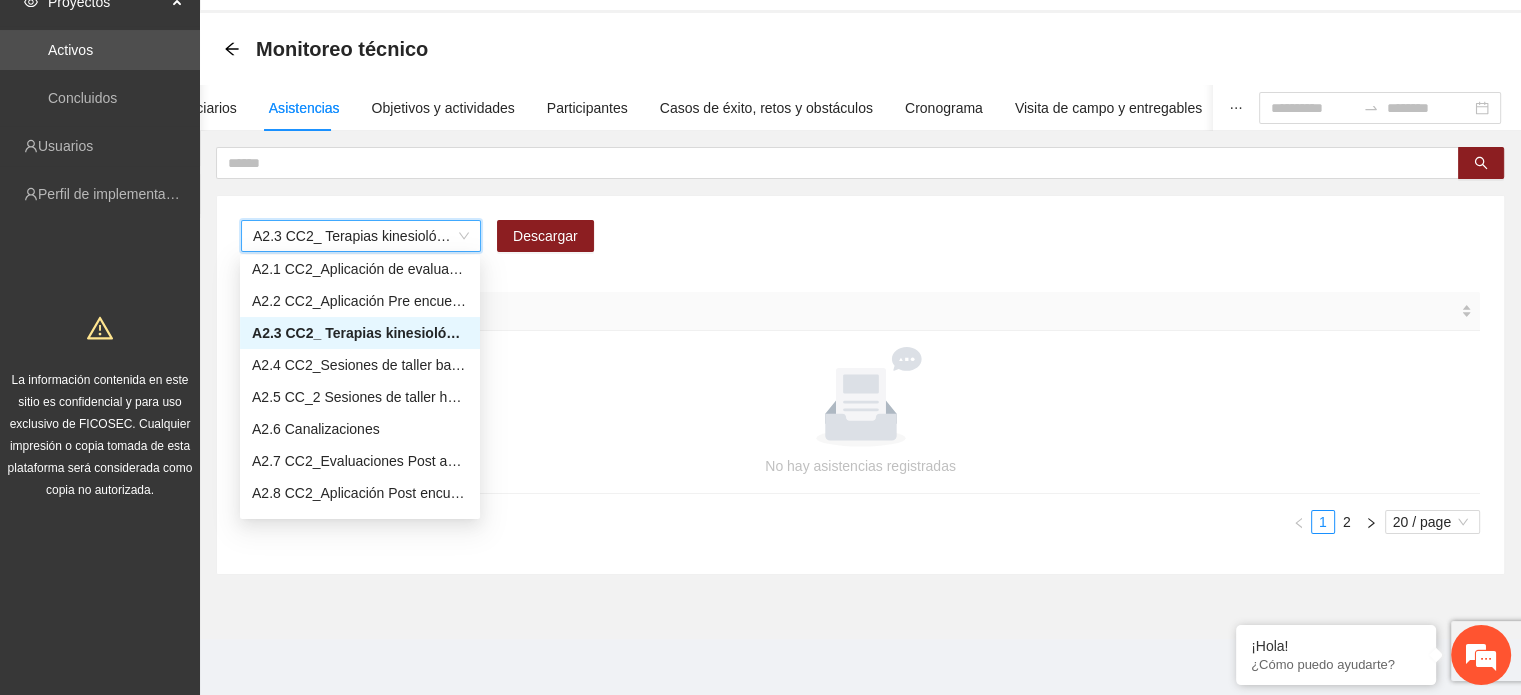 scroll, scrollTop: 68, scrollLeft: 0, axis: vertical 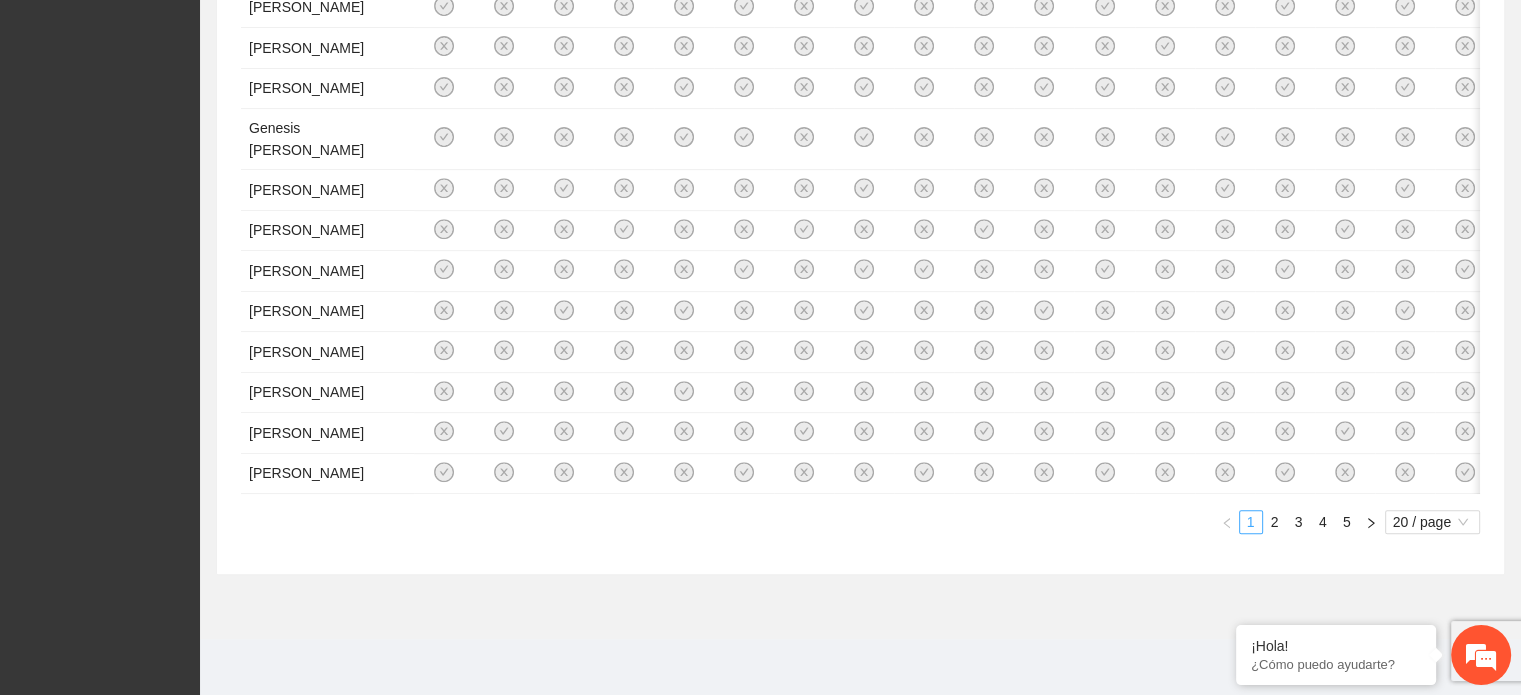 click on "1" at bounding box center [1251, 522] 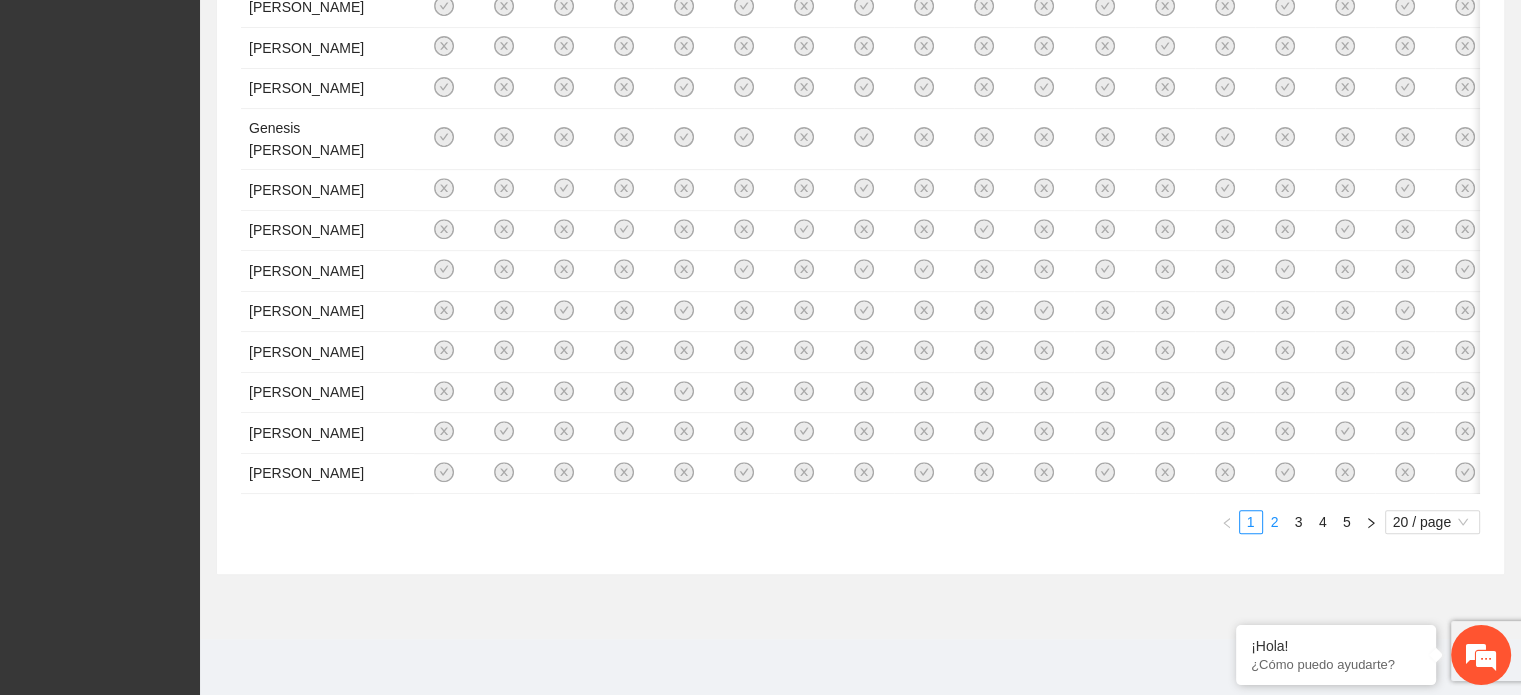 click on "2" at bounding box center (1275, 522) 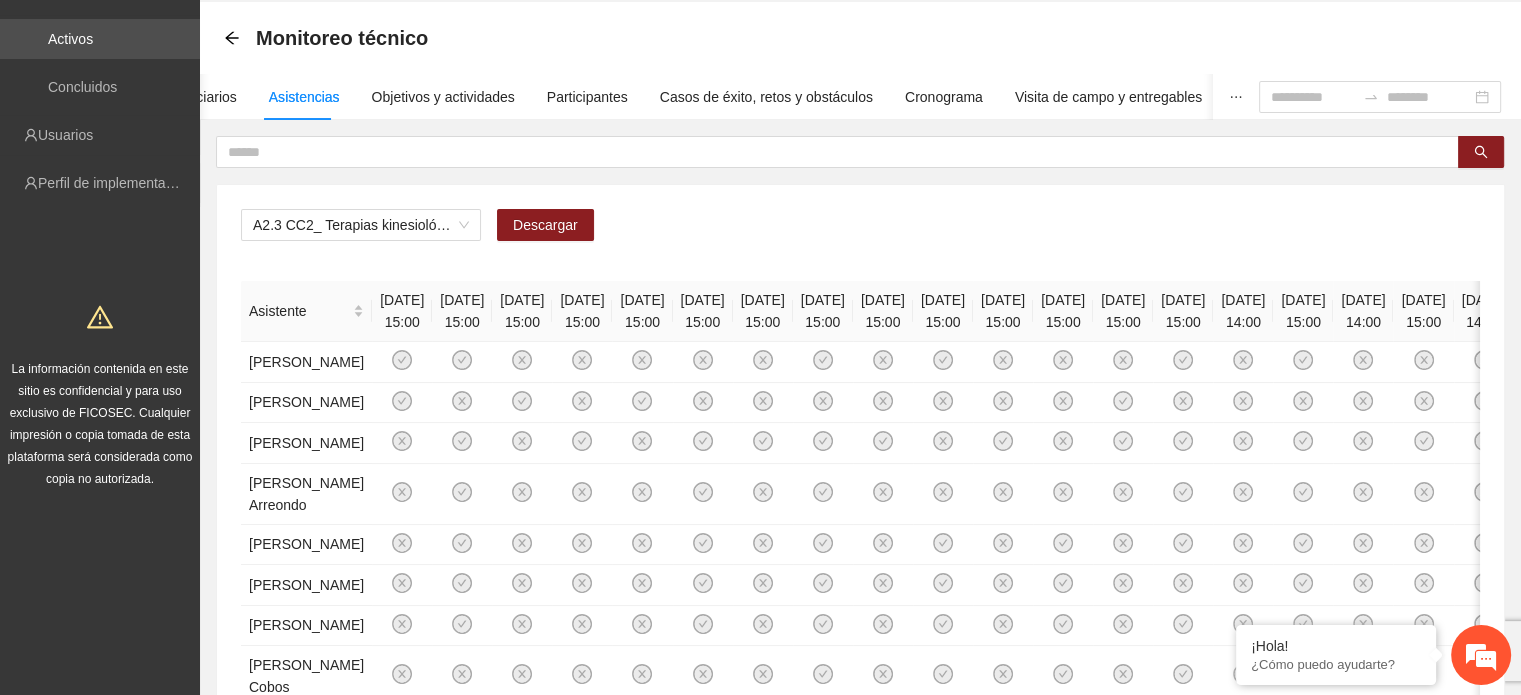 scroll, scrollTop: 0, scrollLeft: 0, axis: both 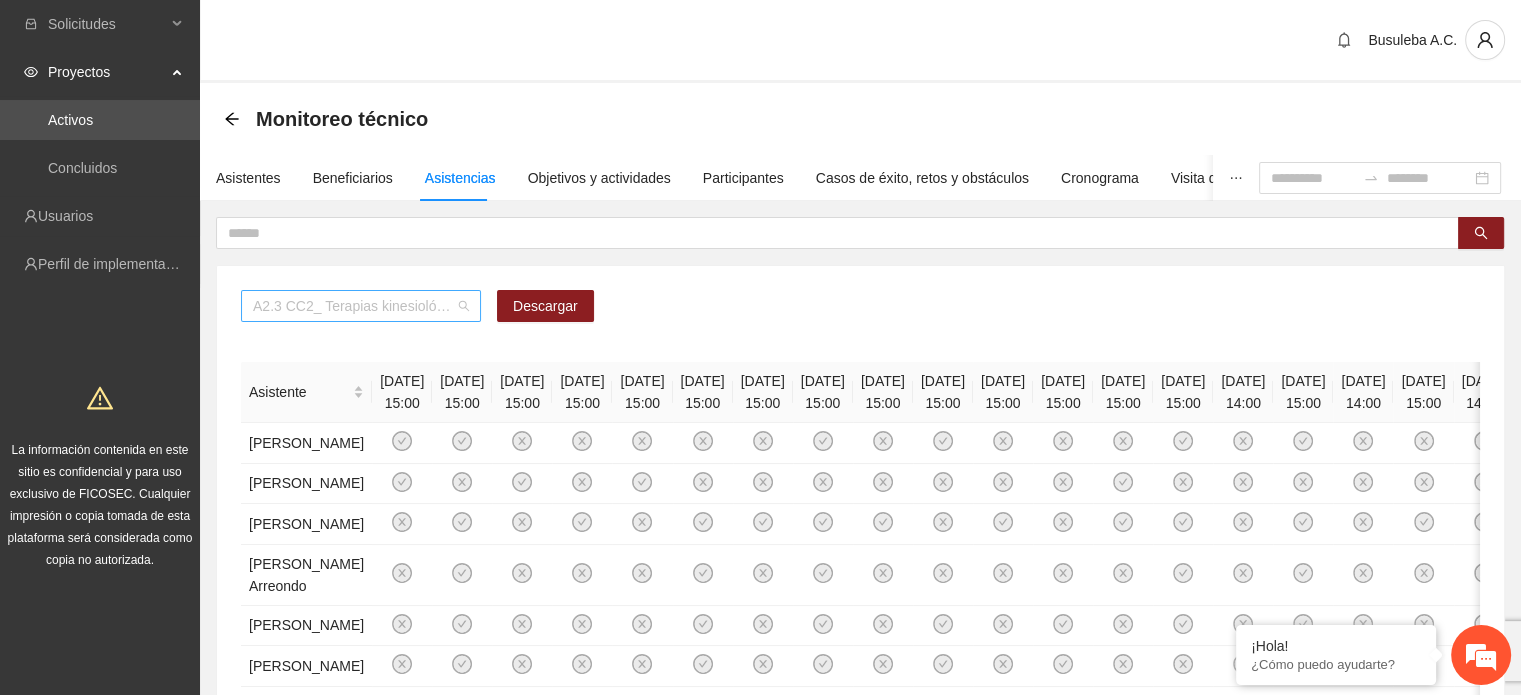 click on "A2.3 CC2_ Terapias kinesiológicas grupales." at bounding box center [361, 306] 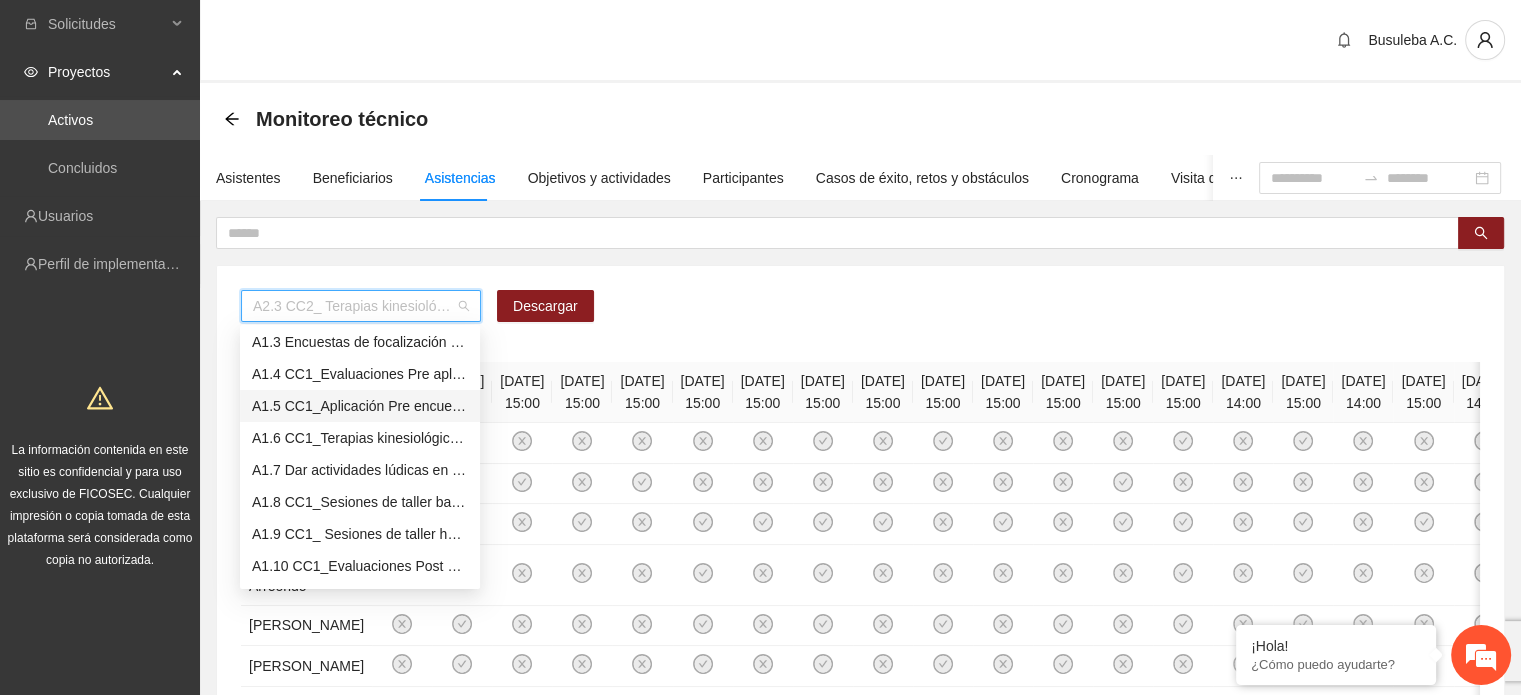 scroll, scrollTop: 66, scrollLeft: 0, axis: vertical 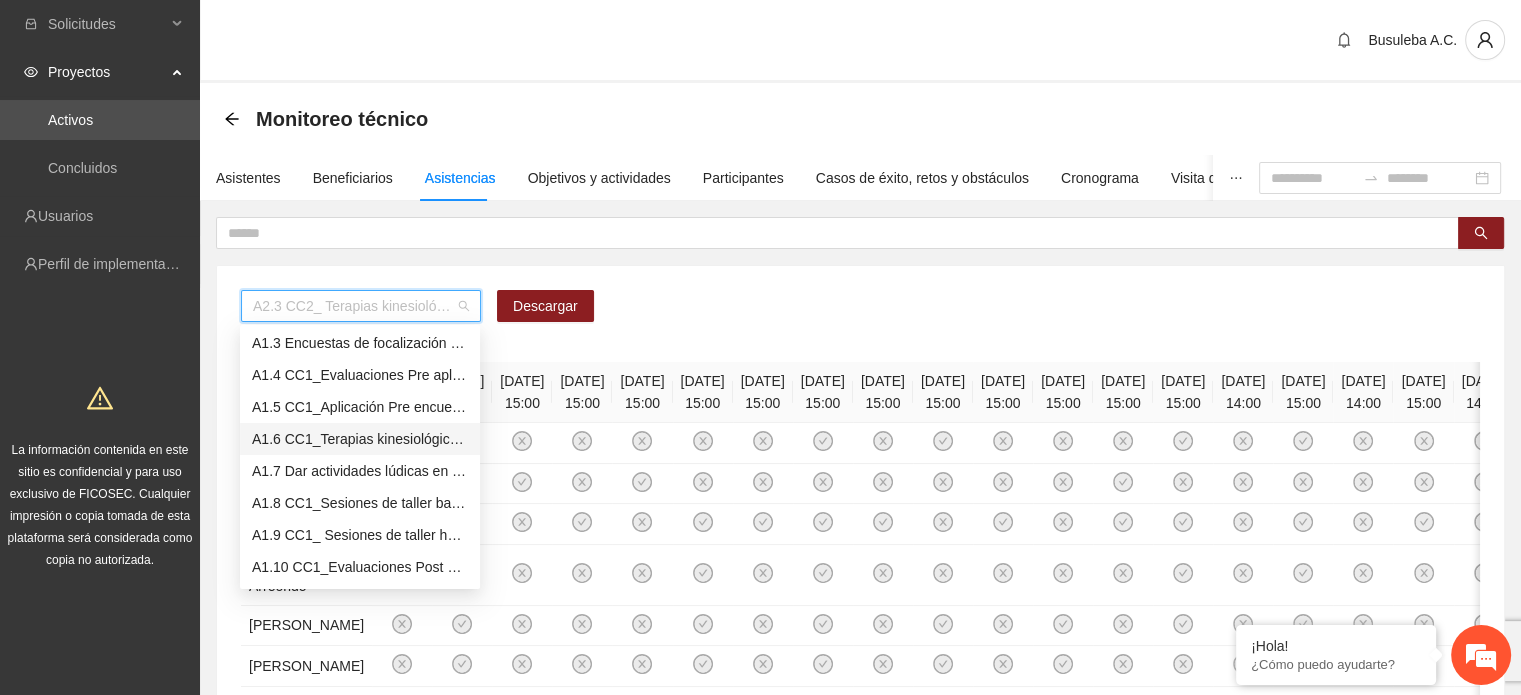 click on "A1.6 CC1_Terapias kinesiológicas grupales de disminución del estrés realizadas." at bounding box center [360, 439] 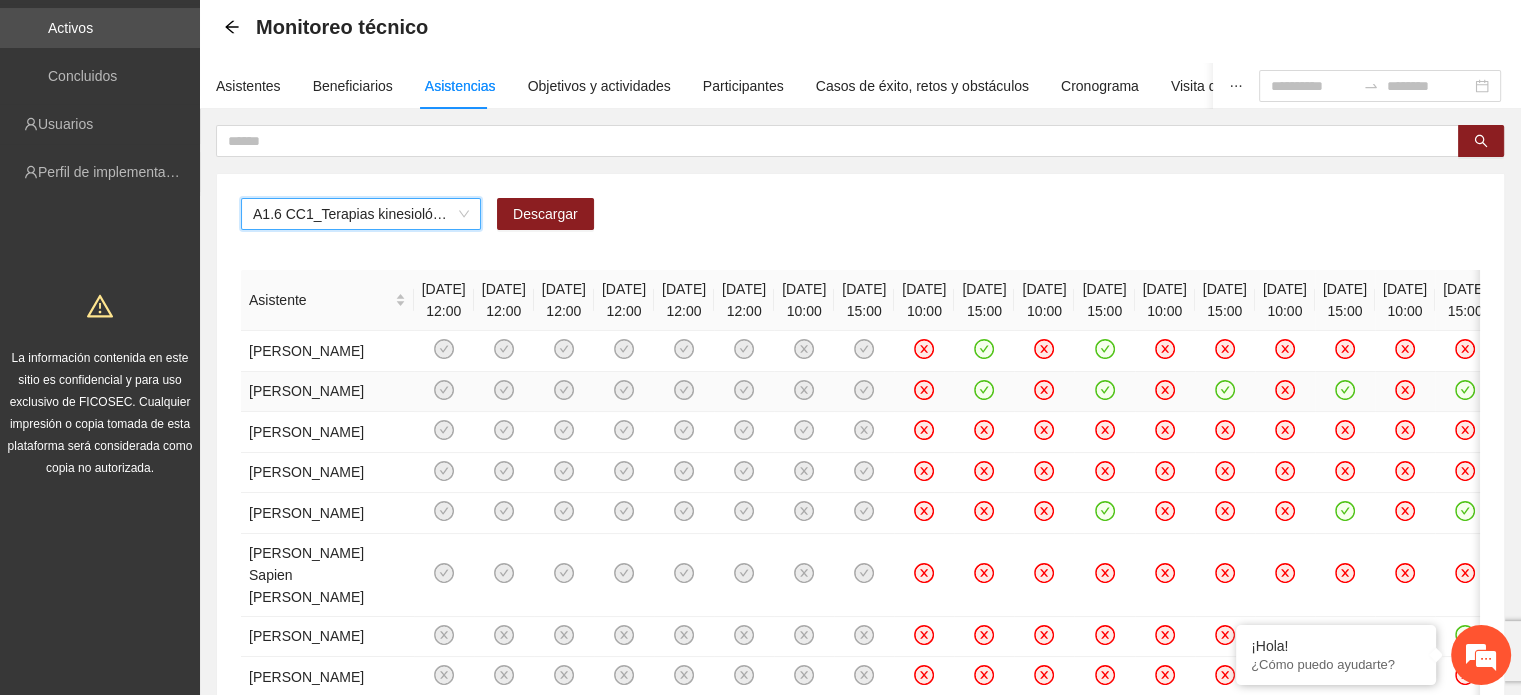 scroll, scrollTop: 204, scrollLeft: 0, axis: vertical 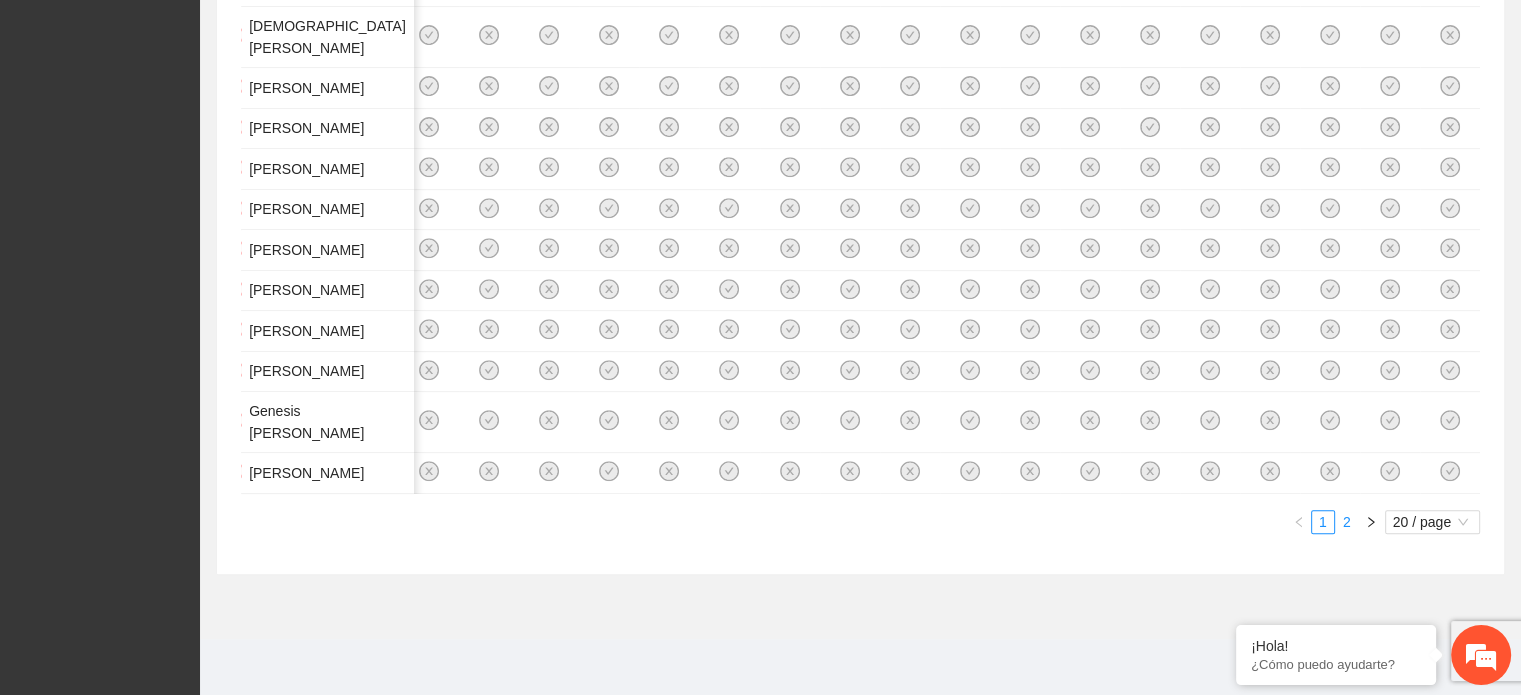 click on "2" at bounding box center [1347, 522] 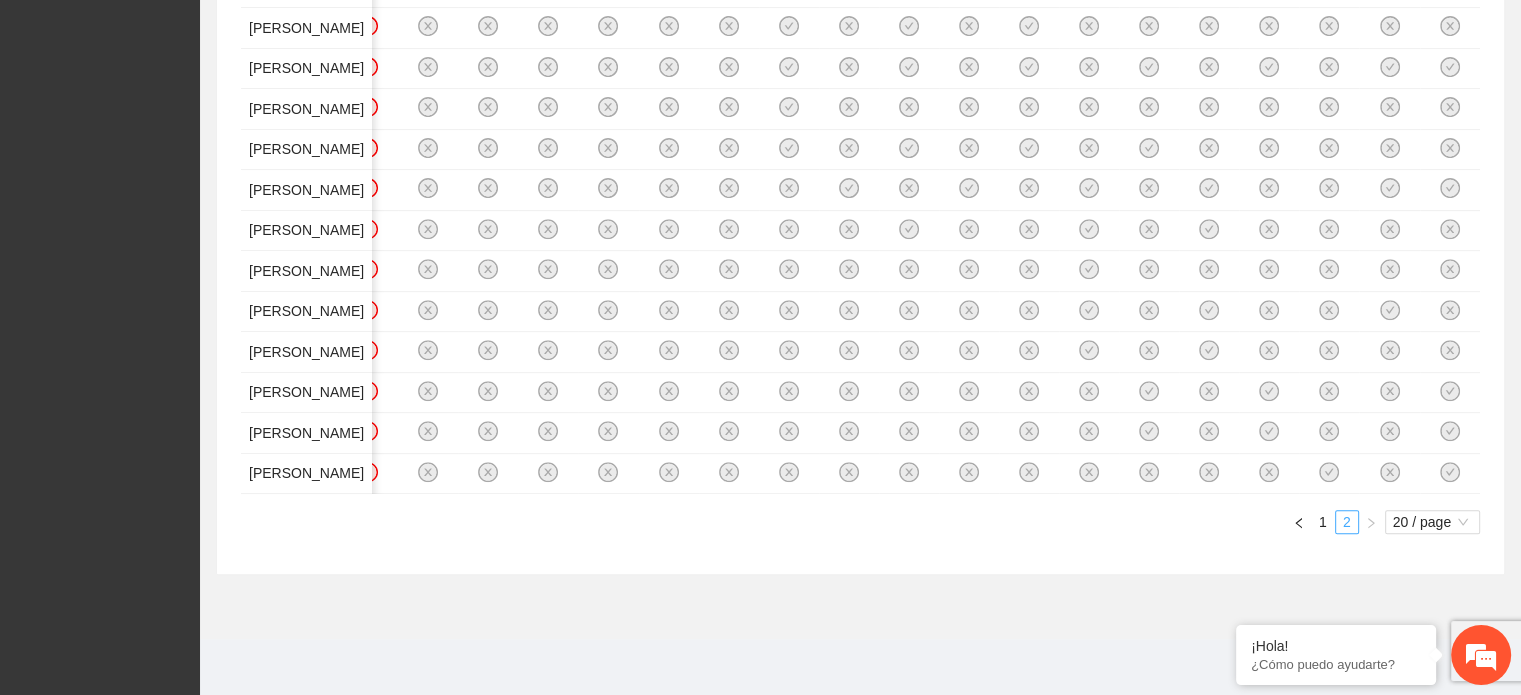 scroll, scrollTop: 0, scrollLeft: 555, axis: horizontal 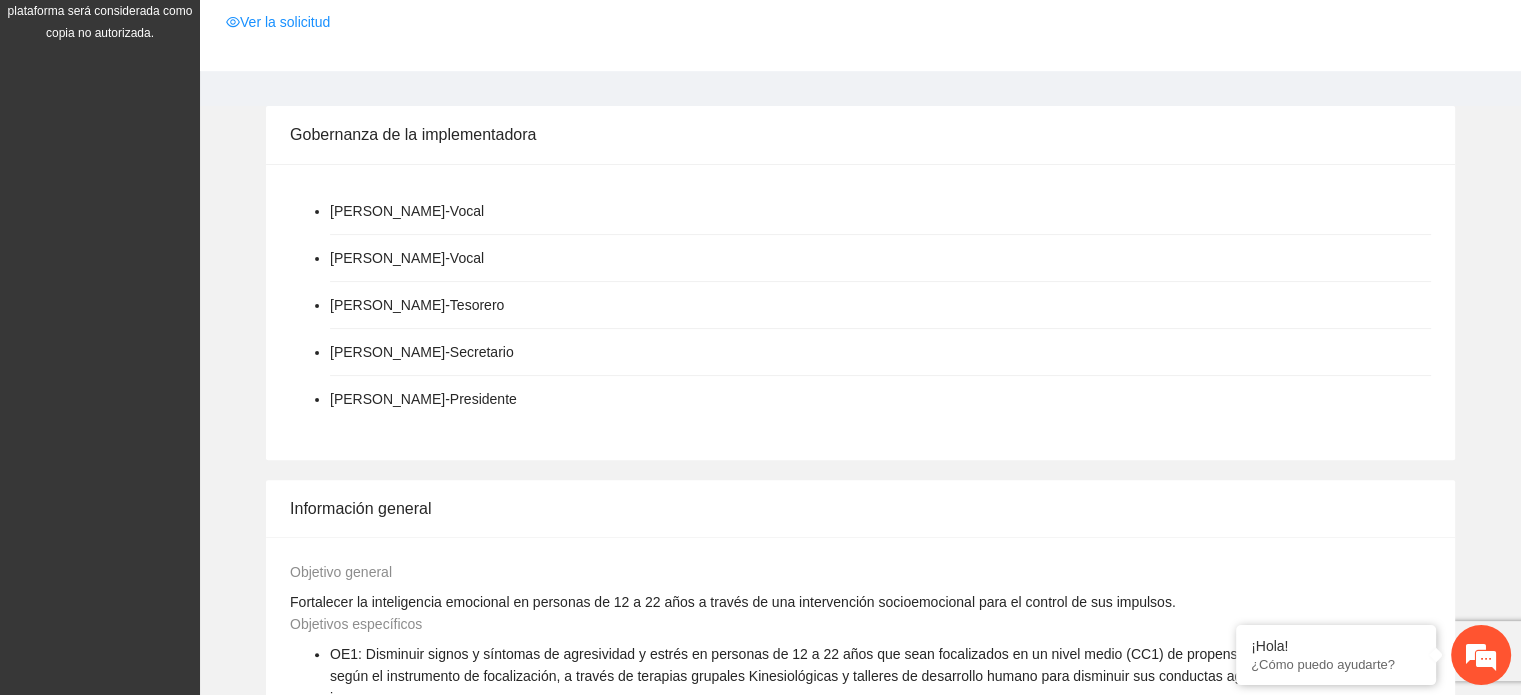click on "[PERSON_NAME]  -  Vocal" at bounding box center (880, 258) 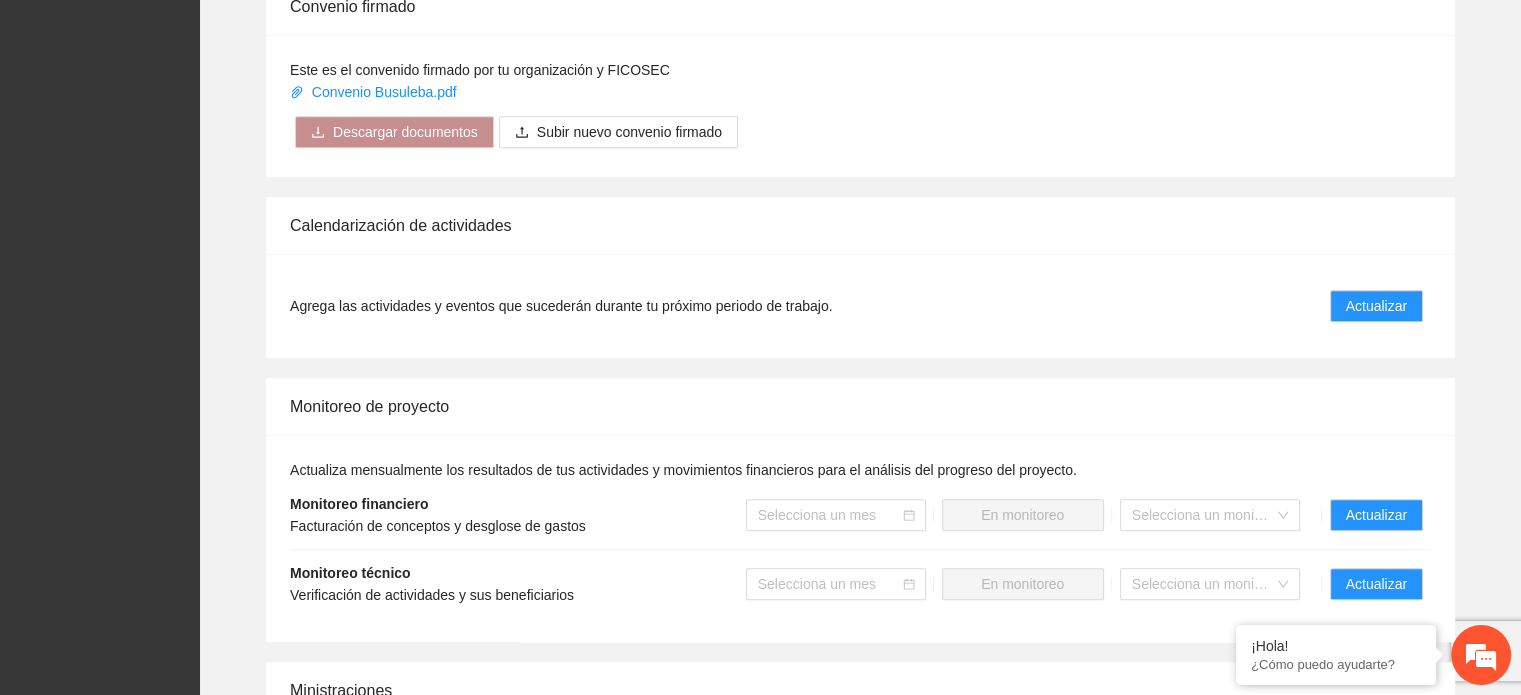 scroll, scrollTop: 1404, scrollLeft: 0, axis: vertical 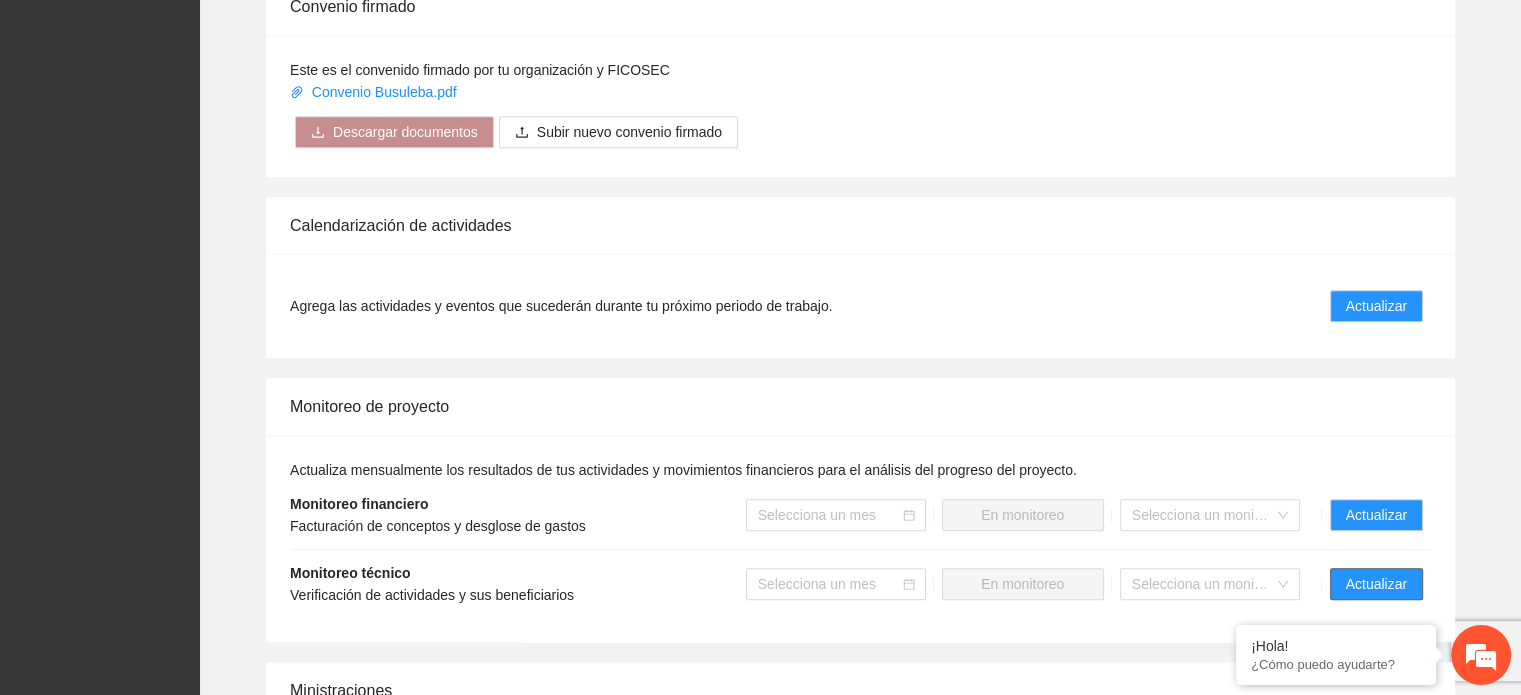click on "Actualizar" at bounding box center (1376, 584) 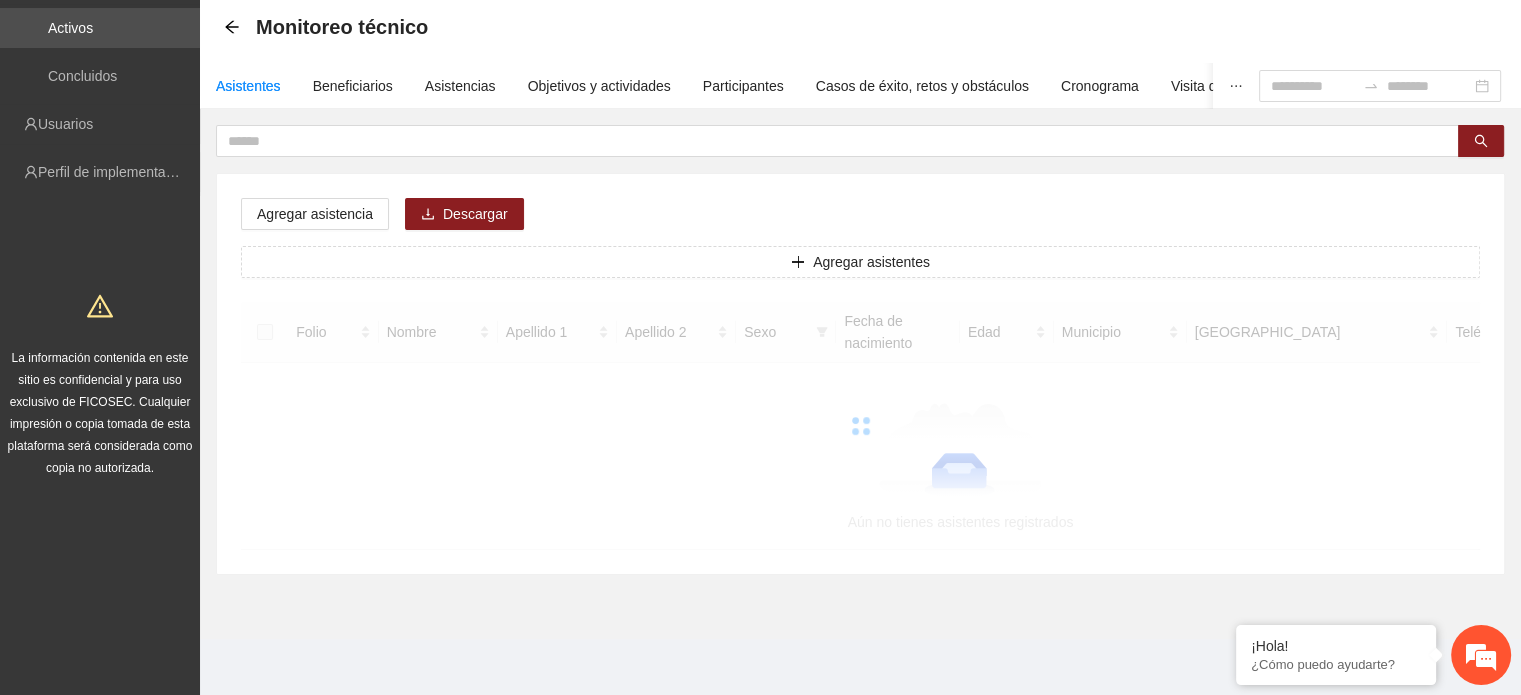 scroll, scrollTop: 0, scrollLeft: 0, axis: both 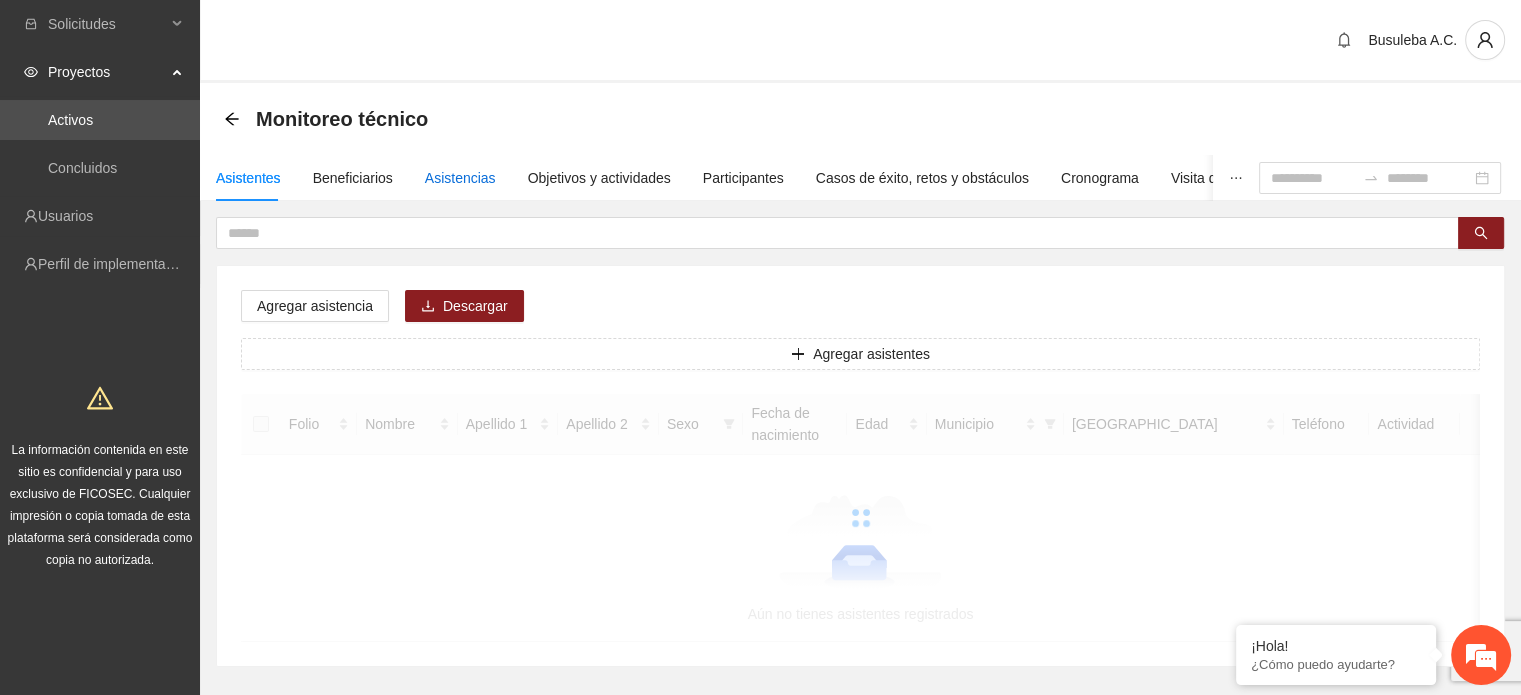 click on "Asistencias" at bounding box center [460, 178] 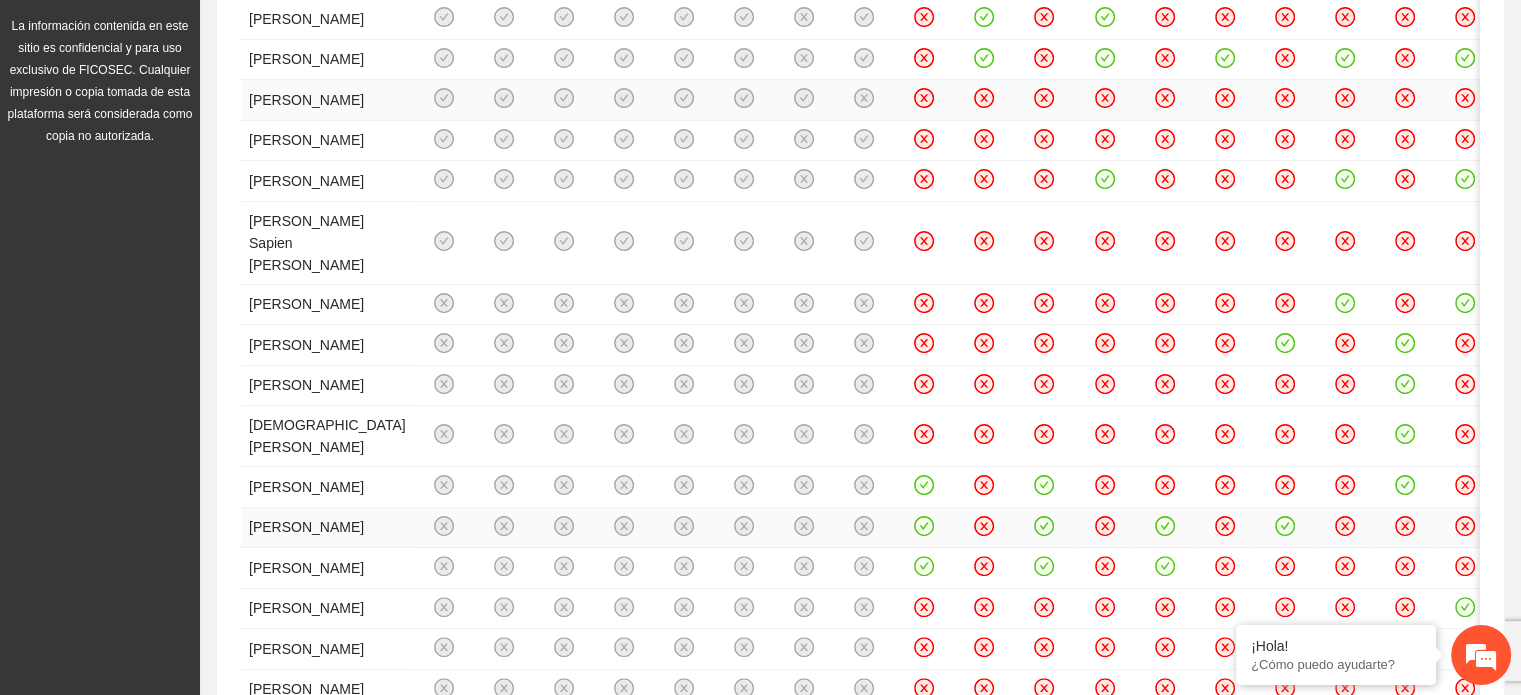 scroll, scrollTop: 305, scrollLeft: 0, axis: vertical 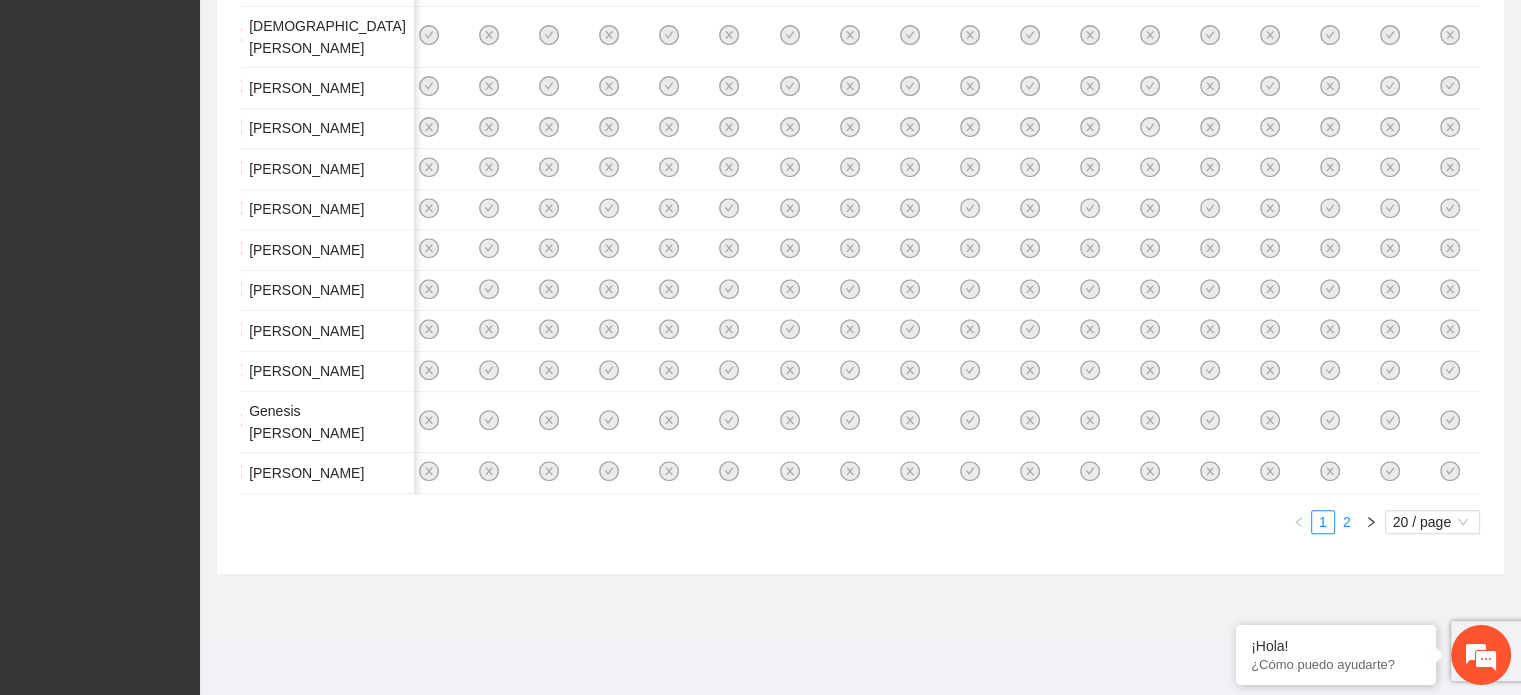 click on "2" at bounding box center (1347, 522) 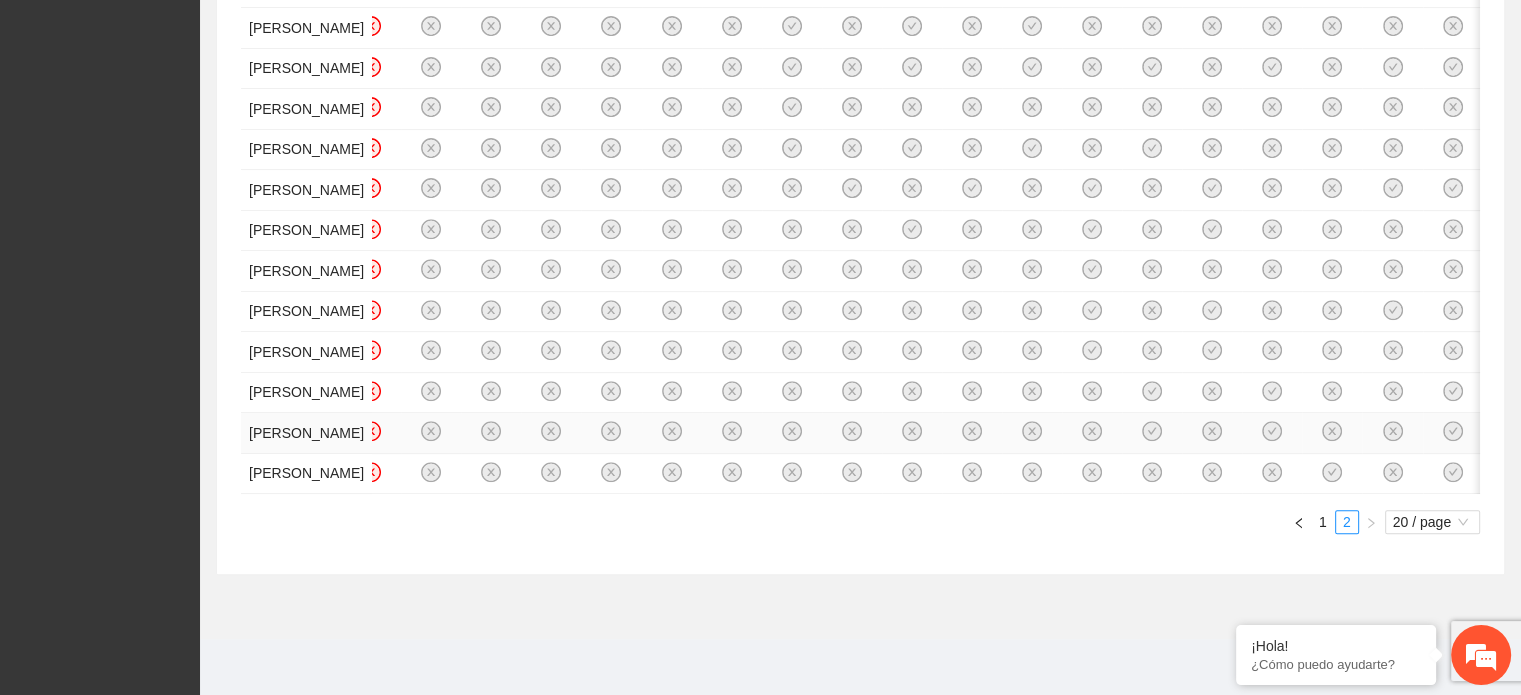 scroll, scrollTop: 0, scrollLeft: 0, axis: both 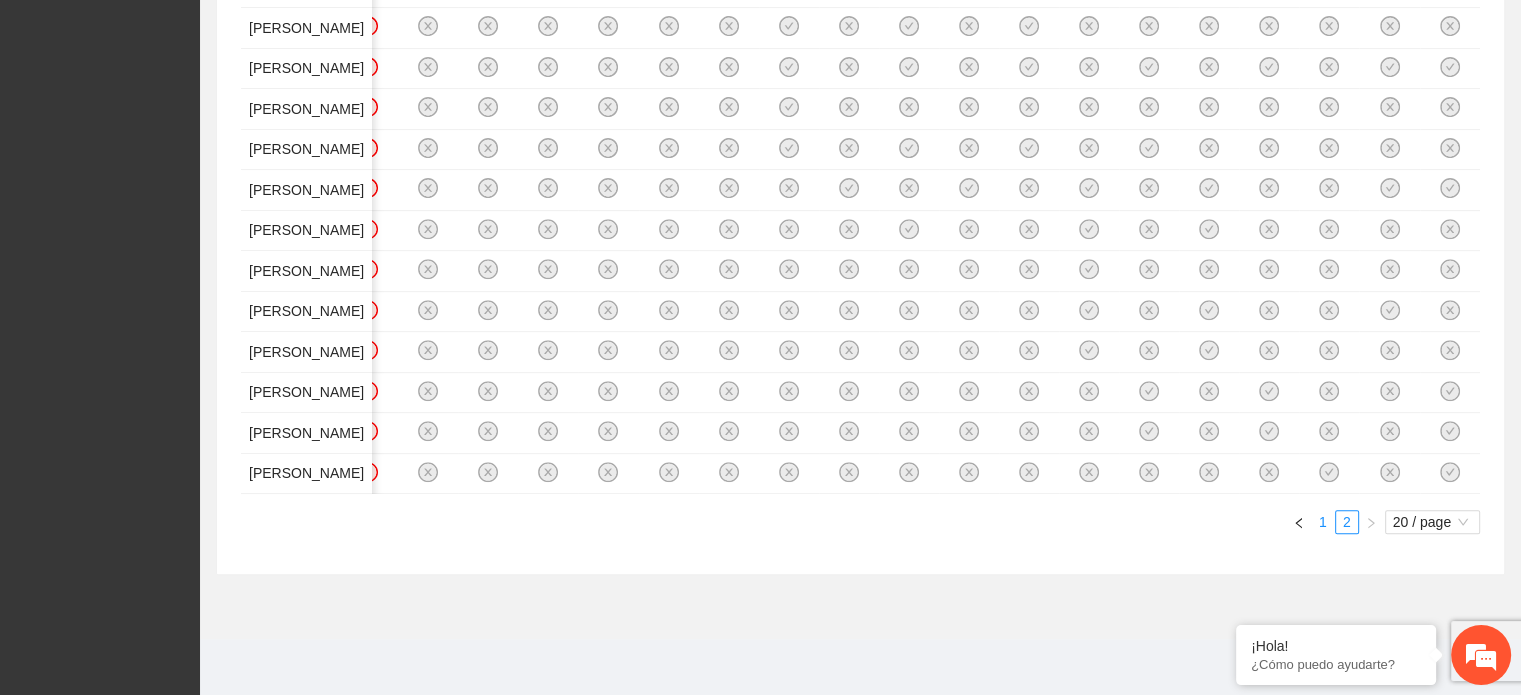 click on "1" at bounding box center [1323, 522] 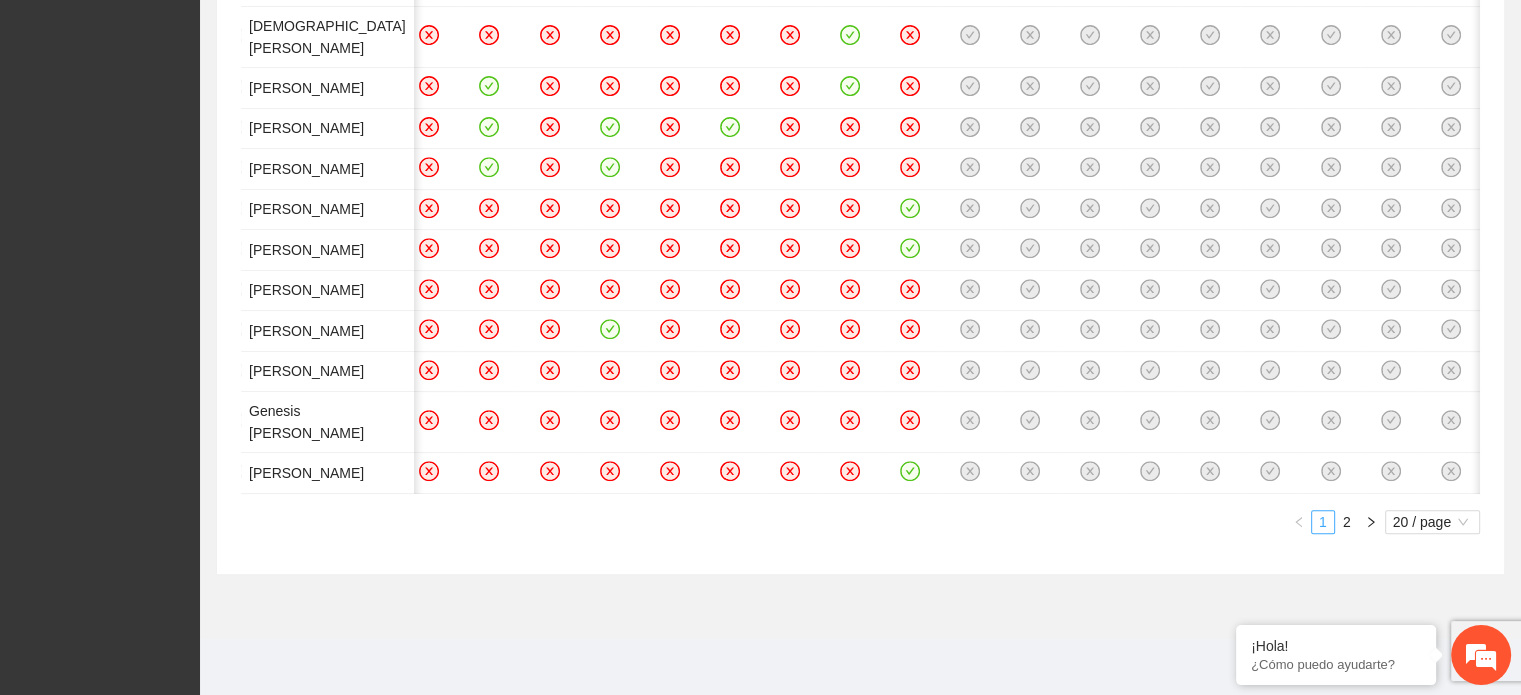 scroll, scrollTop: 1687, scrollLeft: 0, axis: vertical 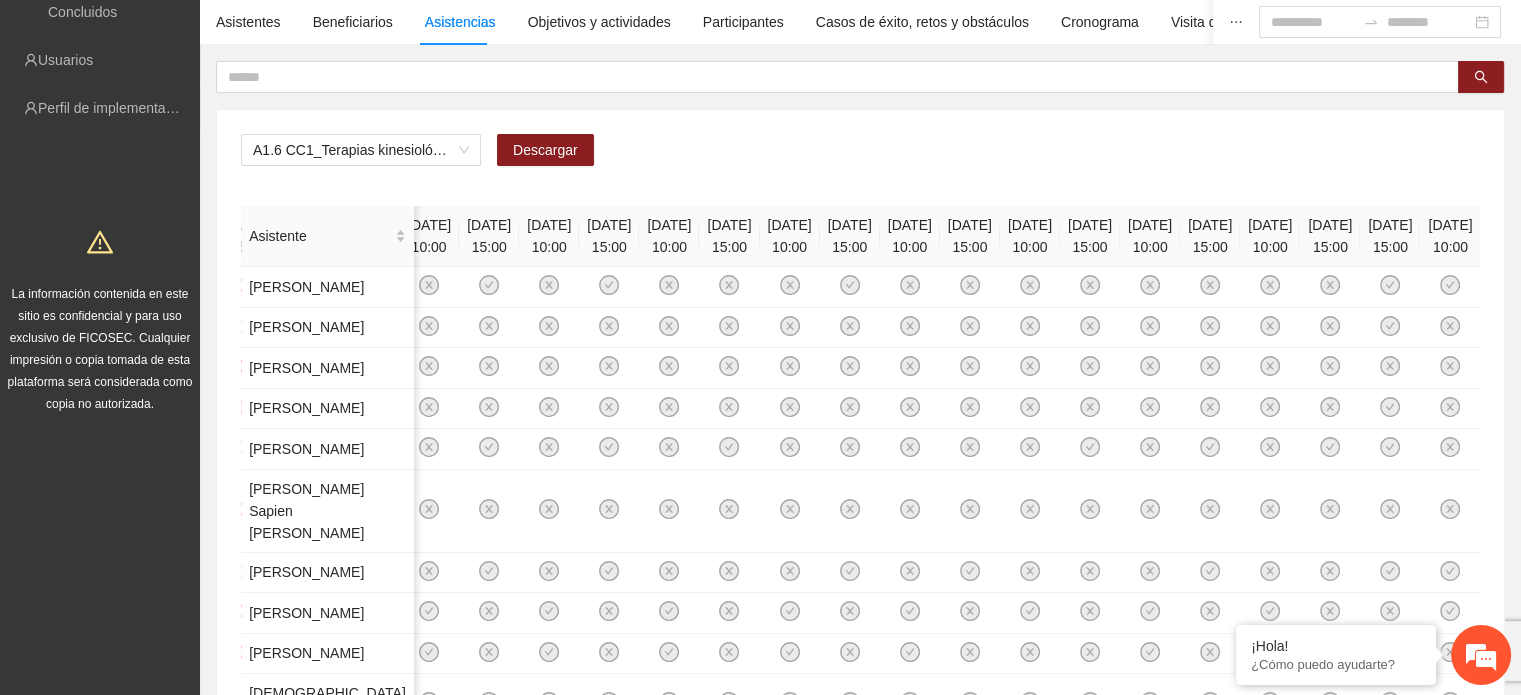 click on "[DATE] 10:00" at bounding box center [1450, 236] 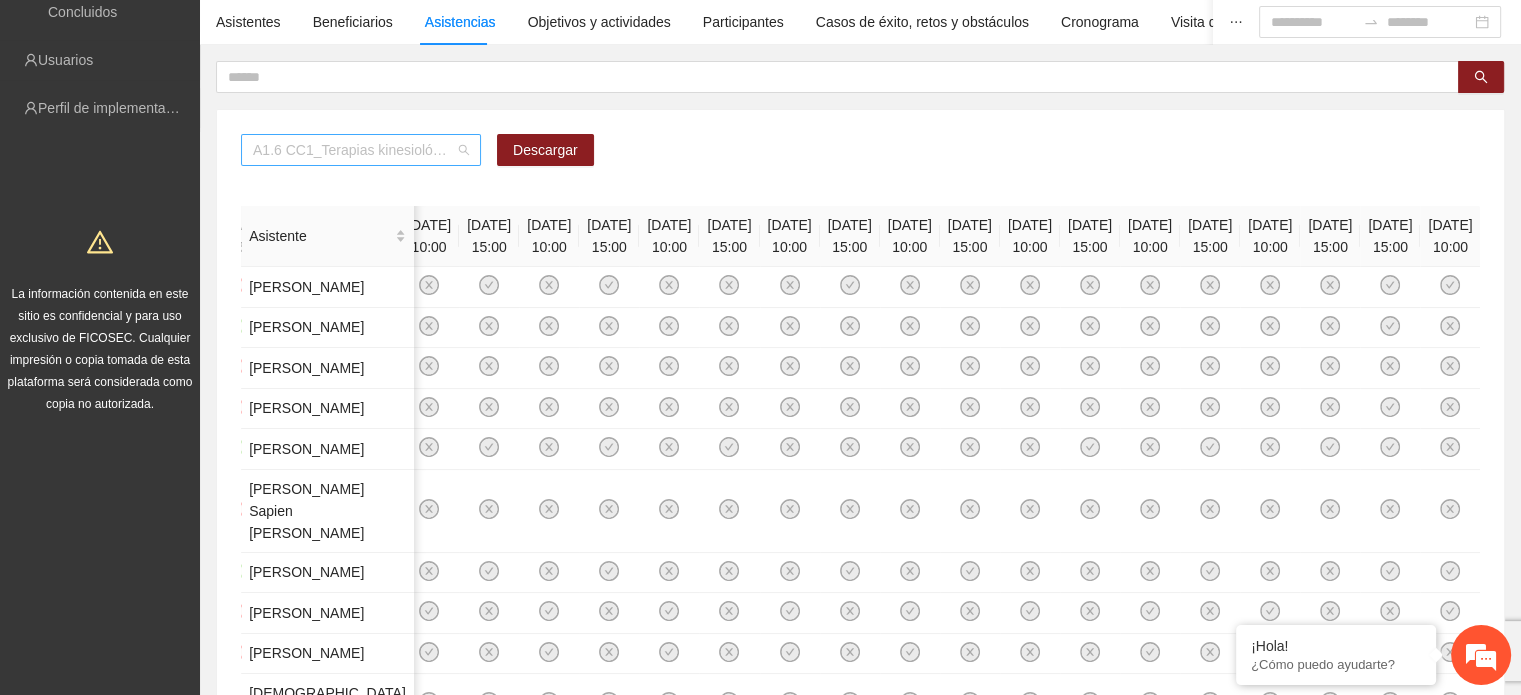 click on "A1.6 CC1_Terapias kinesiológicas grupales de disminución del estrés realizadas." at bounding box center [361, 150] 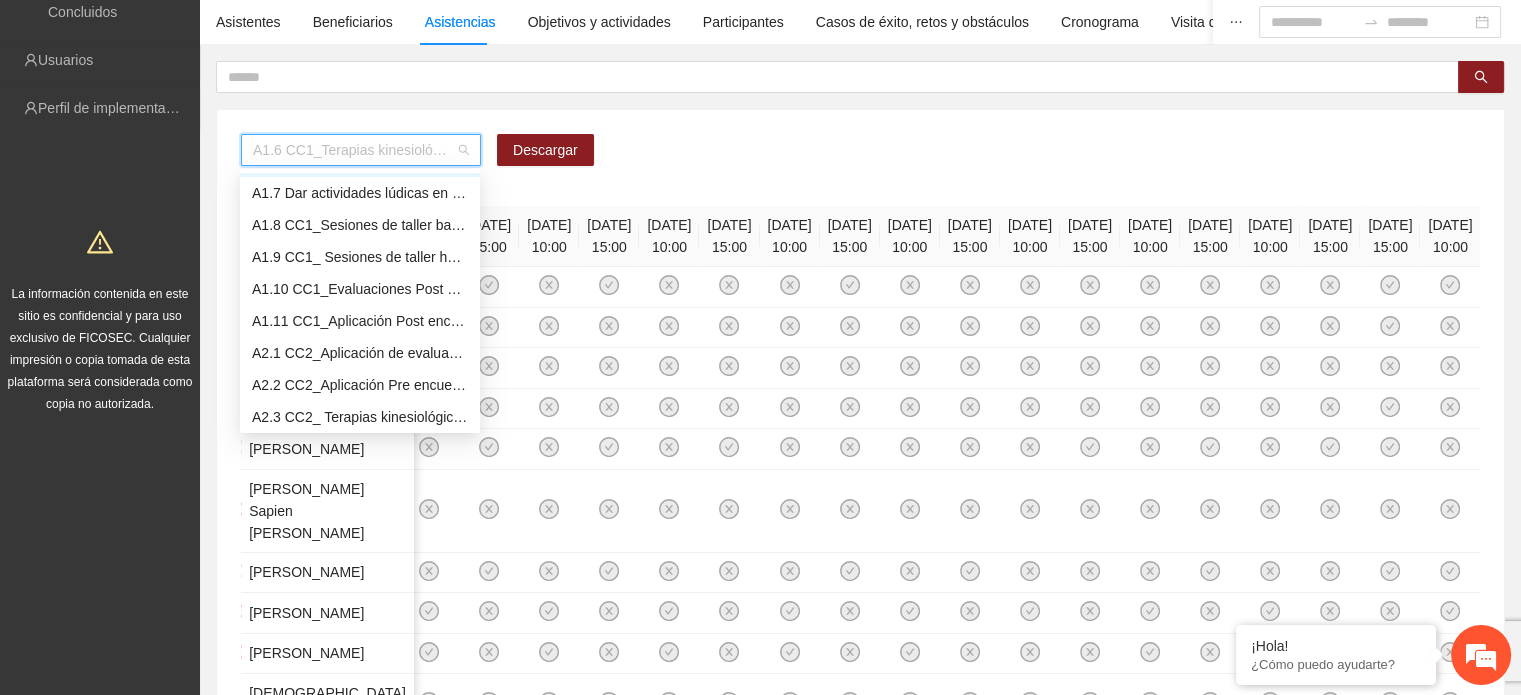 scroll, scrollTop: 188, scrollLeft: 0, axis: vertical 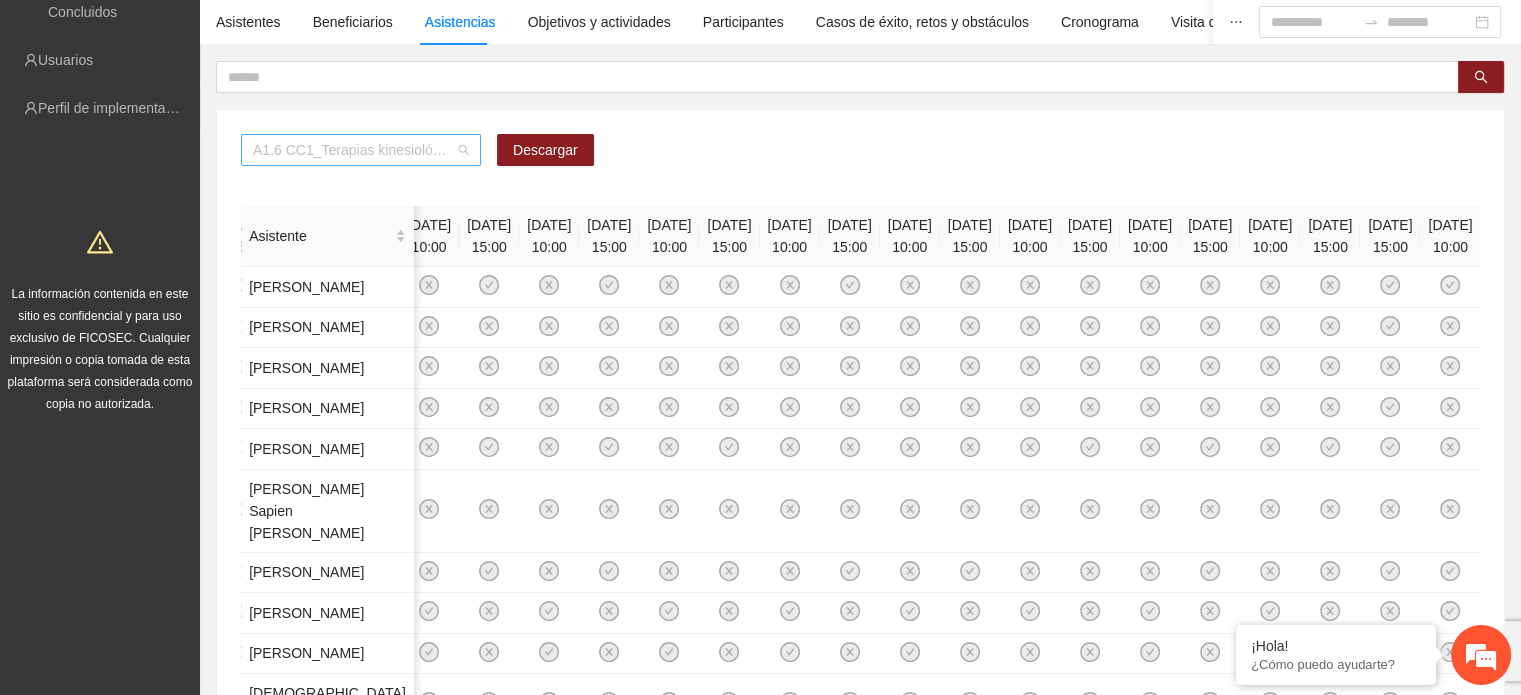 click on "A1.6 CC1_Terapias kinesiológicas grupales de disminución del estrés realizadas." at bounding box center [361, 150] 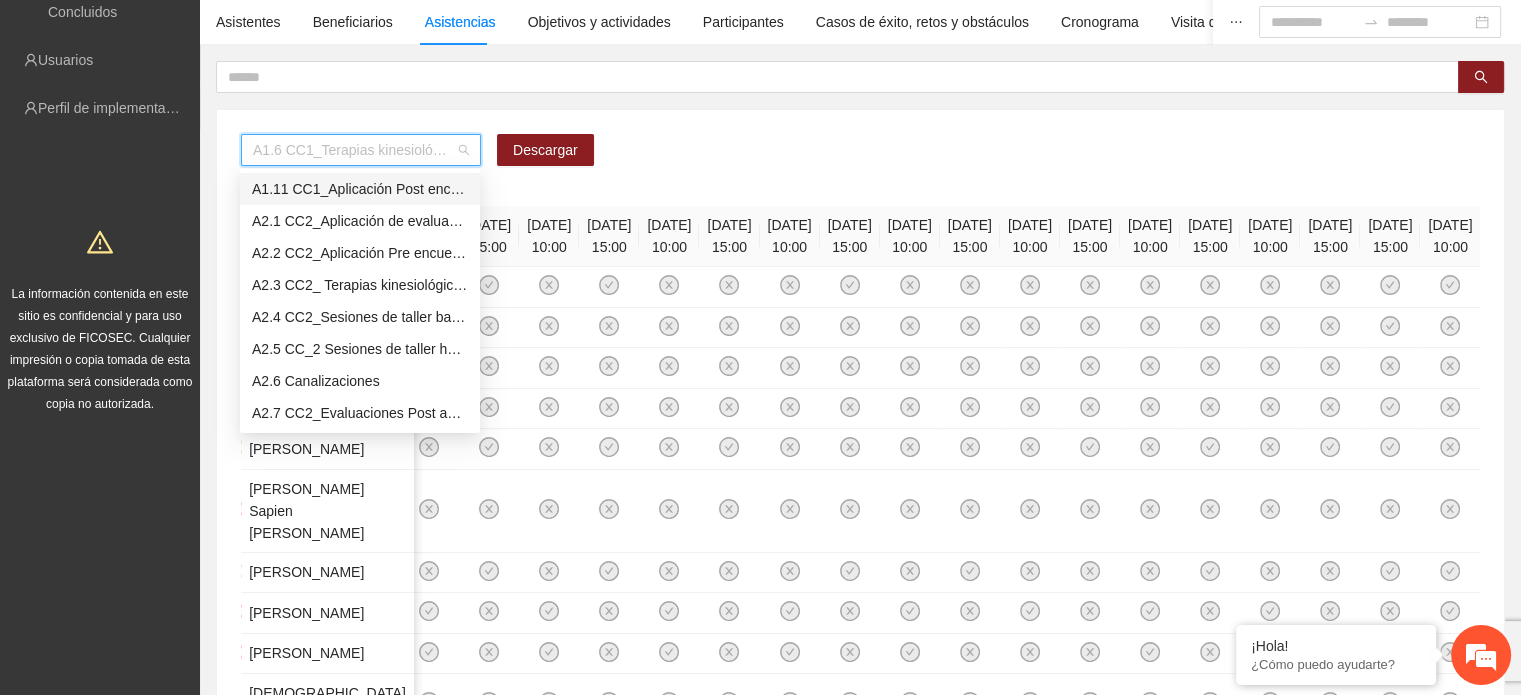 scroll, scrollTop: 318, scrollLeft: 0, axis: vertical 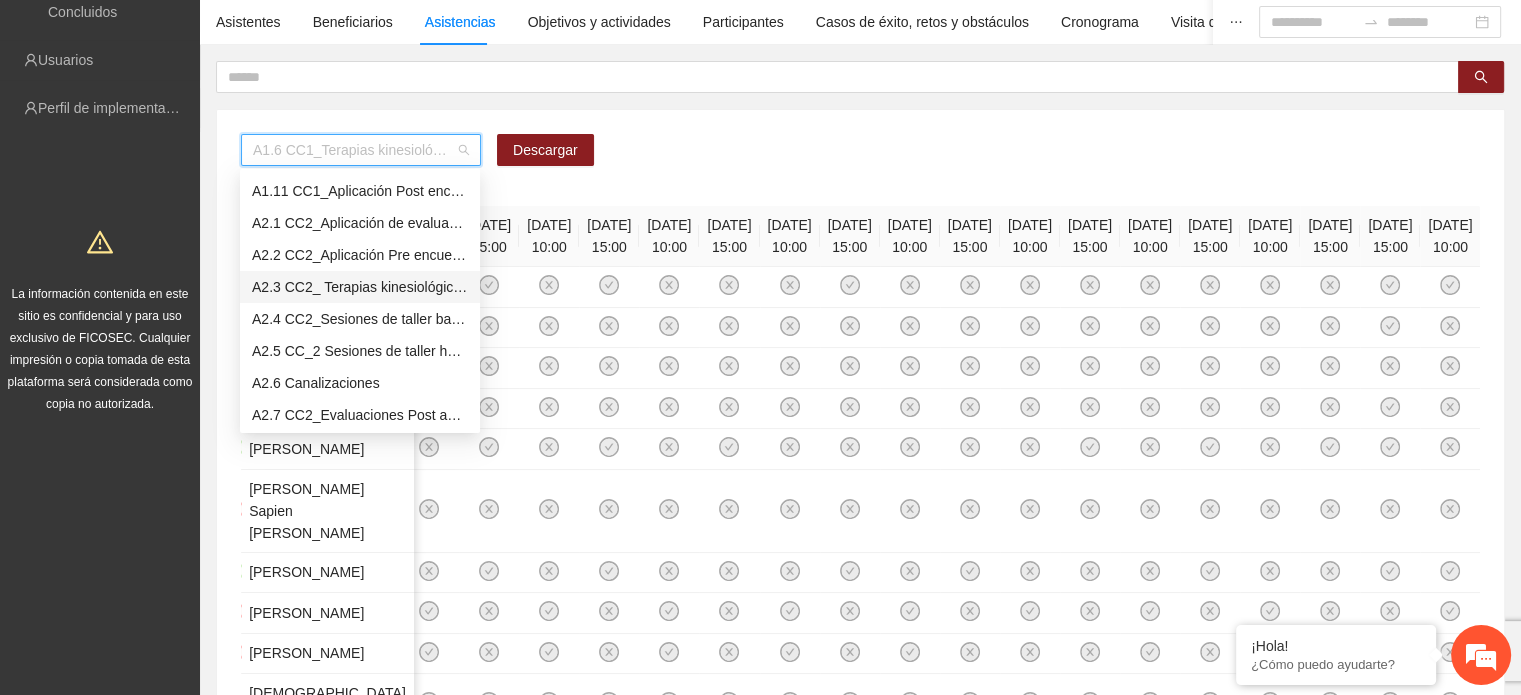 click on "A2.3 CC2_ Terapias kinesiológicas grupales." at bounding box center [360, 287] 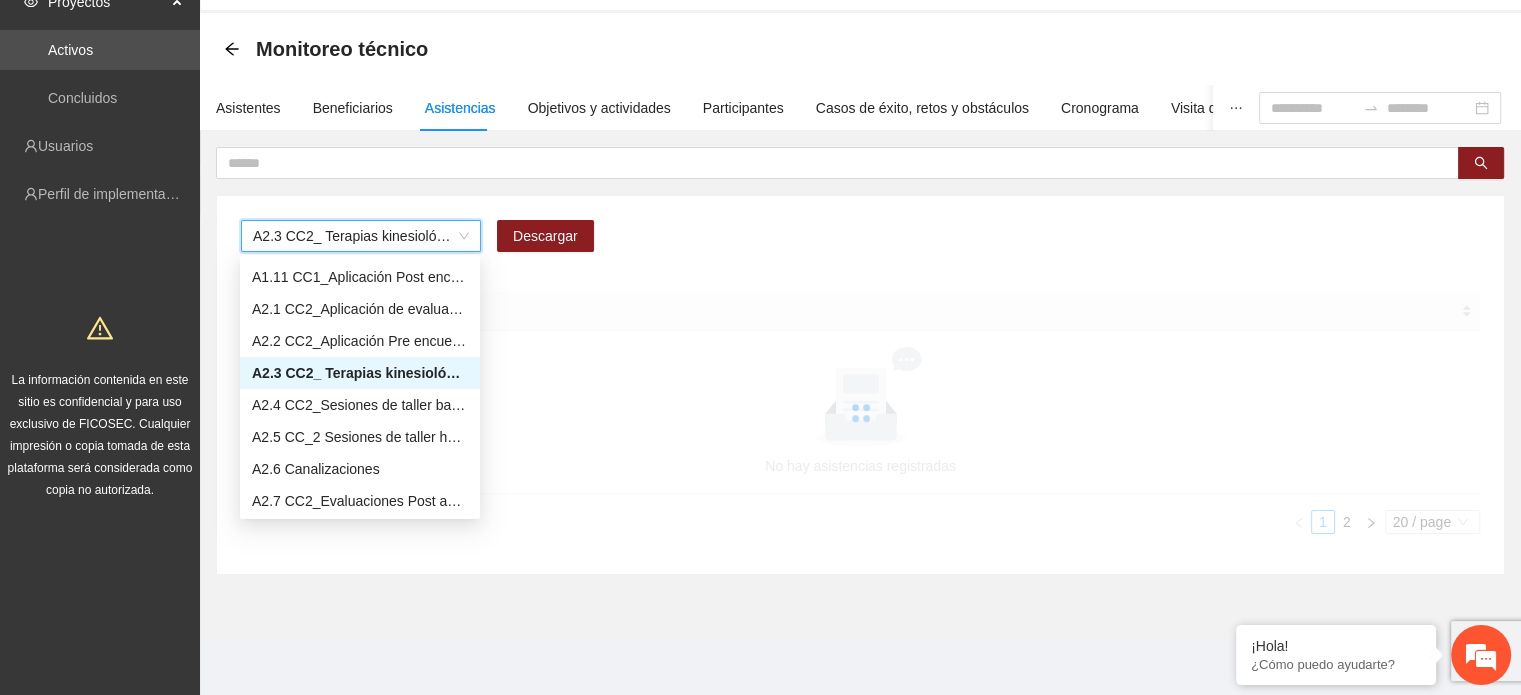 scroll, scrollTop: 68, scrollLeft: 0, axis: vertical 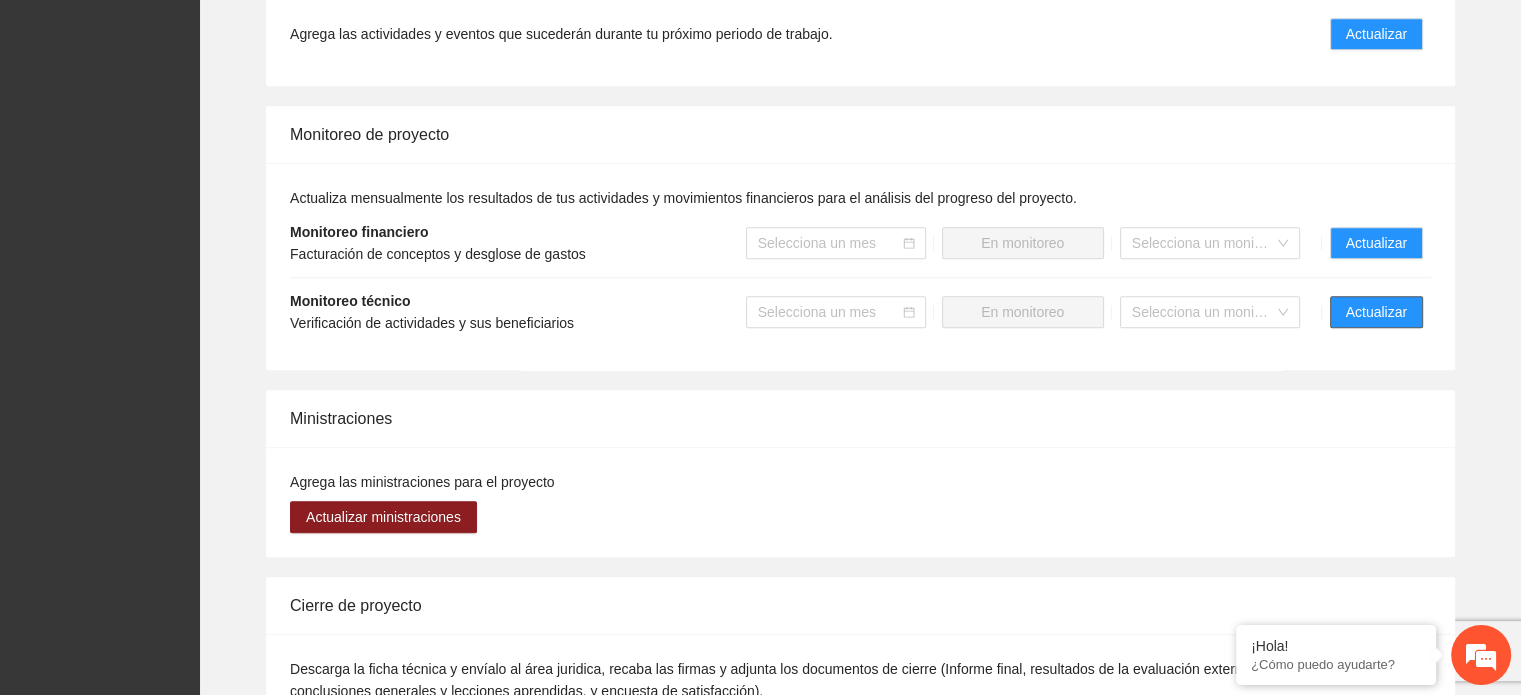click on "Actualizar" at bounding box center [1376, 312] 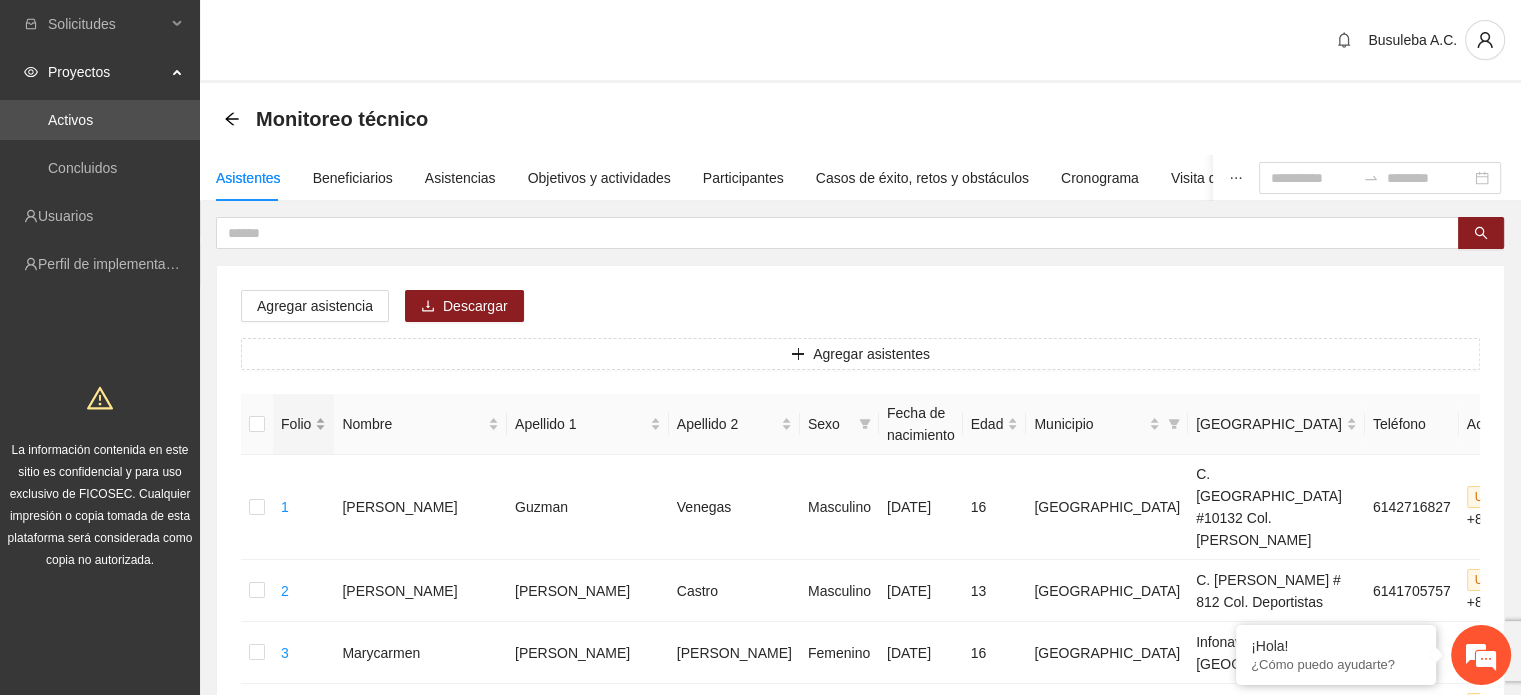 drag, startPoint x: 443, startPoint y: 398, endPoint x: 308, endPoint y: 395, distance: 135.03333 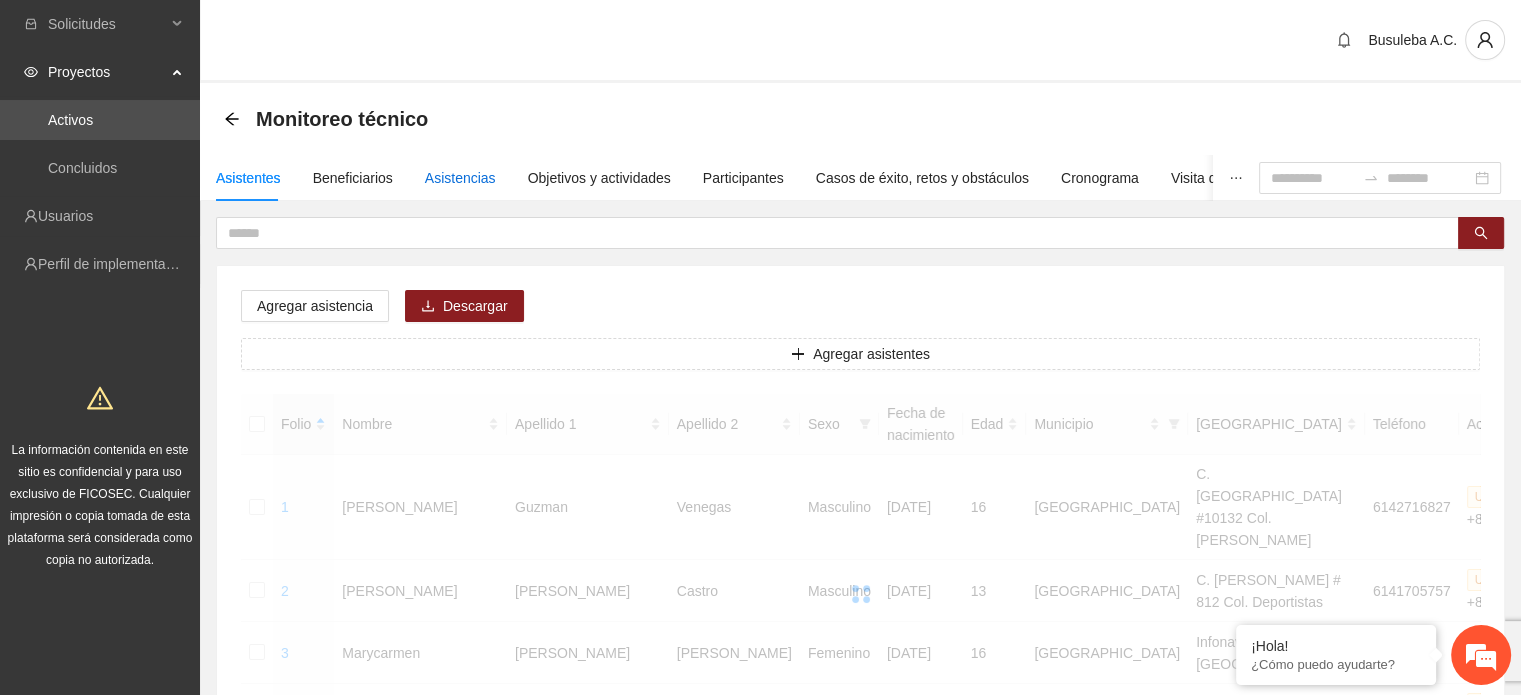 click on "Asistencias" at bounding box center [460, 178] 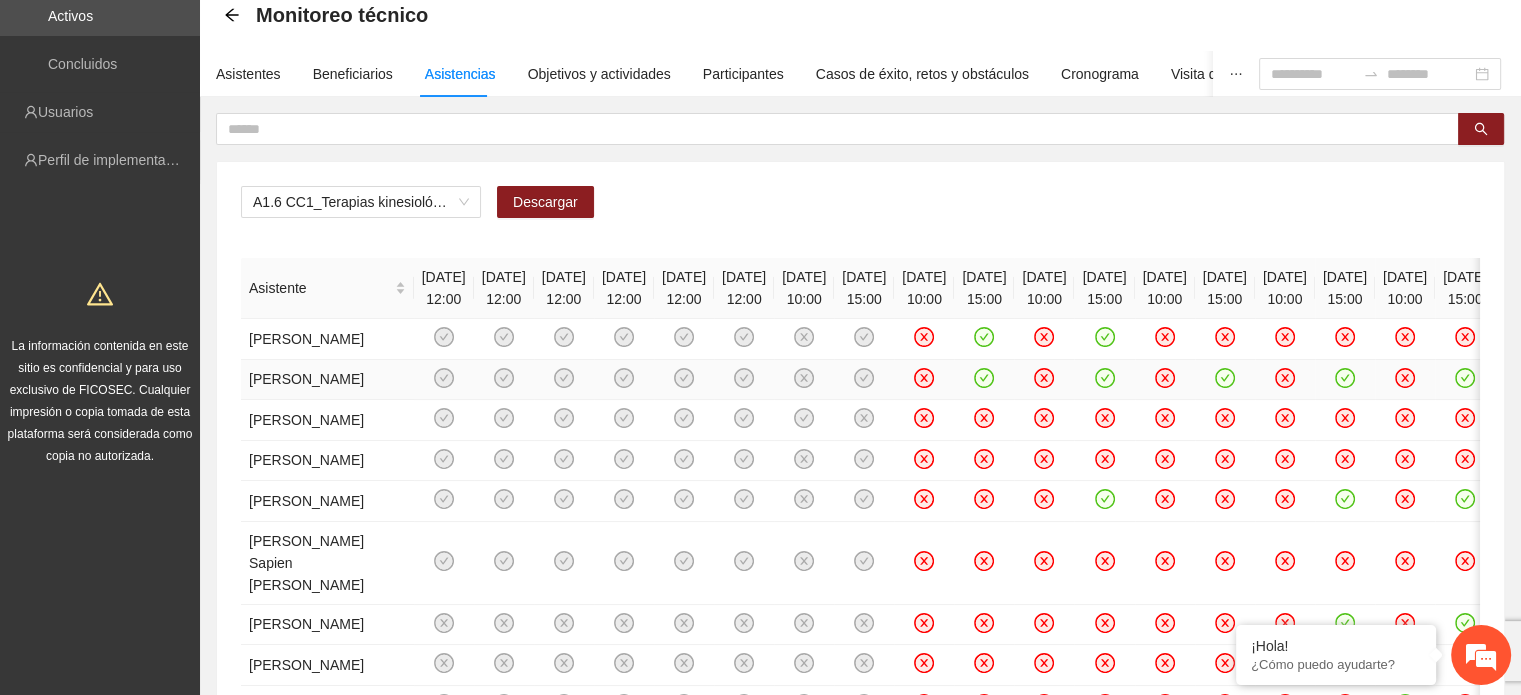 scroll, scrollTop: 125, scrollLeft: 0, axis: vertical 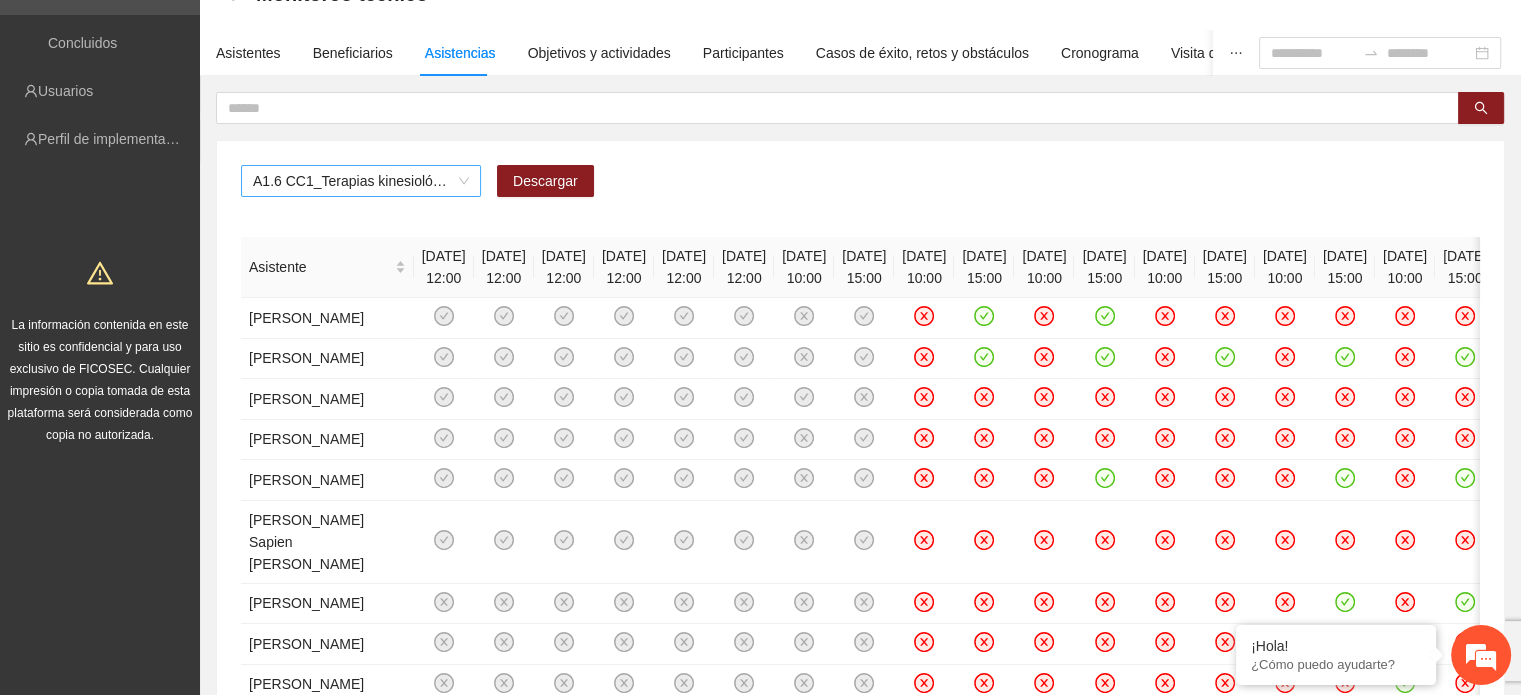 click on "A1.6 CC1_Terapias kinesiológicas grupales de disminución del estrés realizadas." at bounding box center [361, 181] 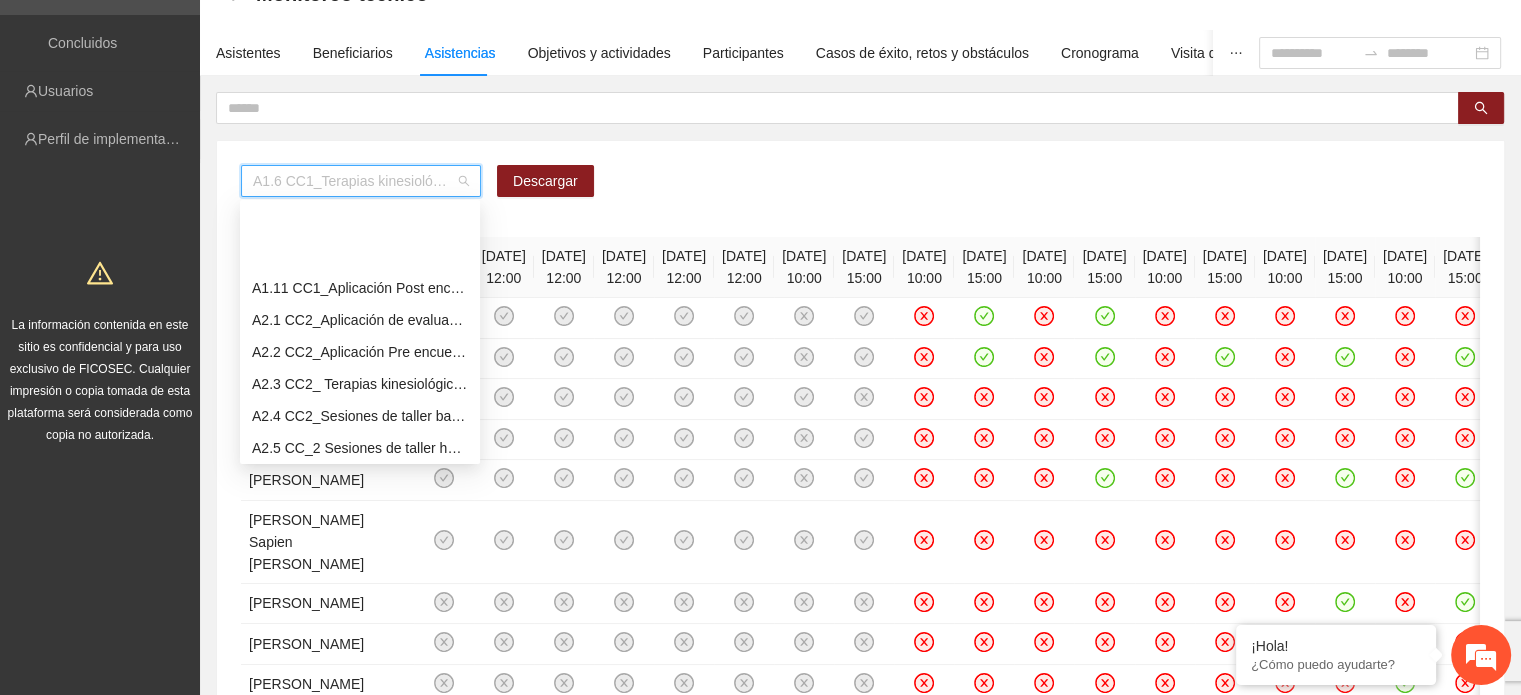 scroll, scrollTop: 345, scrollLeft: 0, axis: vertical 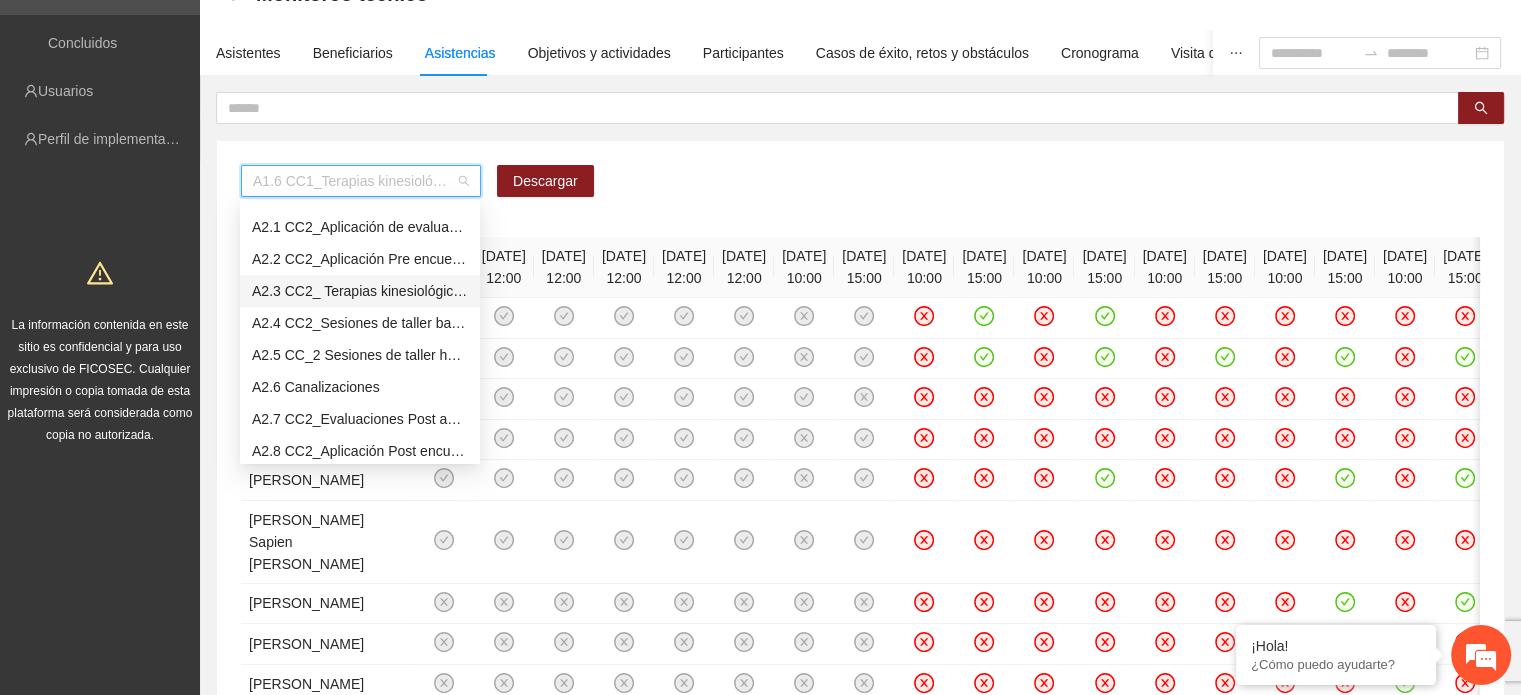 click on "A2.3 CC2_ Terapias kinesiológicas grupales." at bounding box center (360, 291) 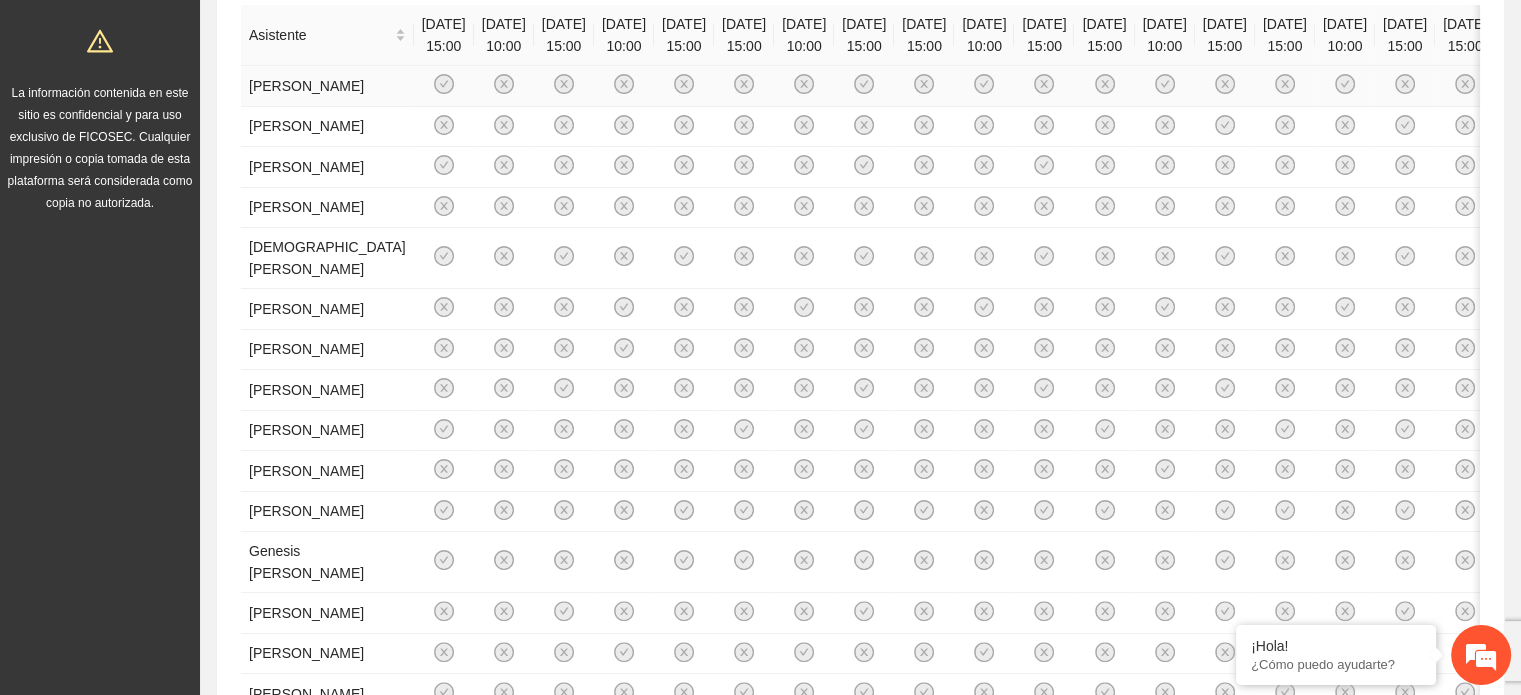 scroll, scrollTop: 352, scrollLeft: 0, axis: vertical 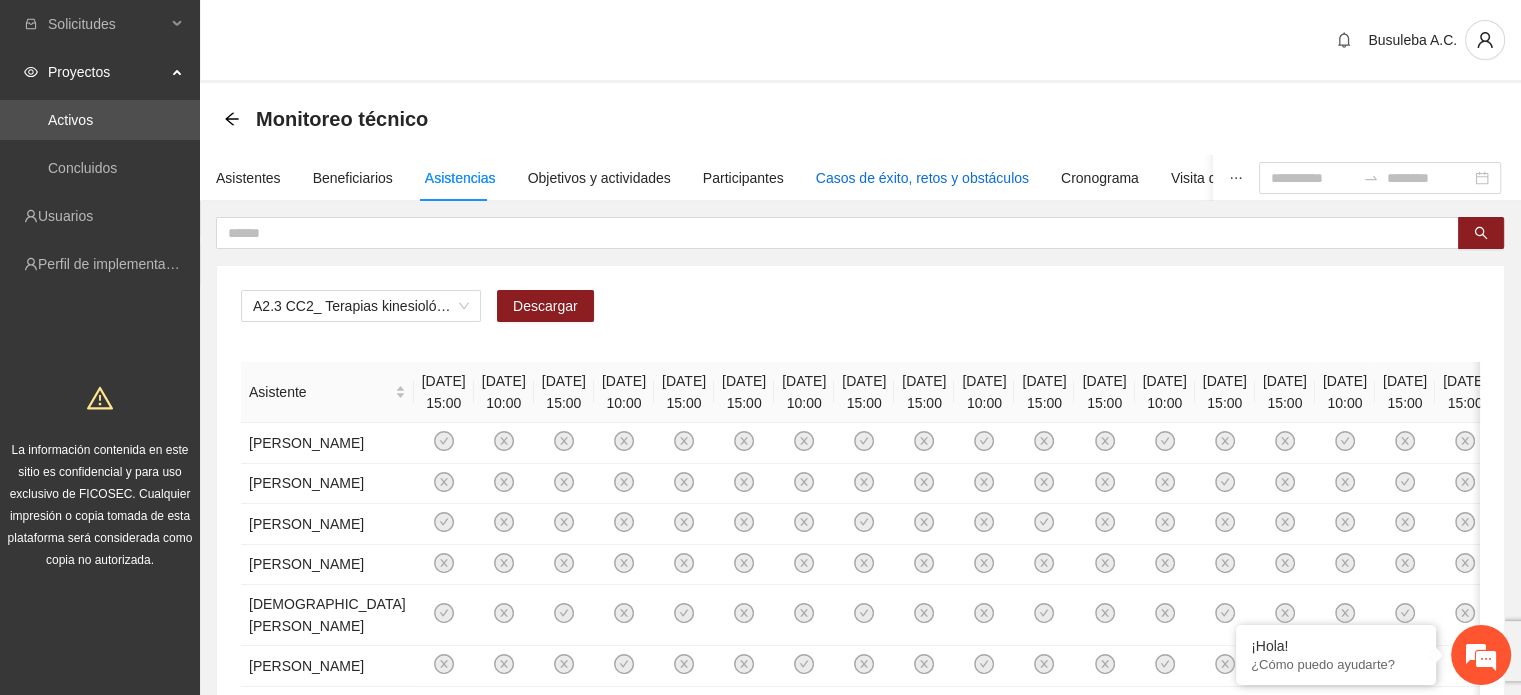 click on "Casos de éxito, retos y obstáculos" at bounding box center [922, 178] 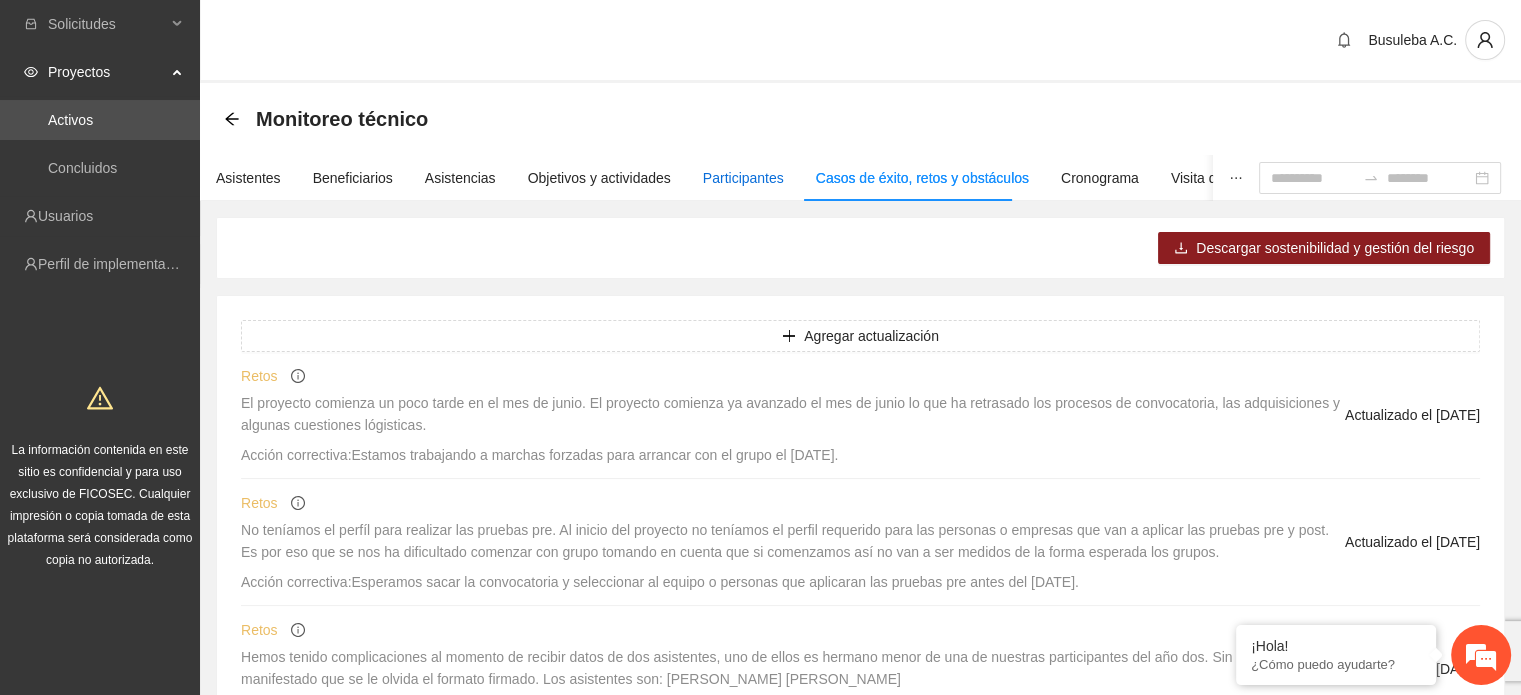 click on "Participantes" at bounding box center [743, 178] 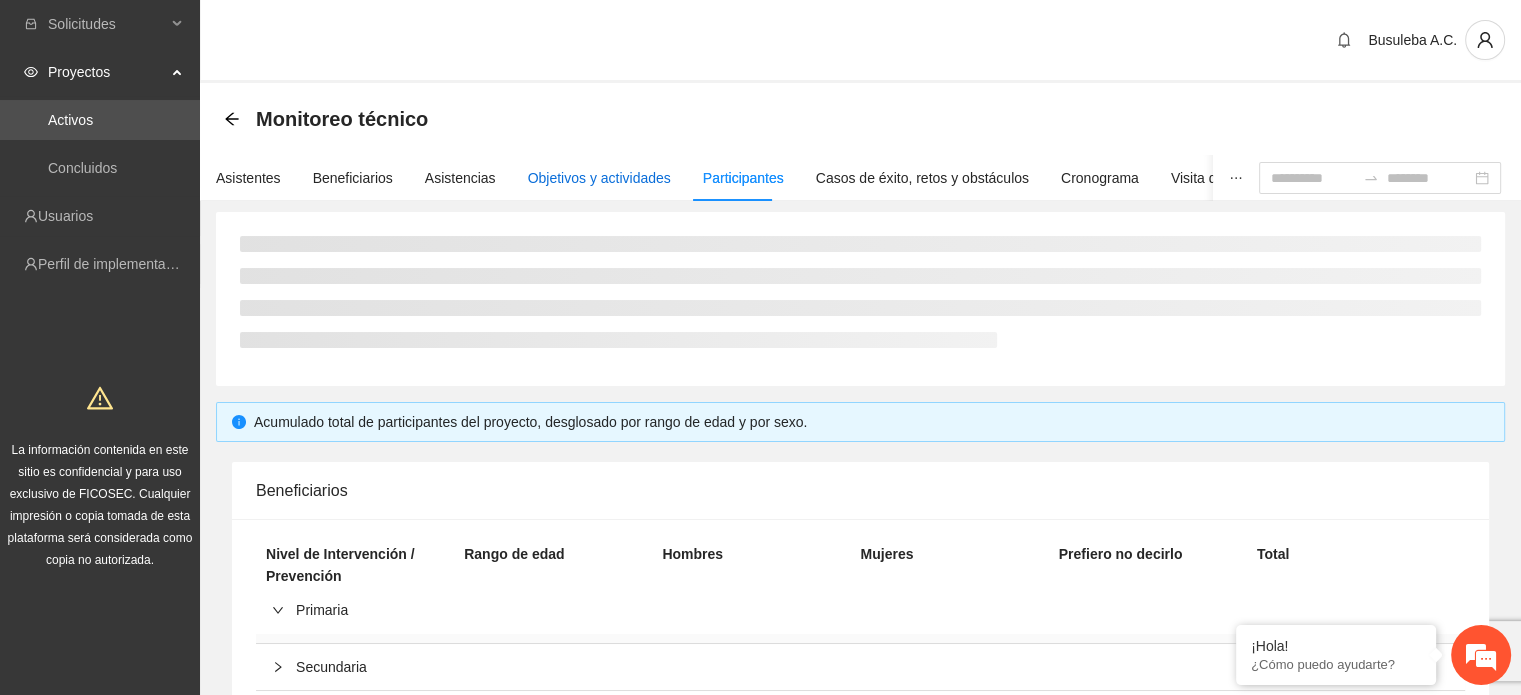 click on "Objetivos y actividades" at bounding box center (599, 178) 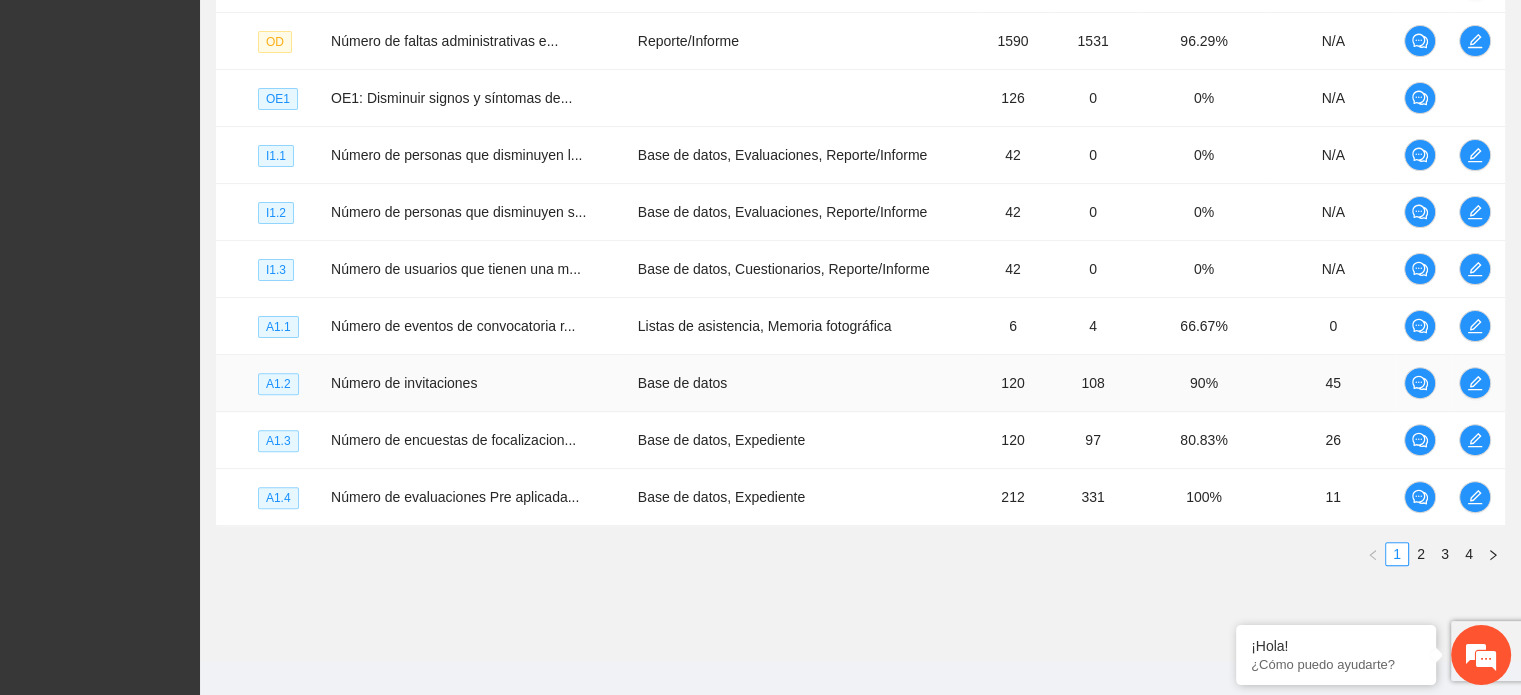 scroll, scrollTop: 588, scrollLeft: 0, axis: vertical 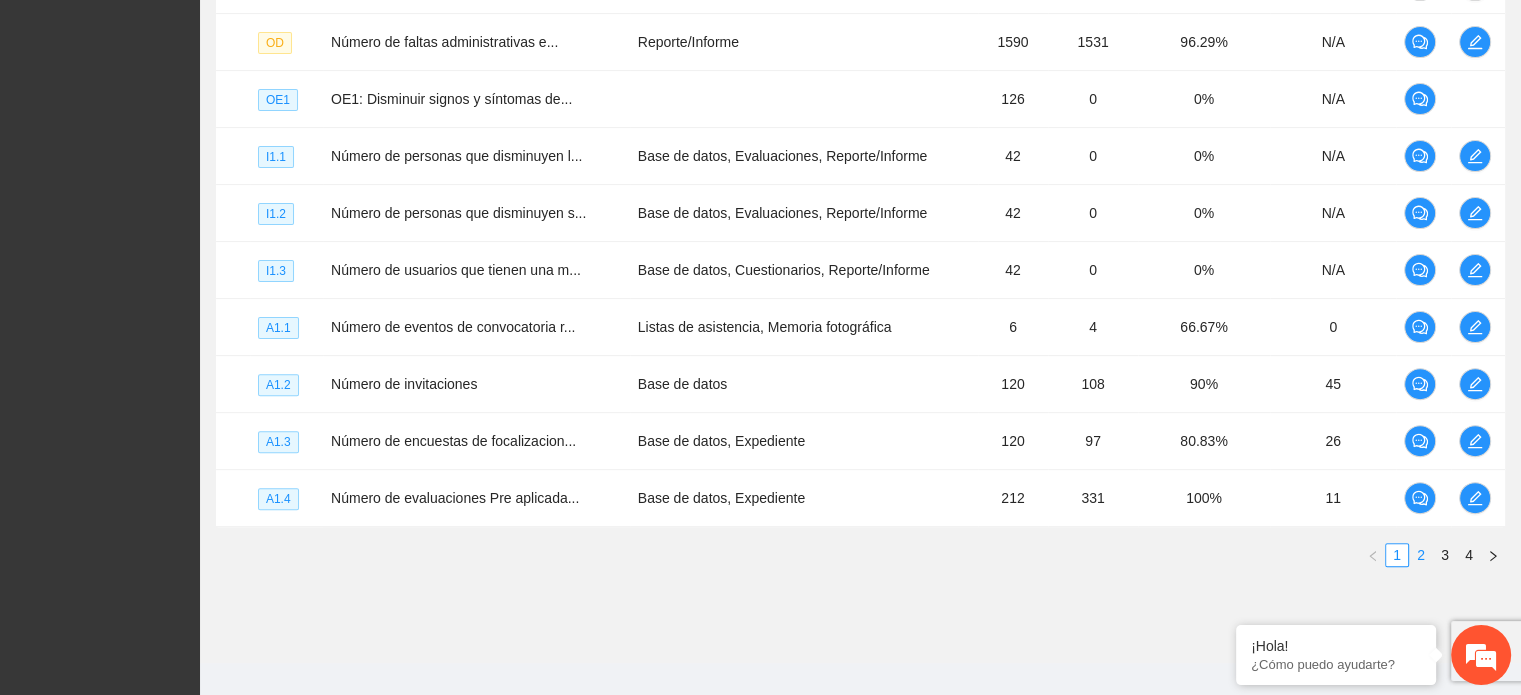 click on "2" at bounding box center [1421, 555] 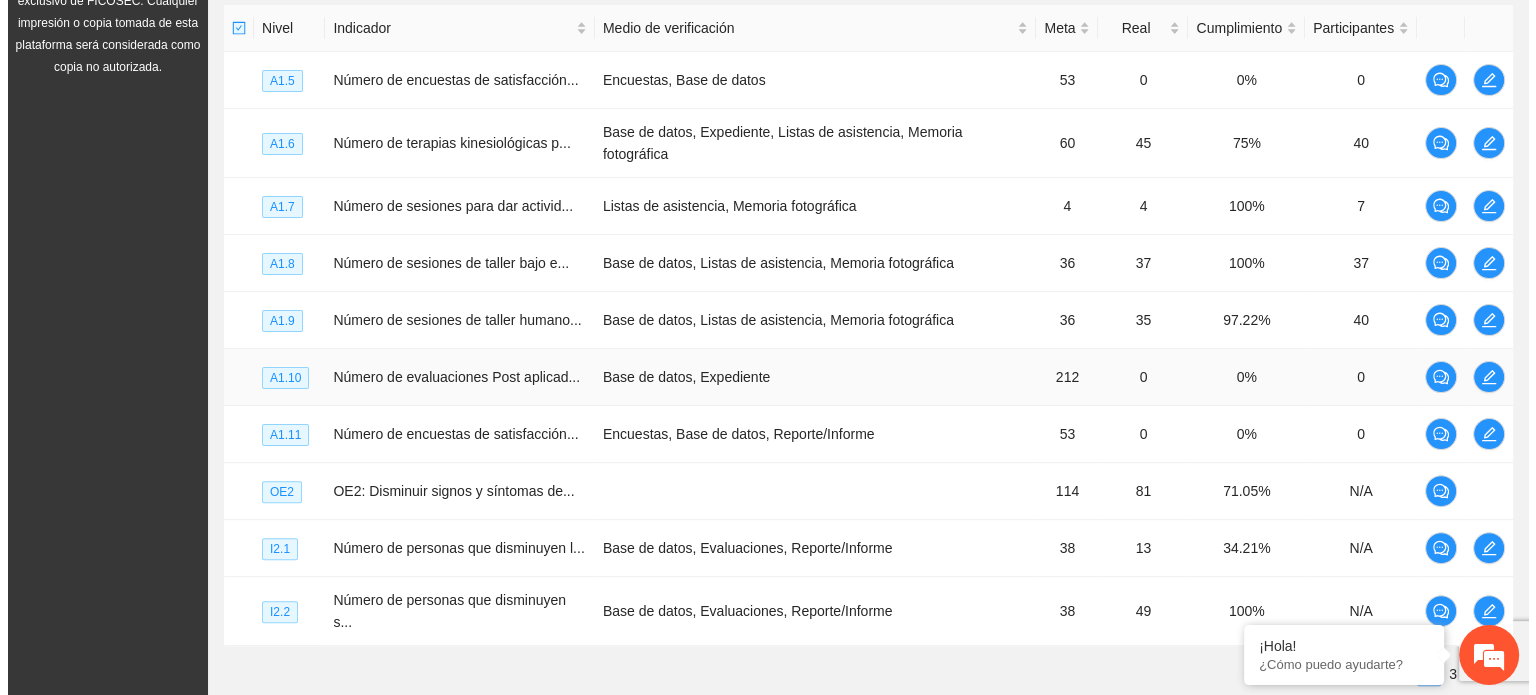 scroll, scrollTop: 484, scrollLeft: 0, axis: vertical 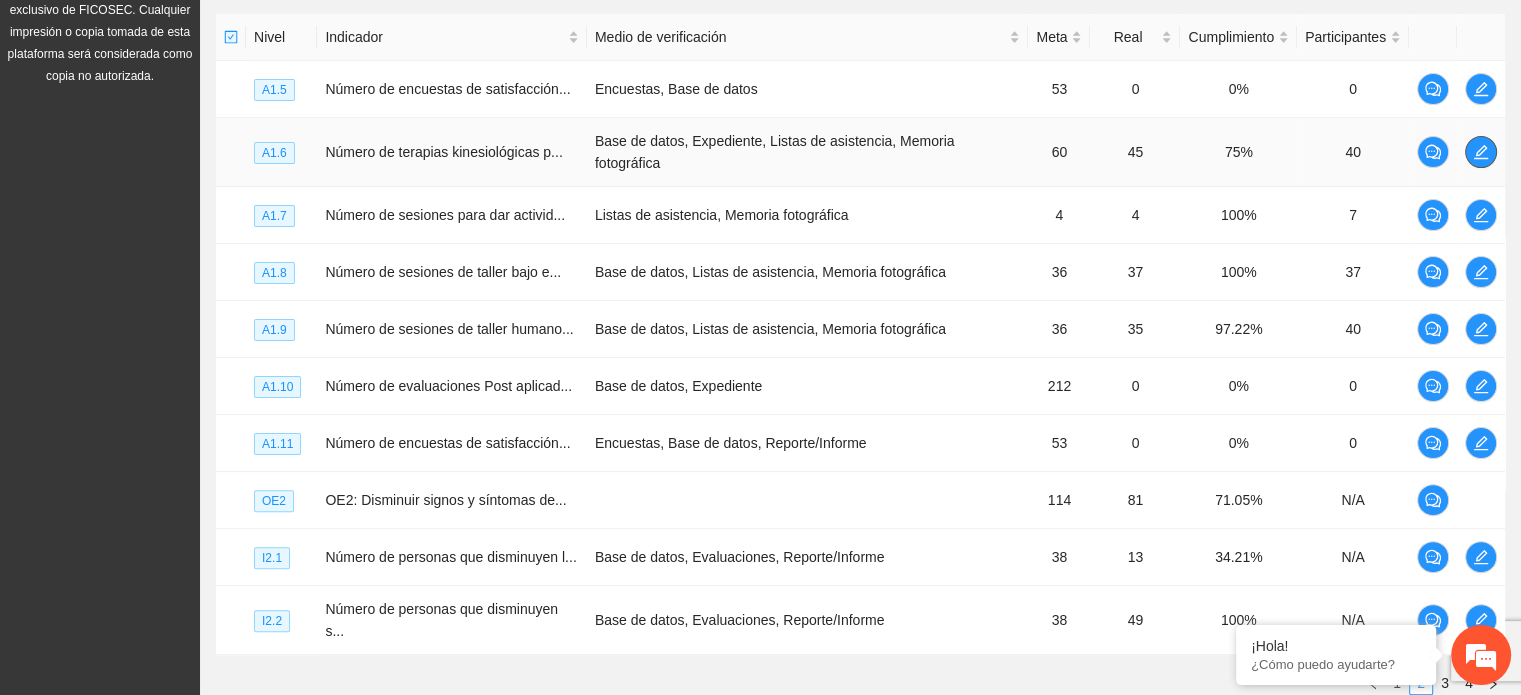 click 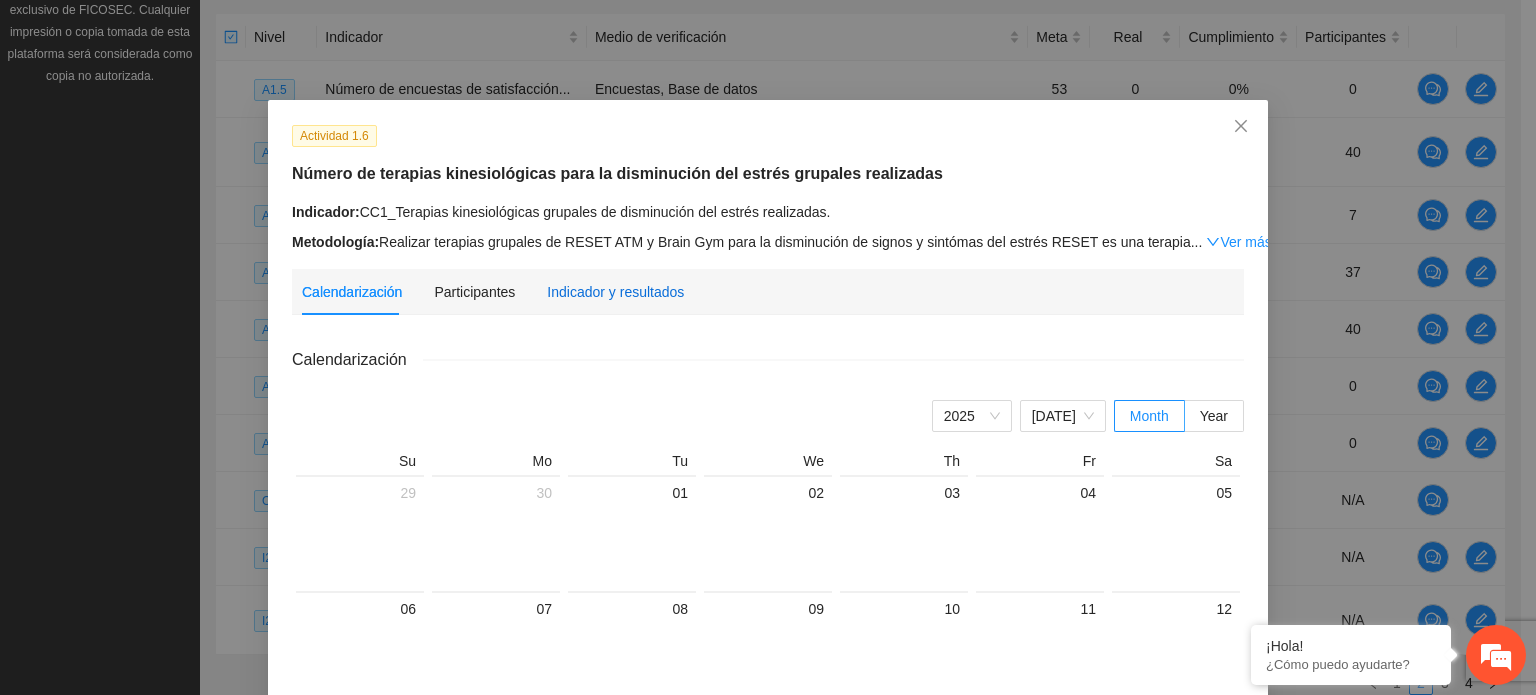 click on "Indicador y resultados" at bounding box center [615, 292] 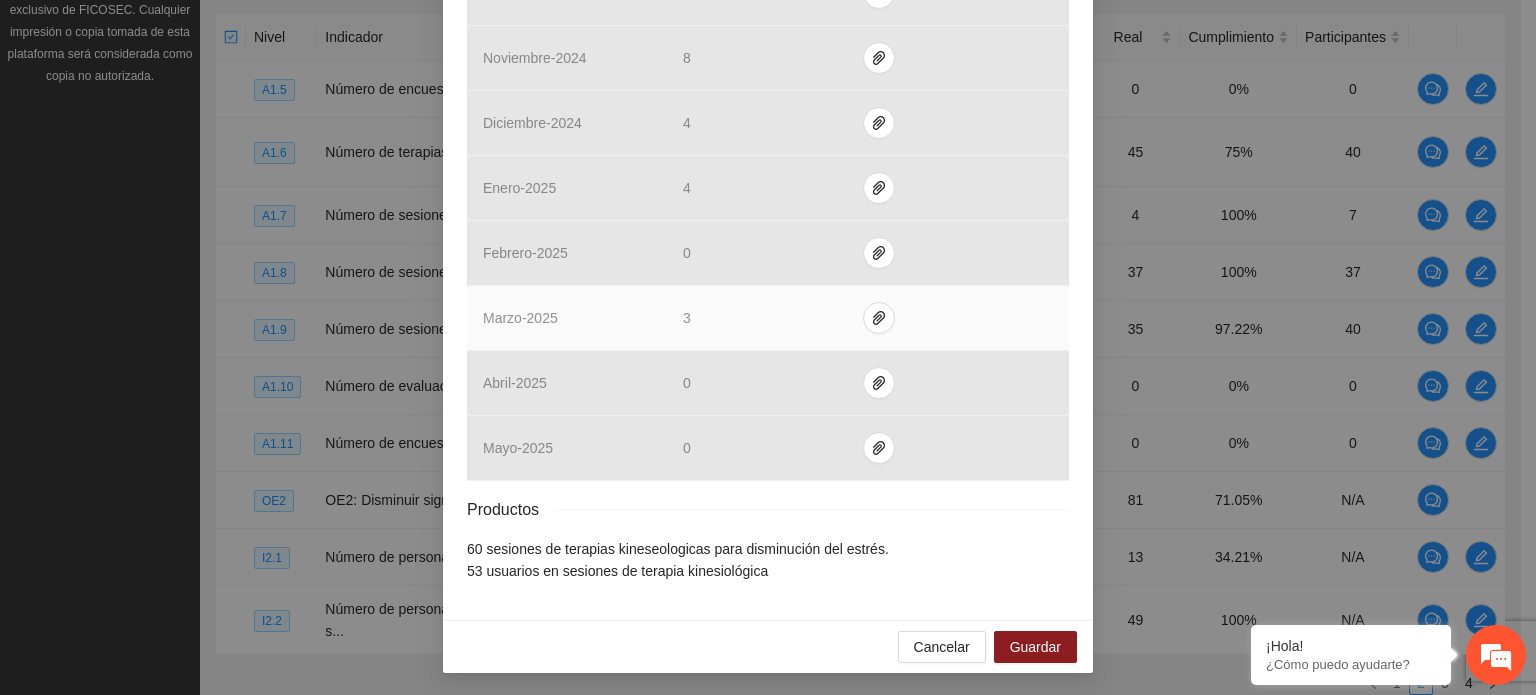 scroll, scrollTop: 779, scrollLeft: 0, axis: vertical 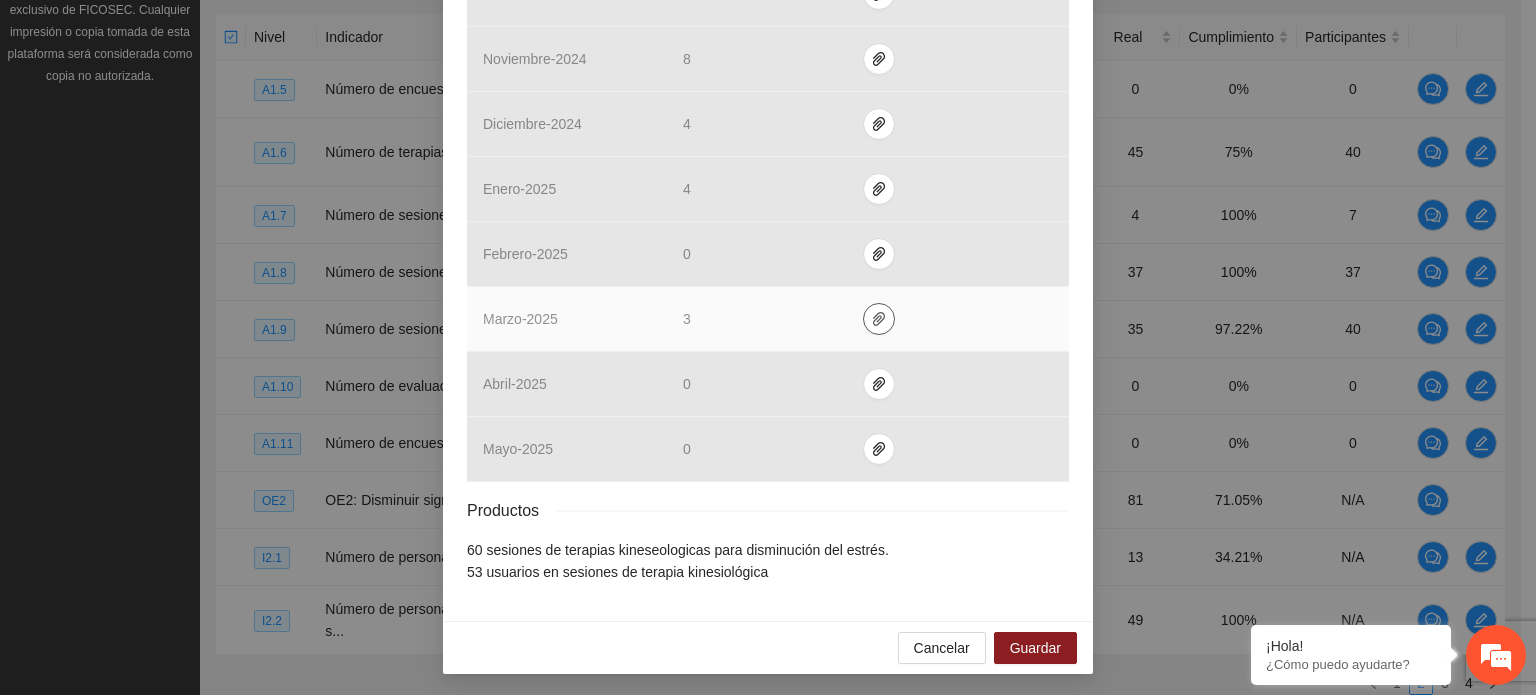 click 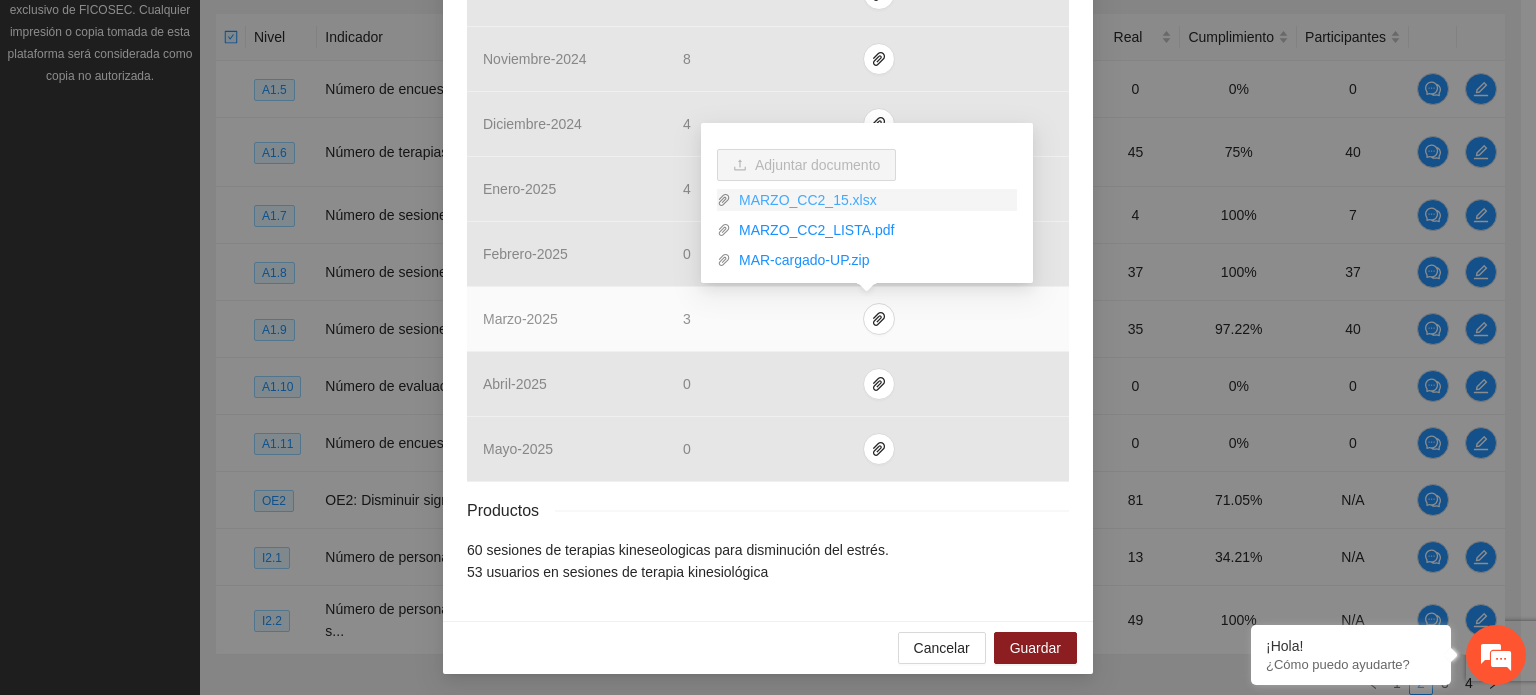click on "MARZO_CC2_15.xlsx" at bounding box center (874, 200) 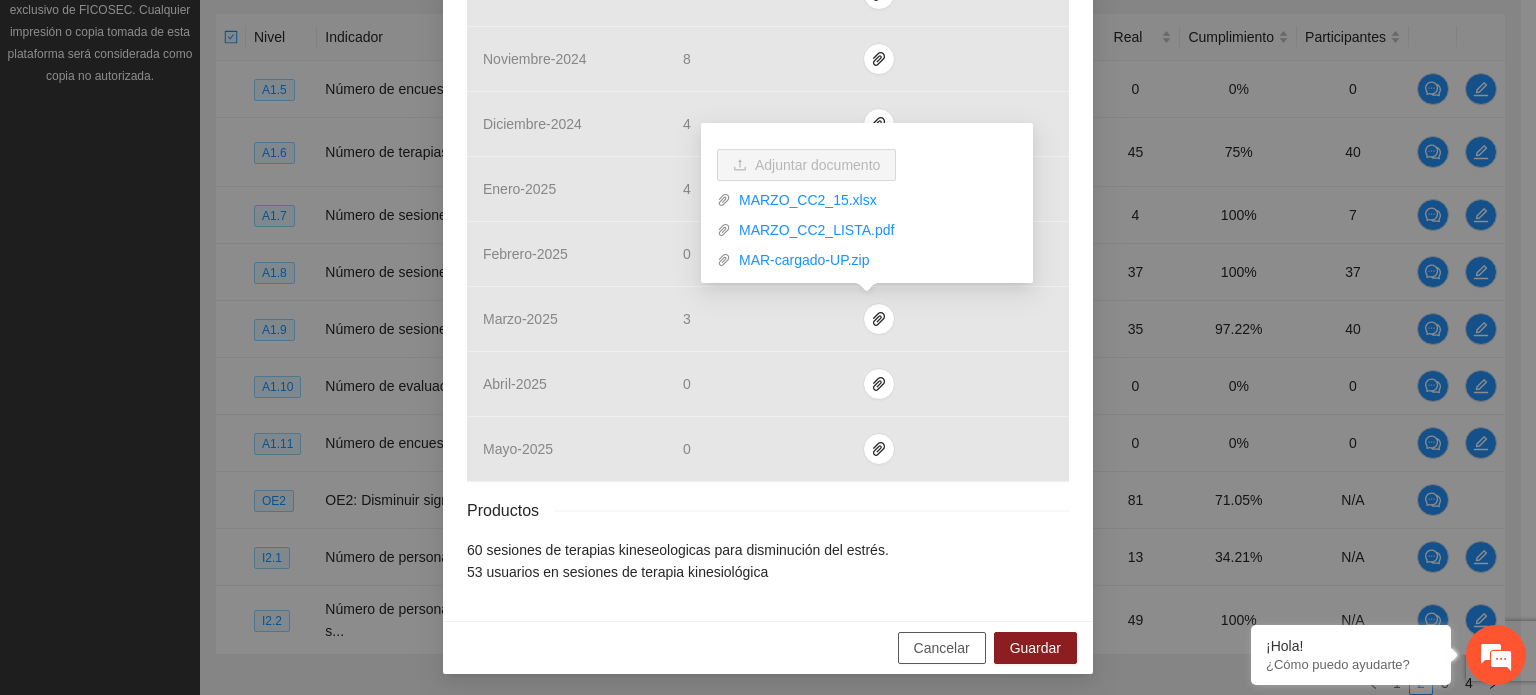 click on "Cancelar" at bounding box center [942, 648] 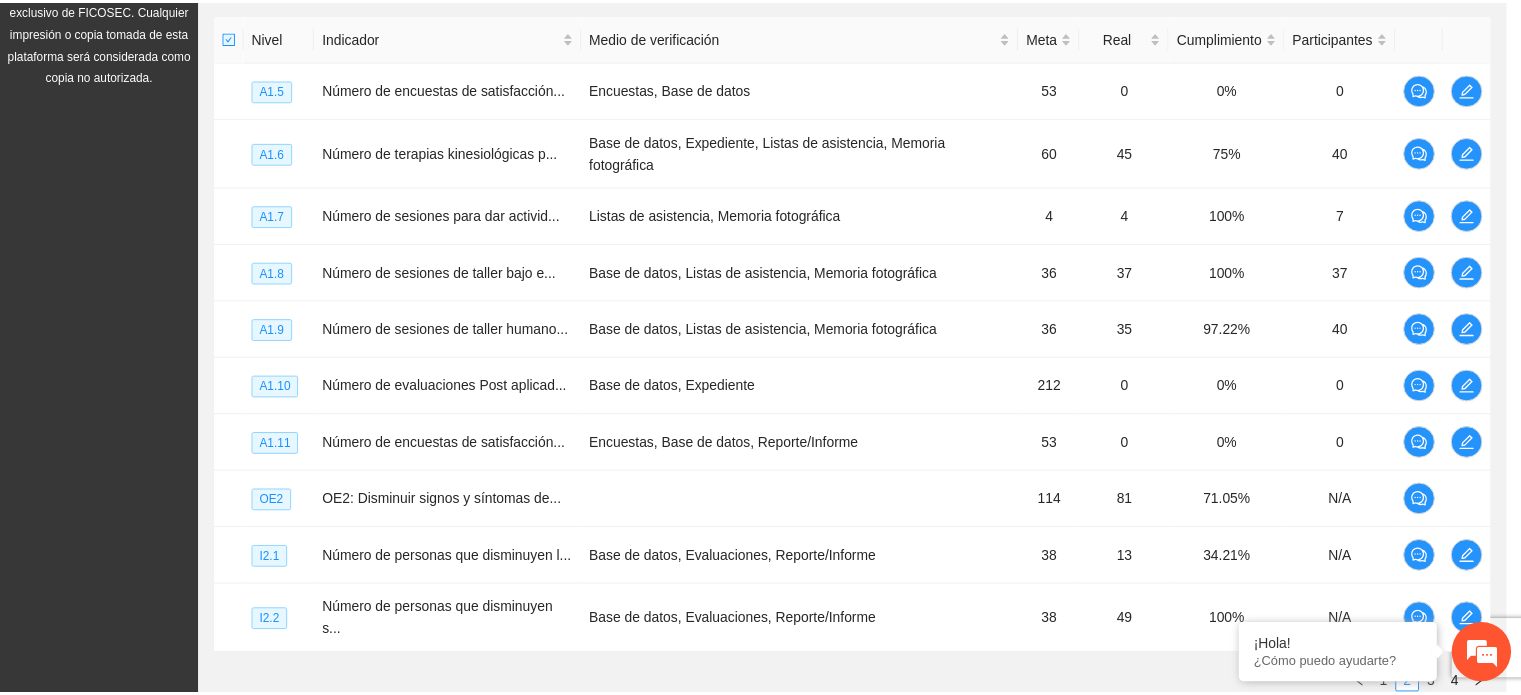scroll, scrollTop: 0, scrollLeft: 0, axis: both 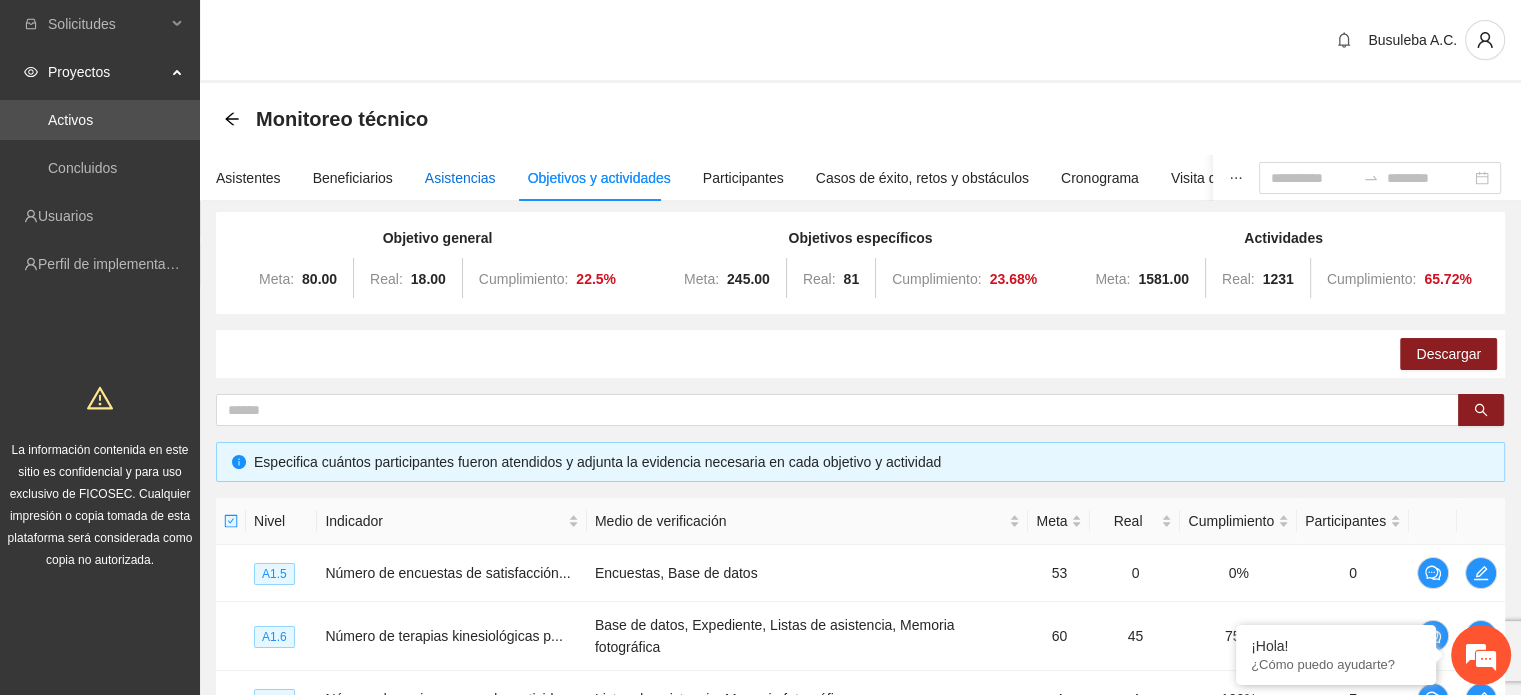 click on "Asistencias" at bounding box center (460, 178) 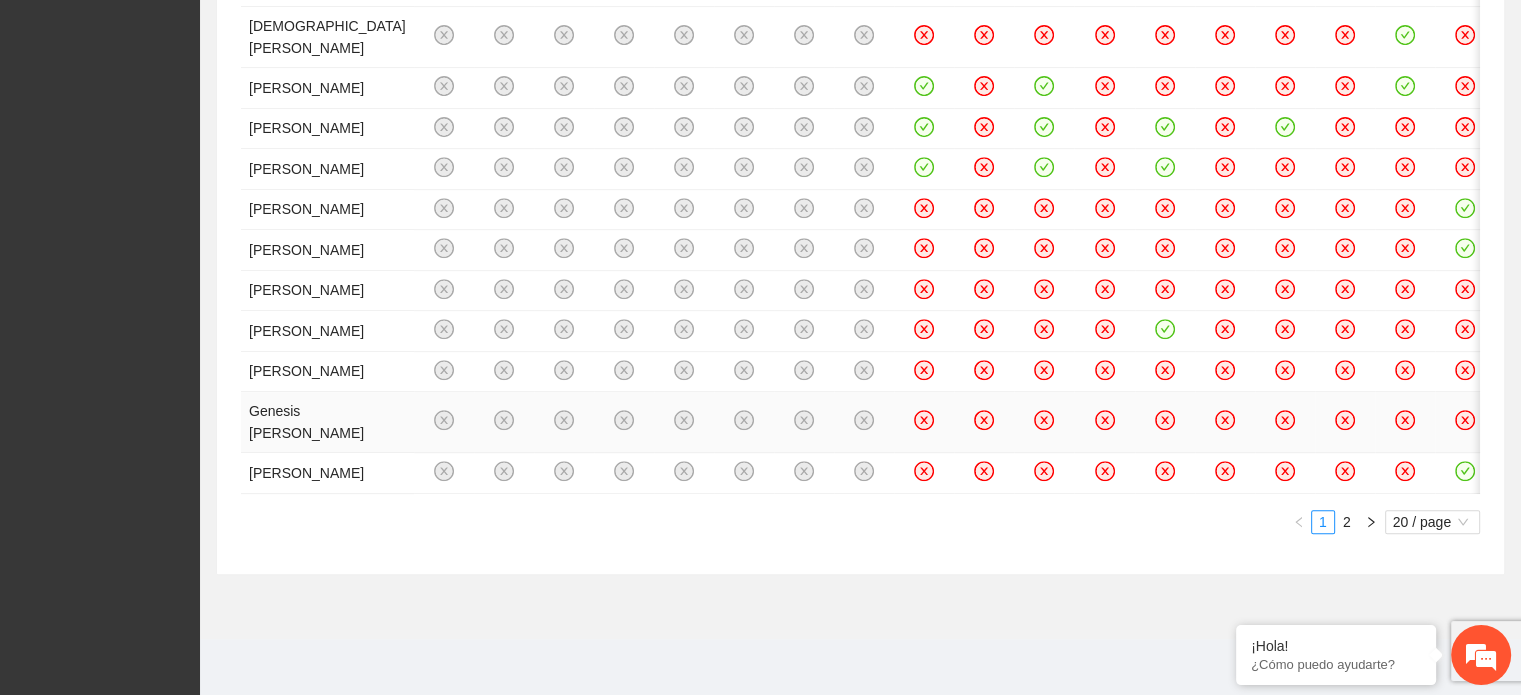scroll, scrollTop: 1686, scrollLeft: 0, axis: vertical 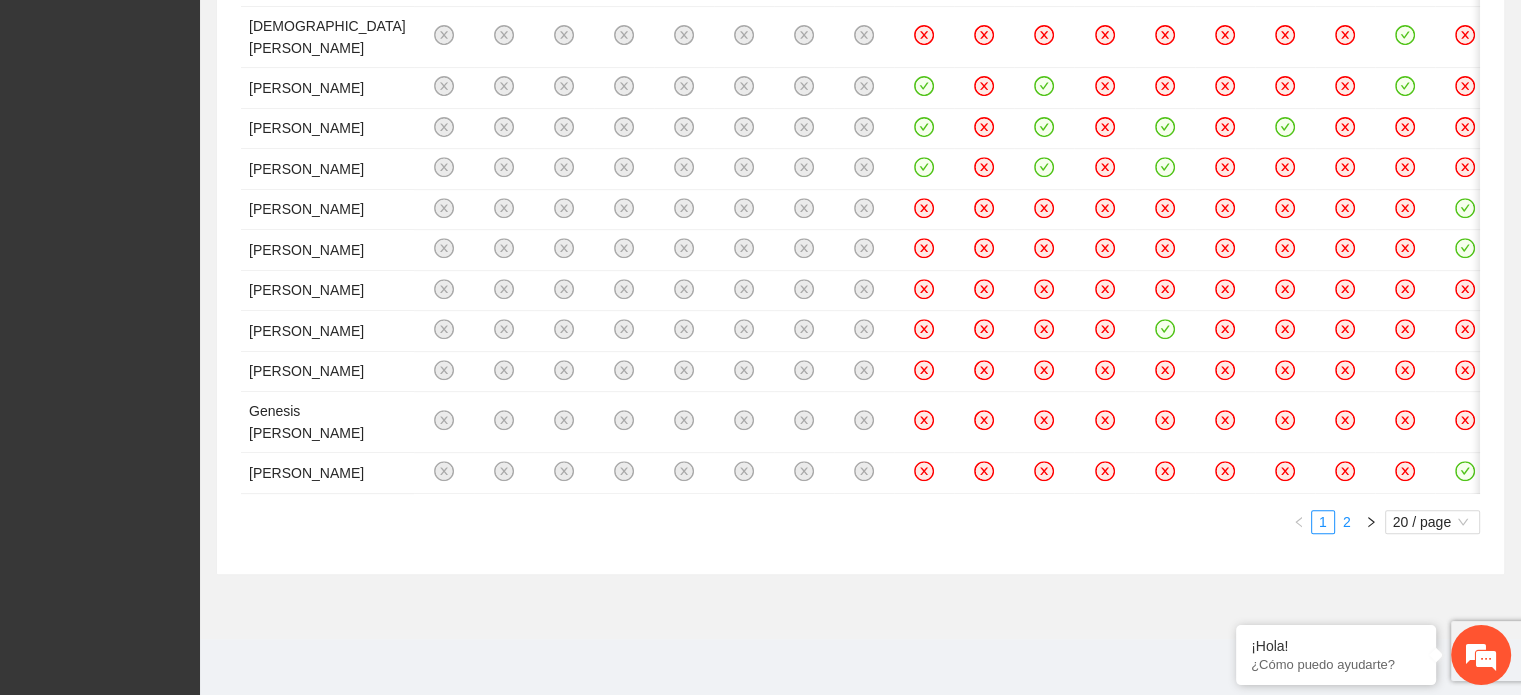 click on "2" at bounding box center (1347, 522) 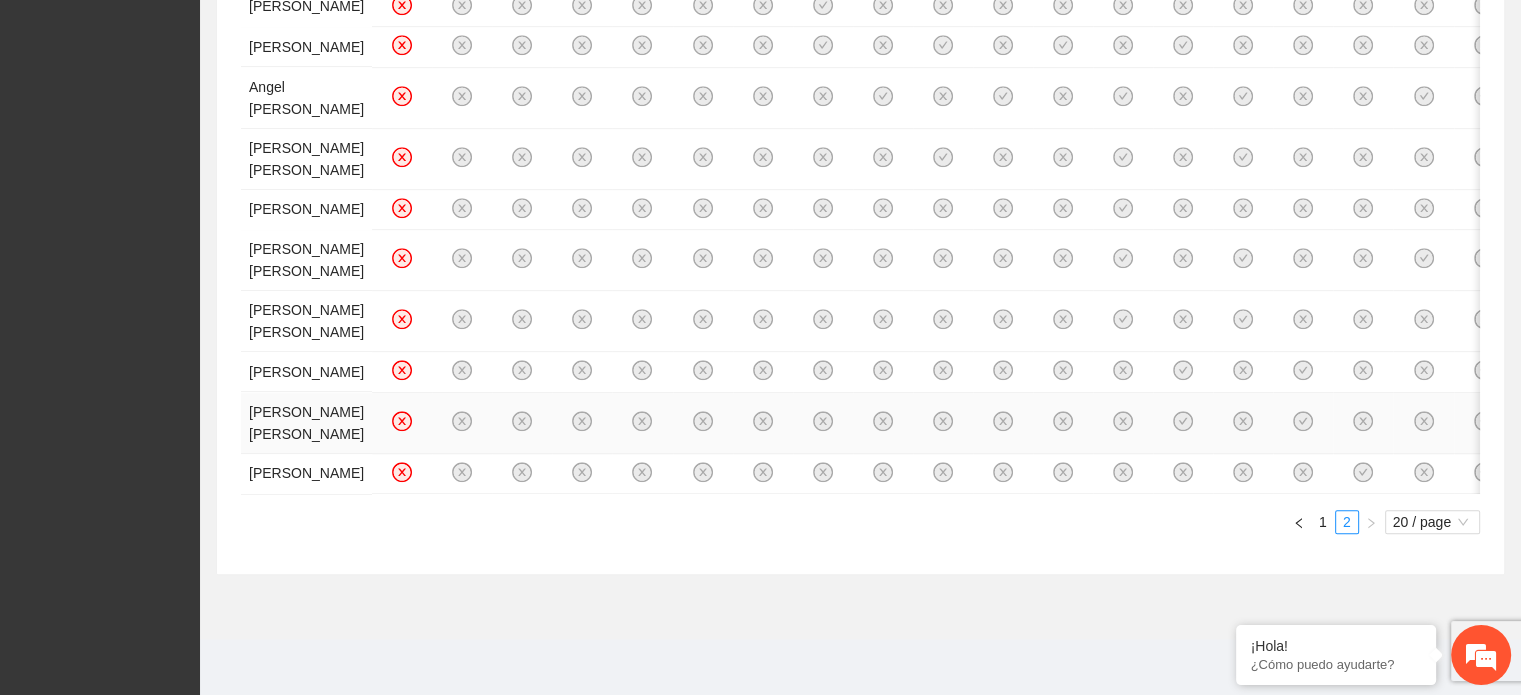 scroll, scrollTop: 0, scrollLeft: 0, axis: both 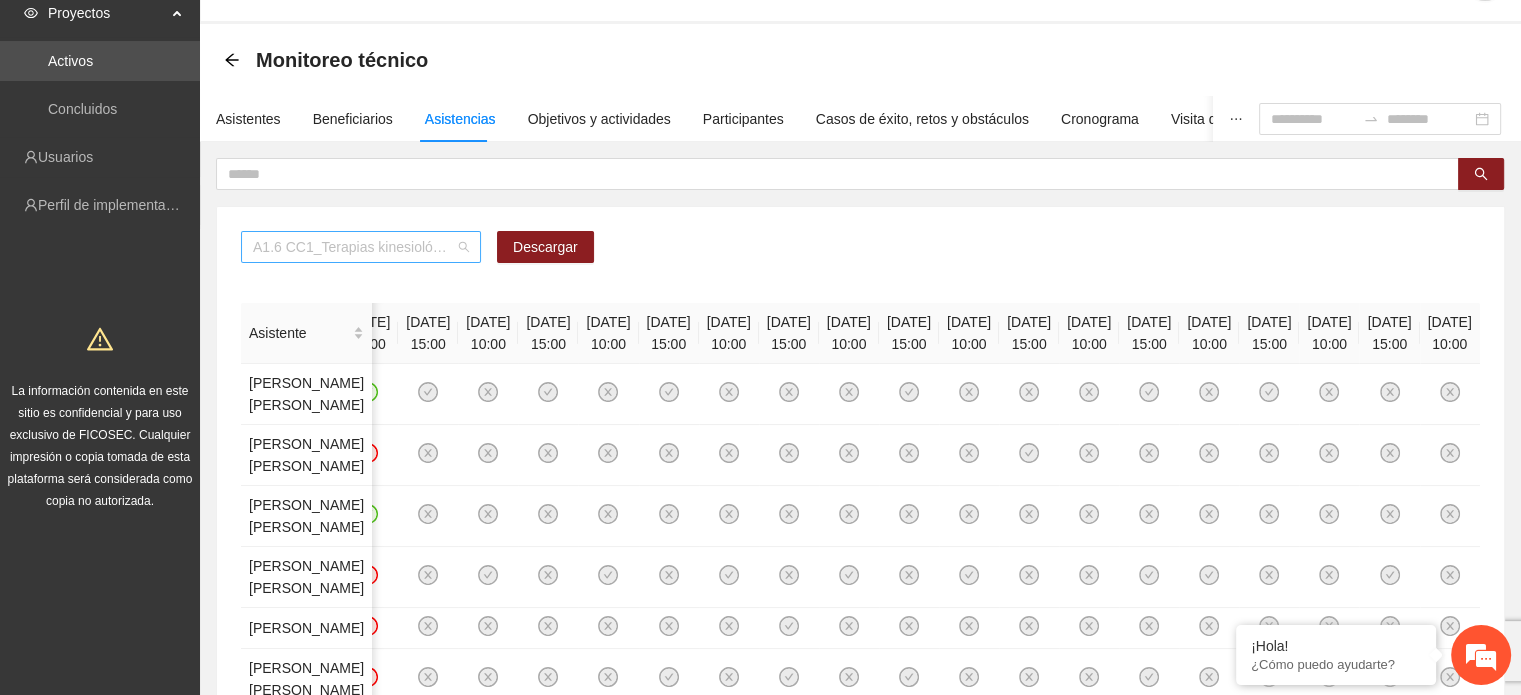 click on "A1.6 CC1_Terapias kinesiológicas grupales de disminución del estrés realizadas." at bounding box center (361, 247) 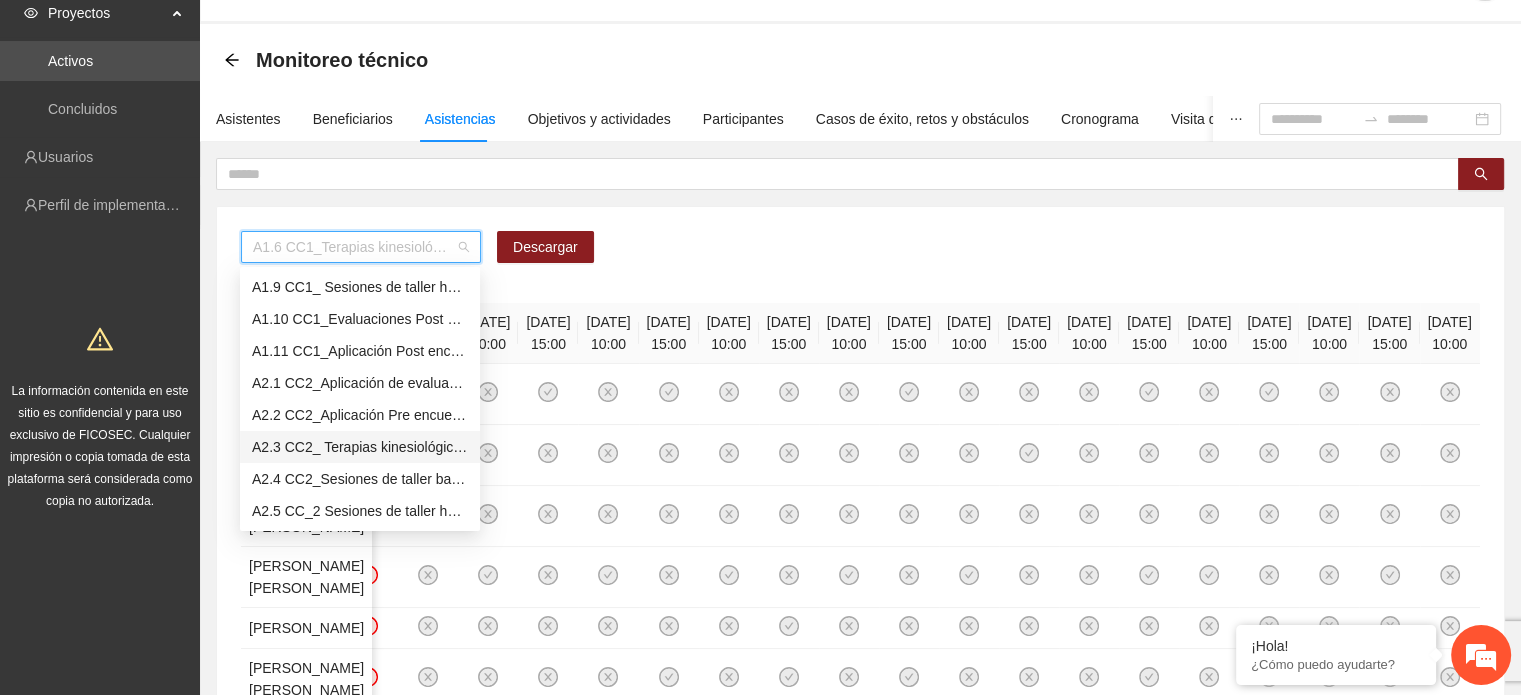 scroll, scrollTop: 258, scrollLeft: 0, axis: vertical 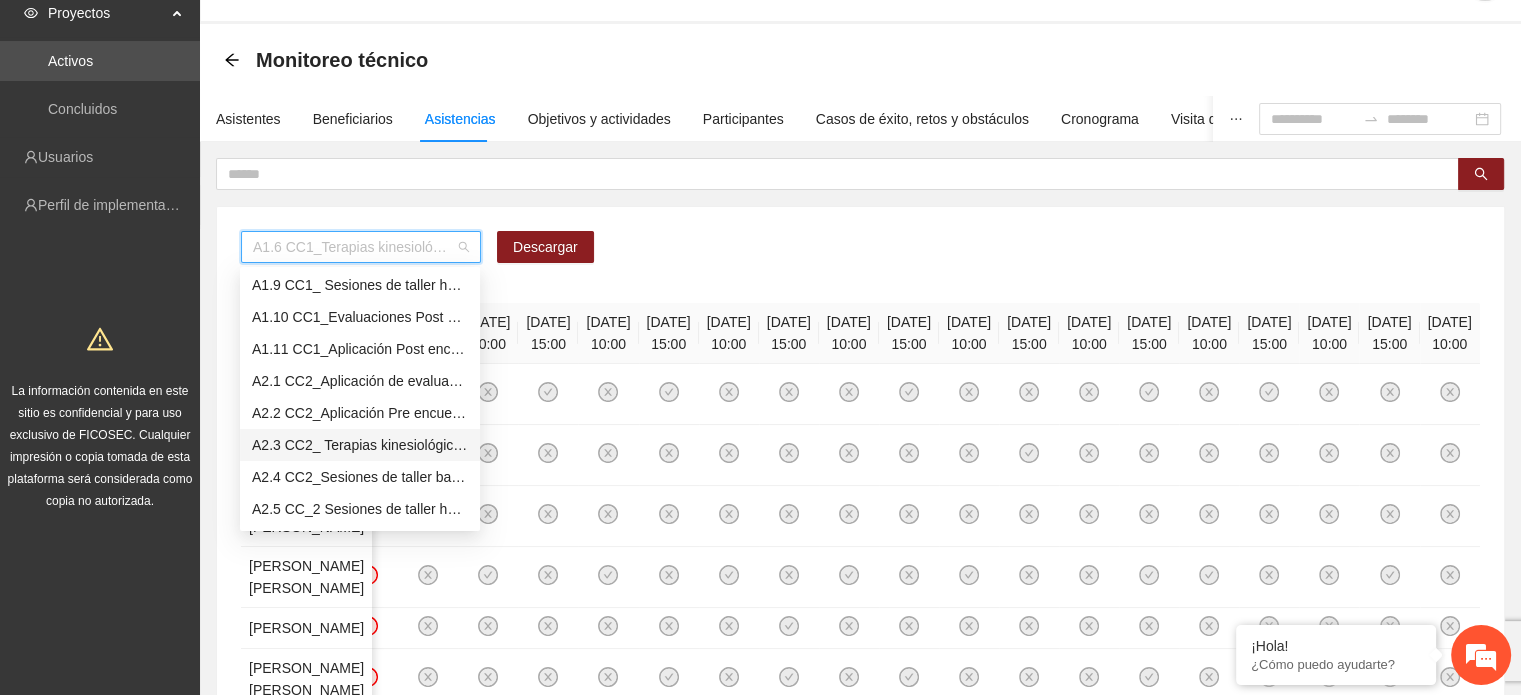 click on "A2.3 CC2_ Terapias kinesiológicas grupales." at bounding box center (360, 445) 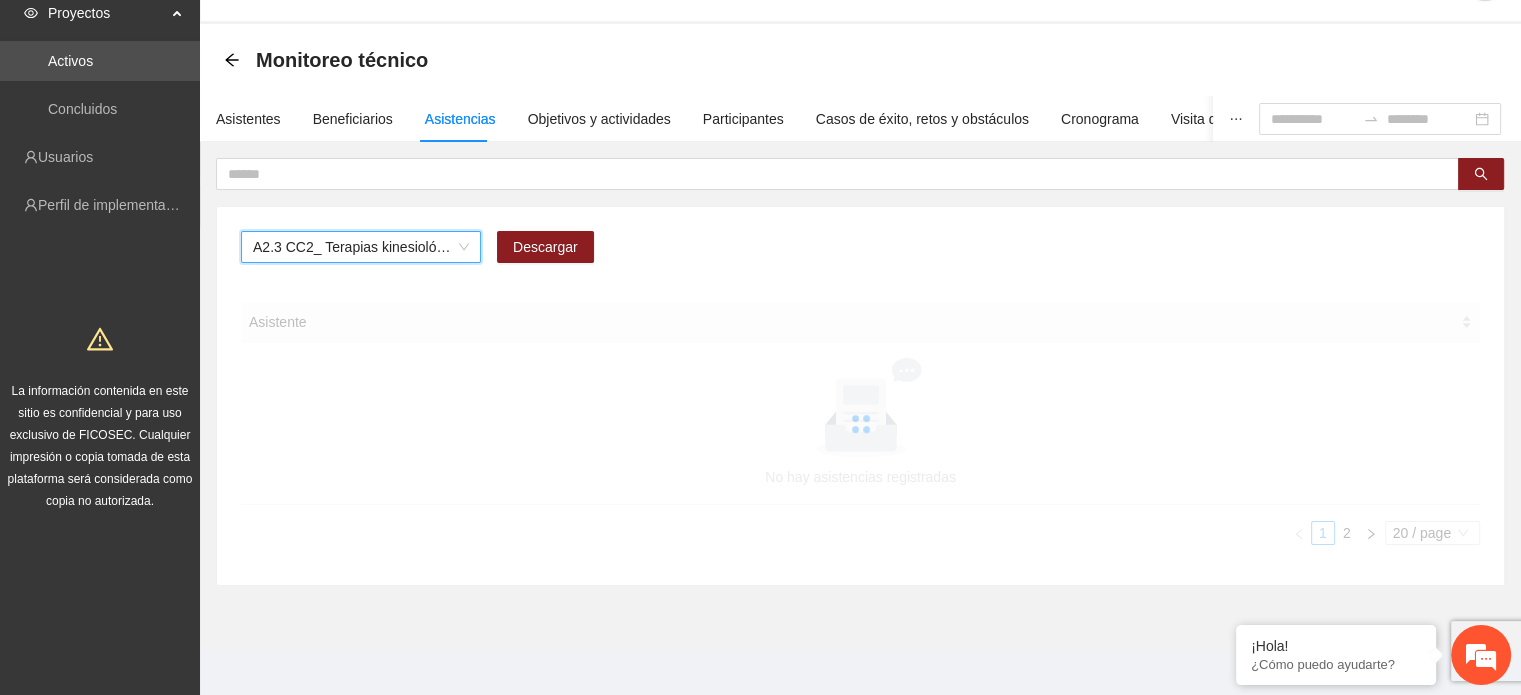 scroll, scrollTop: 0, scrollLeft: 0, axis: both 